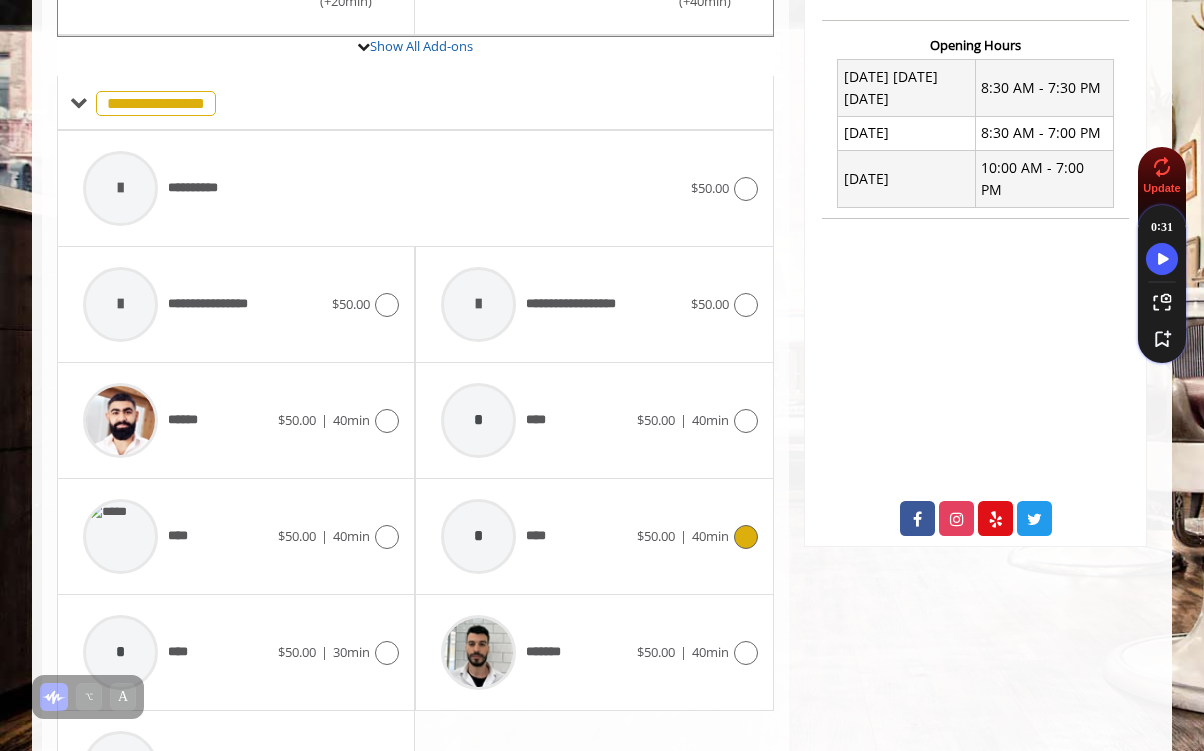 scroll, scrollTop: 897, scrollLeft: 0, axis: vertical 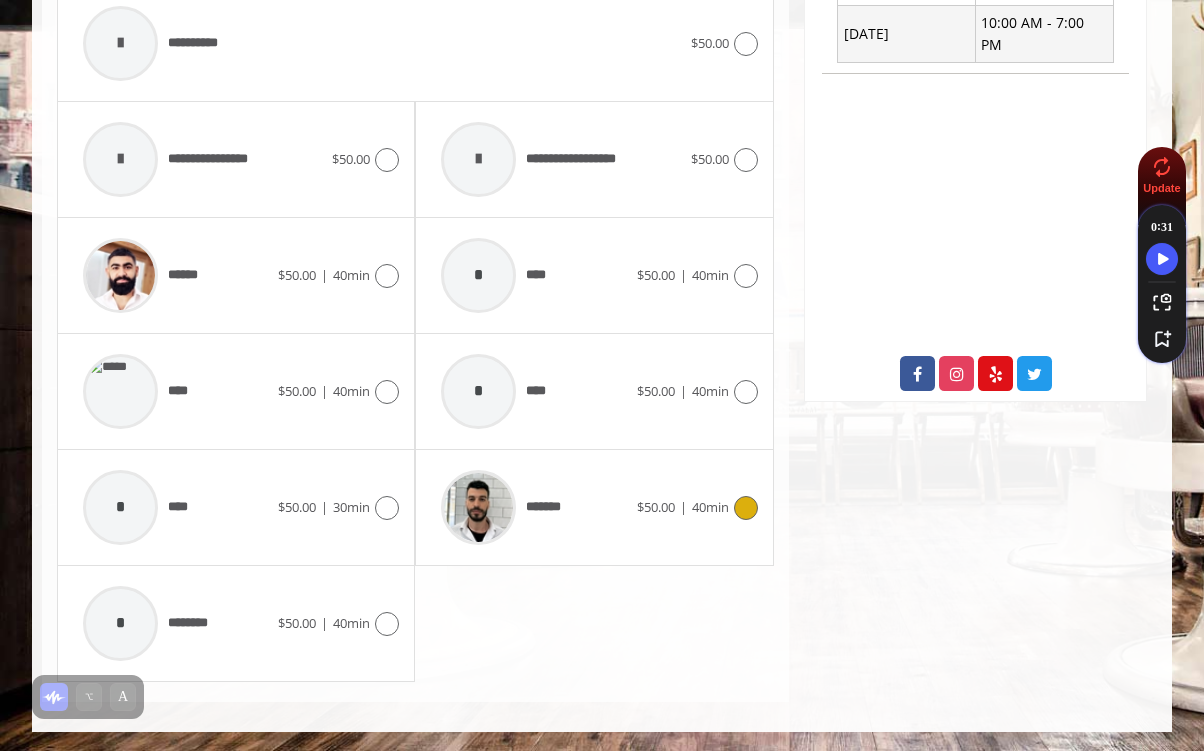 click on "*******" at bounding box center [533, 507] 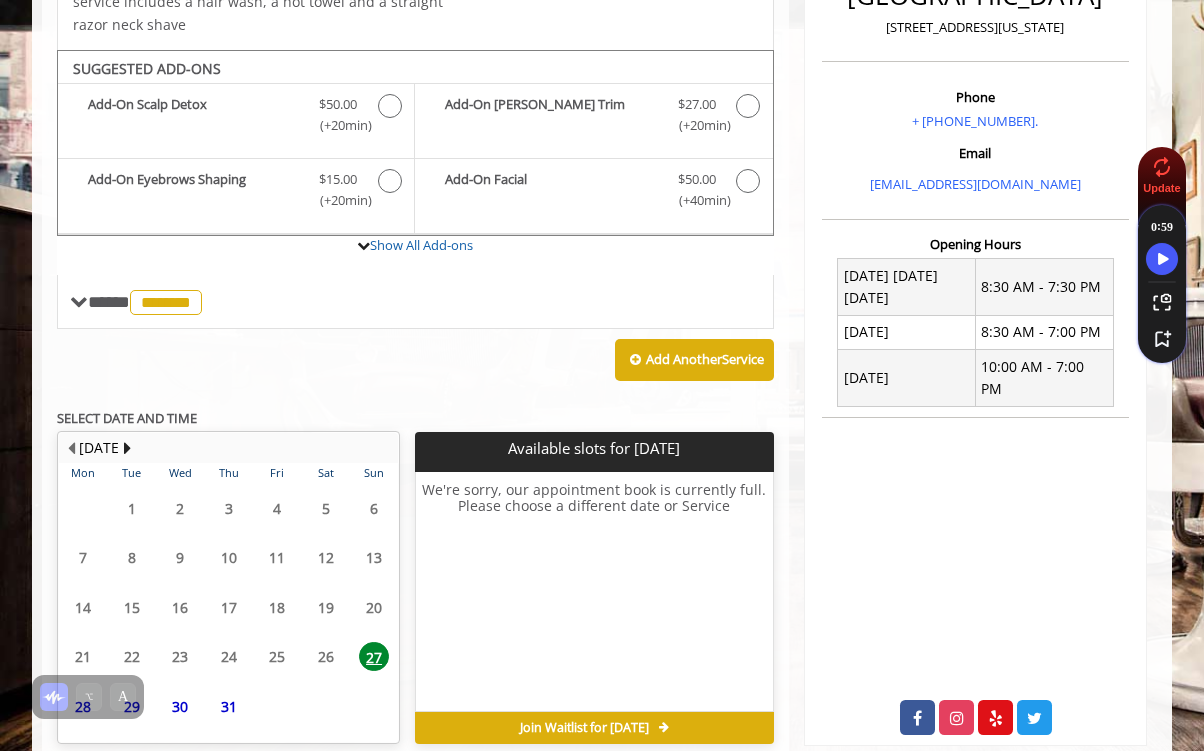 scroll, scrollTop: 644, scrollLeft: 0, axis: vertical 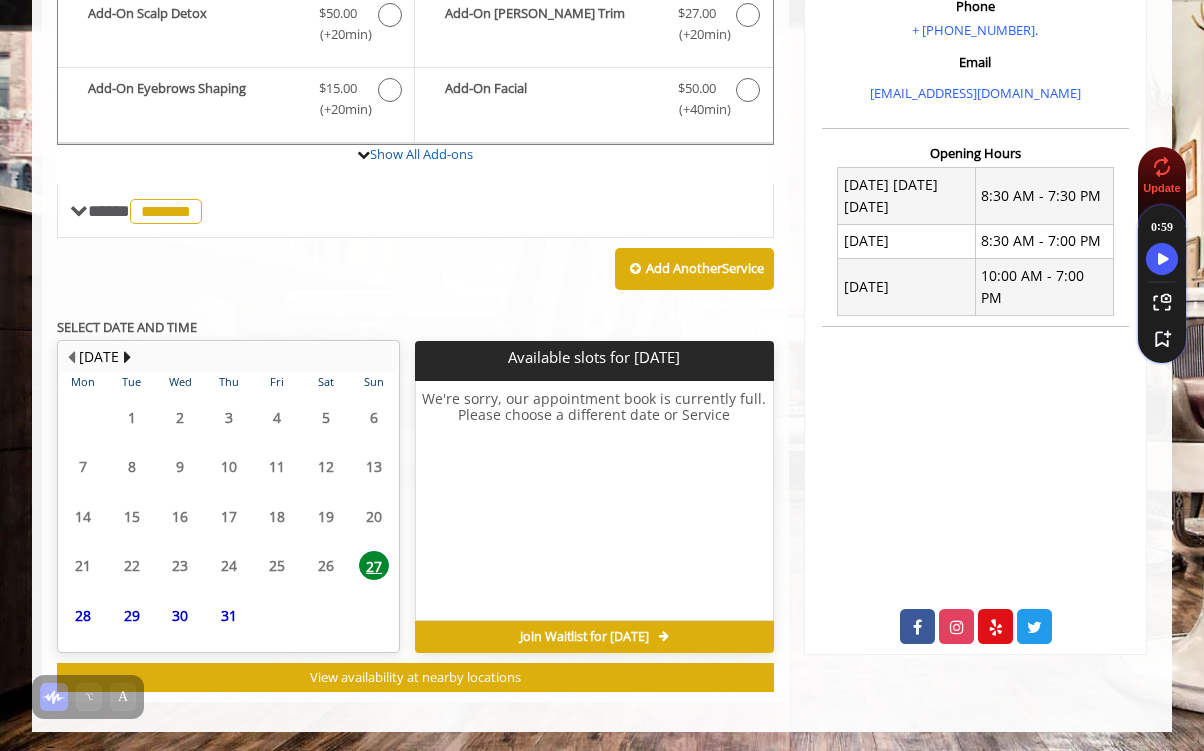 click on "29" 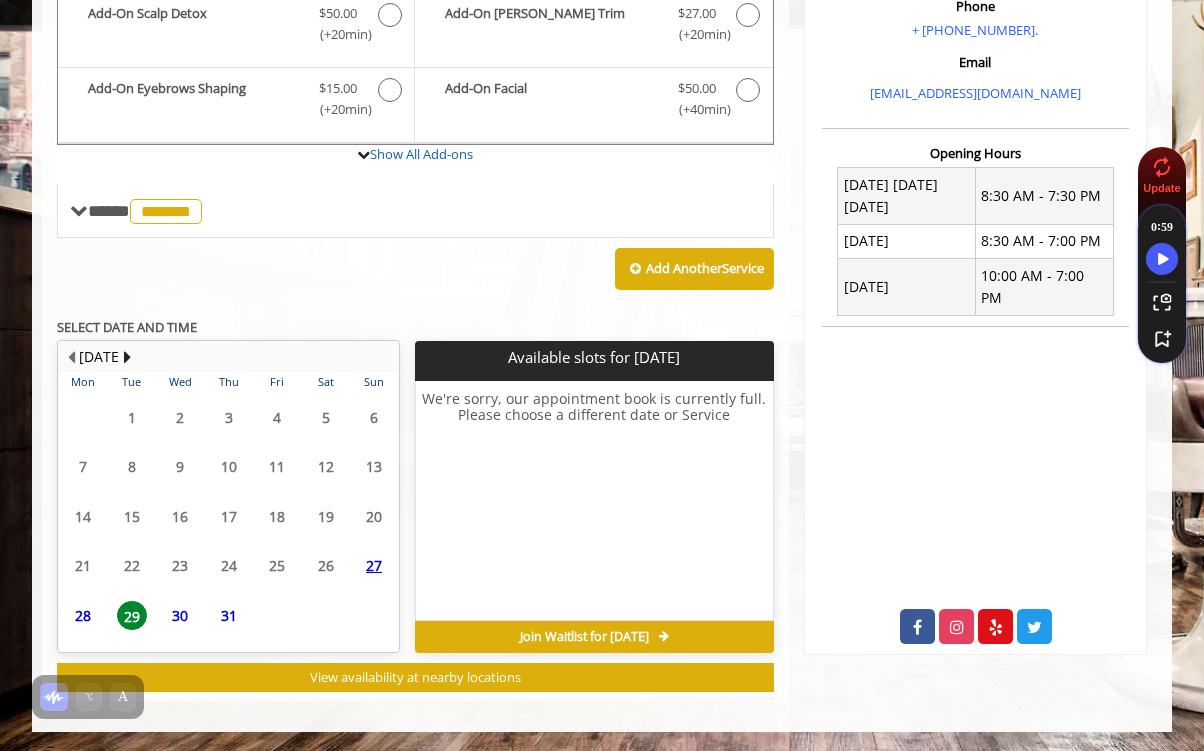click on "30" 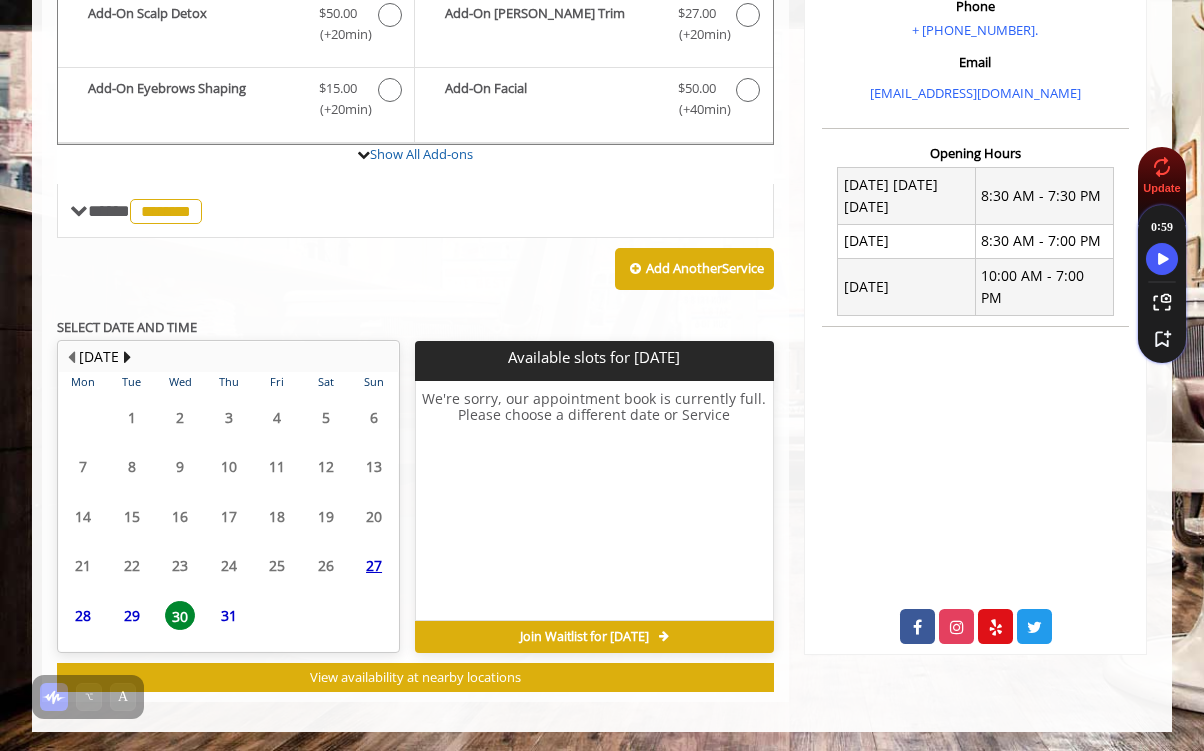 click on "31" 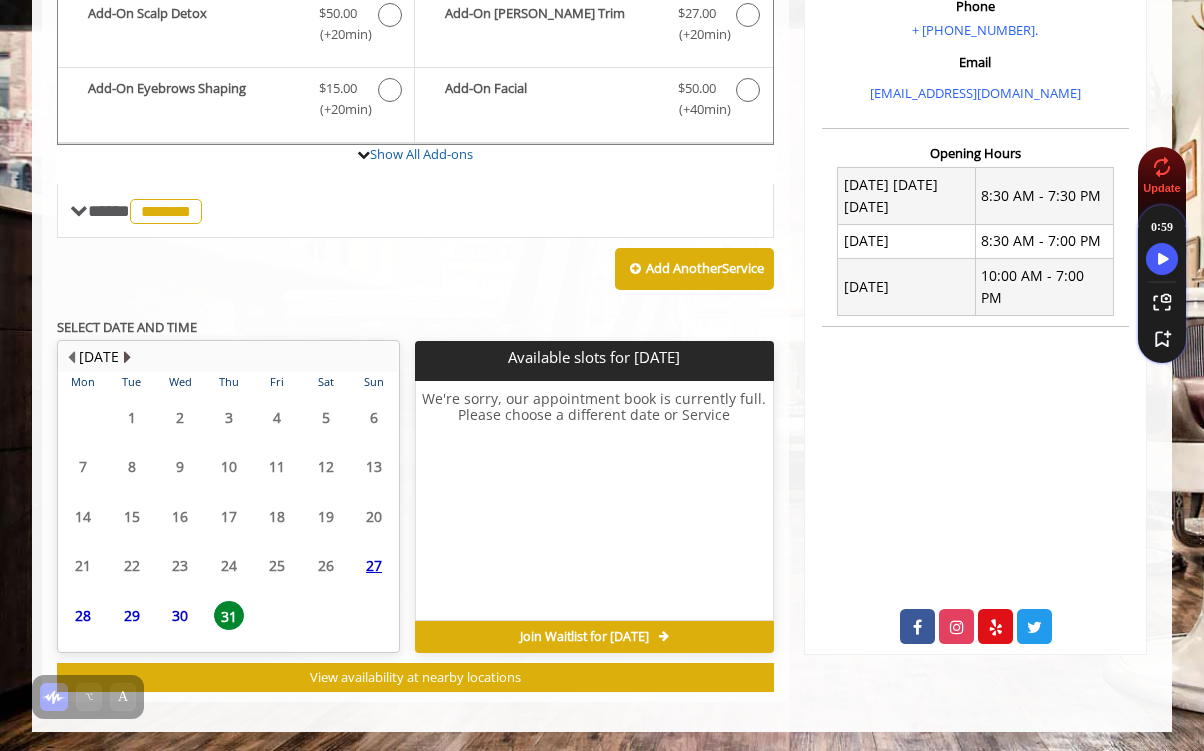 click at bounding box center (127, 357) 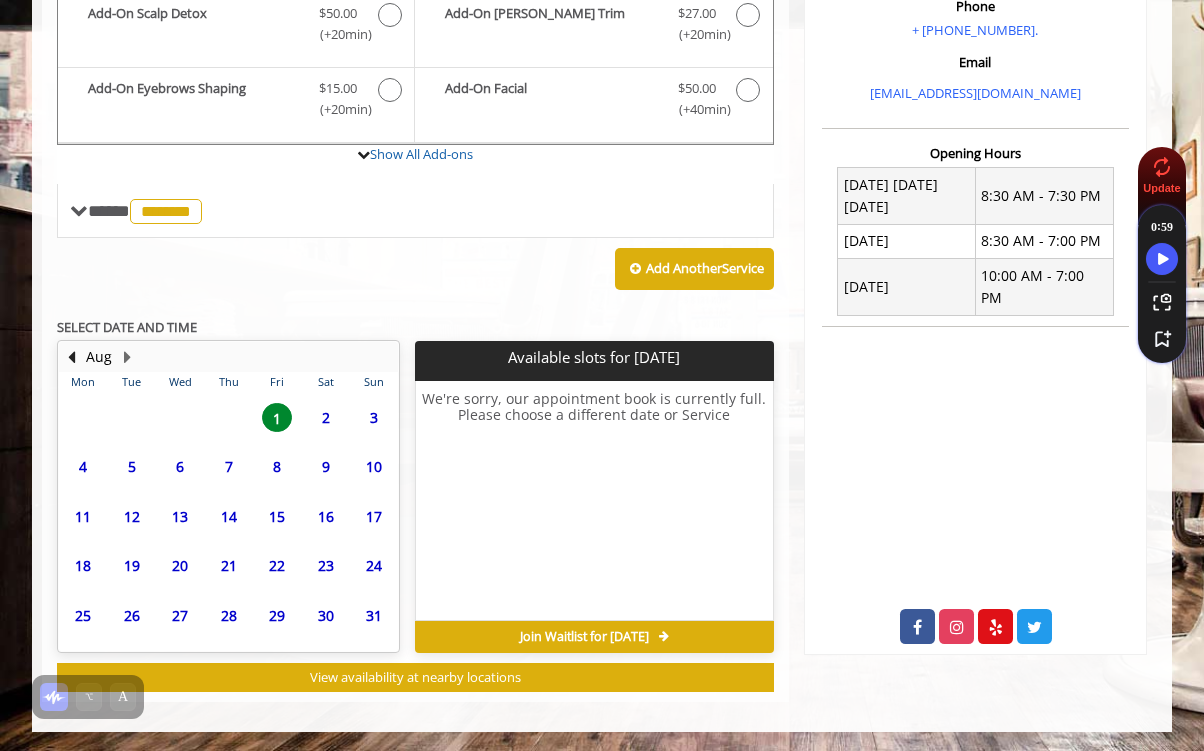 click on "2" 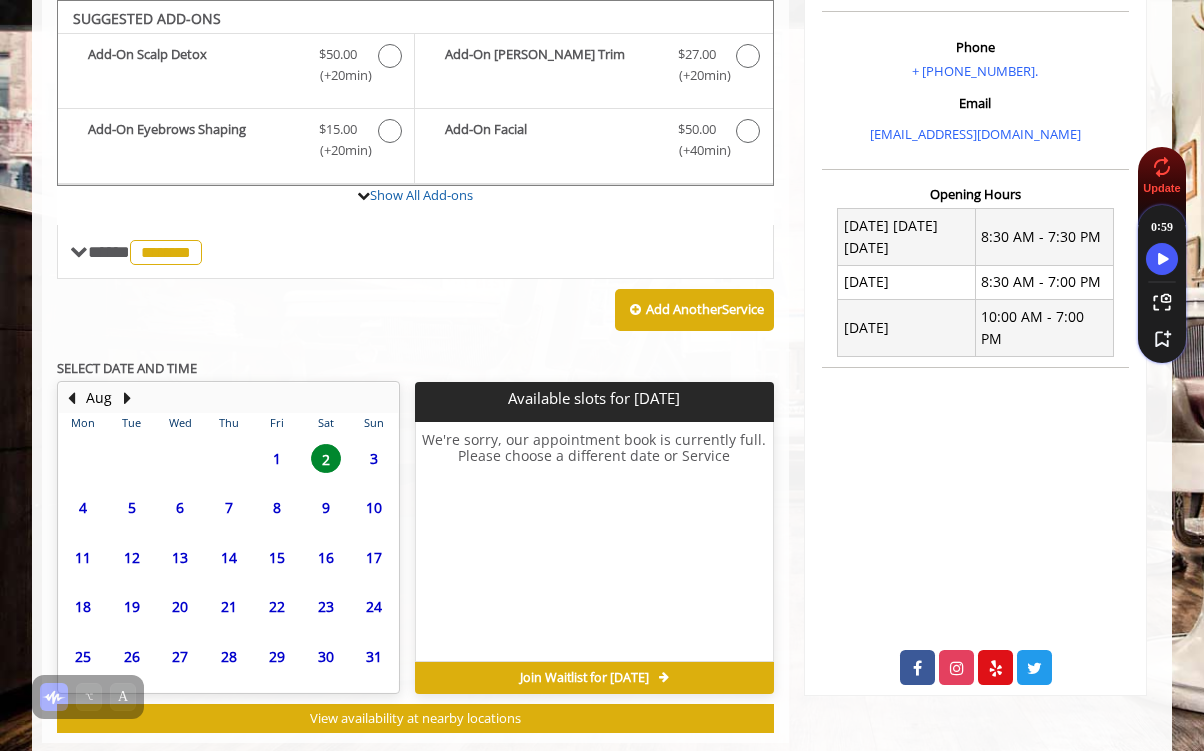 click on "16" 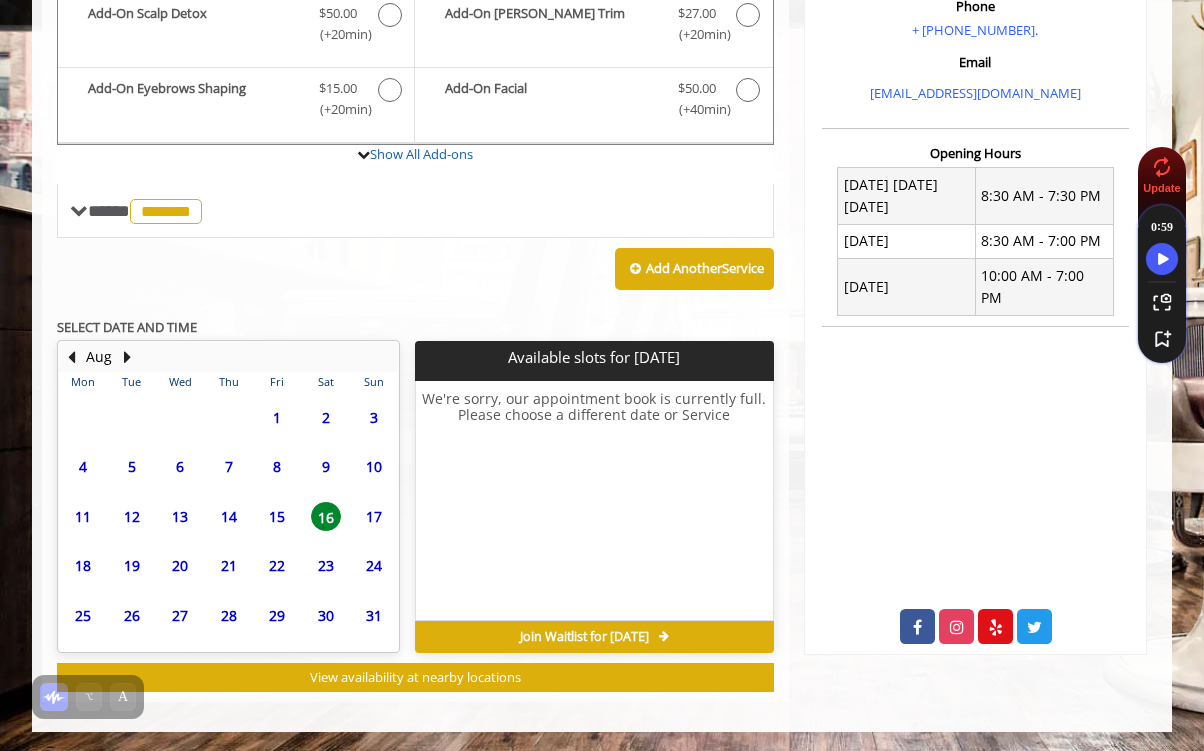 click on "23" 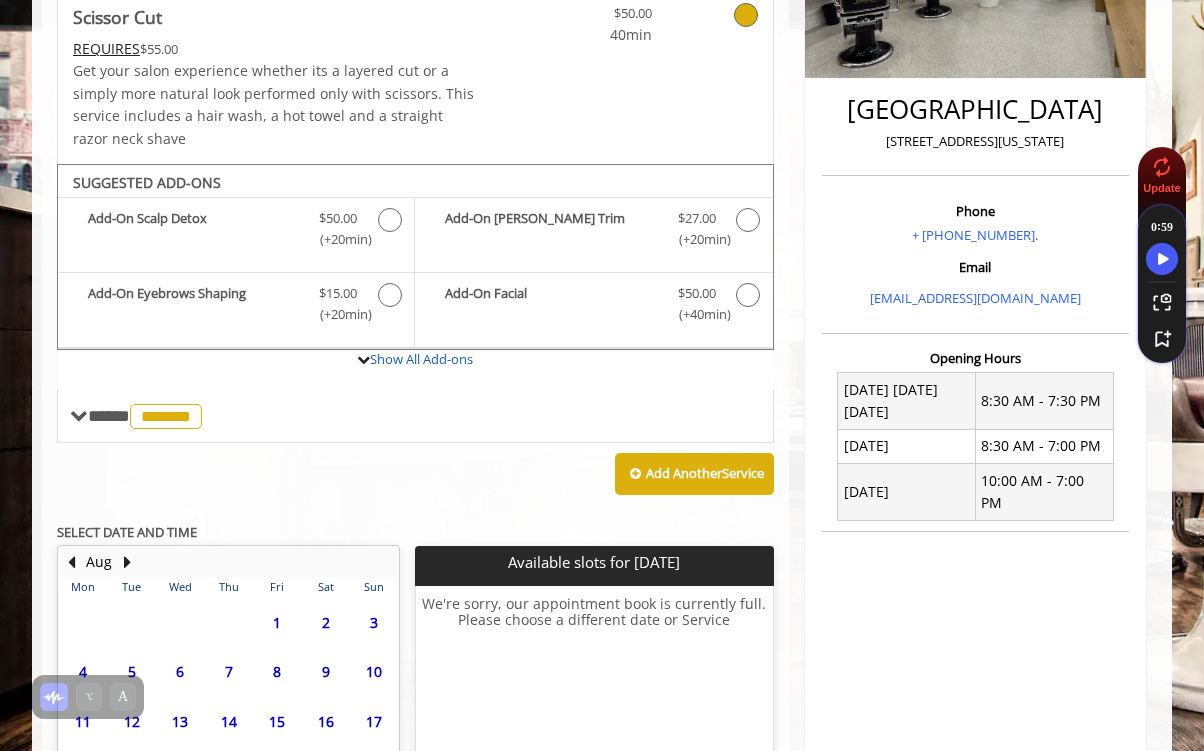 scroll, scrollTop: 644, scrollLeft: 0, axis: vertical 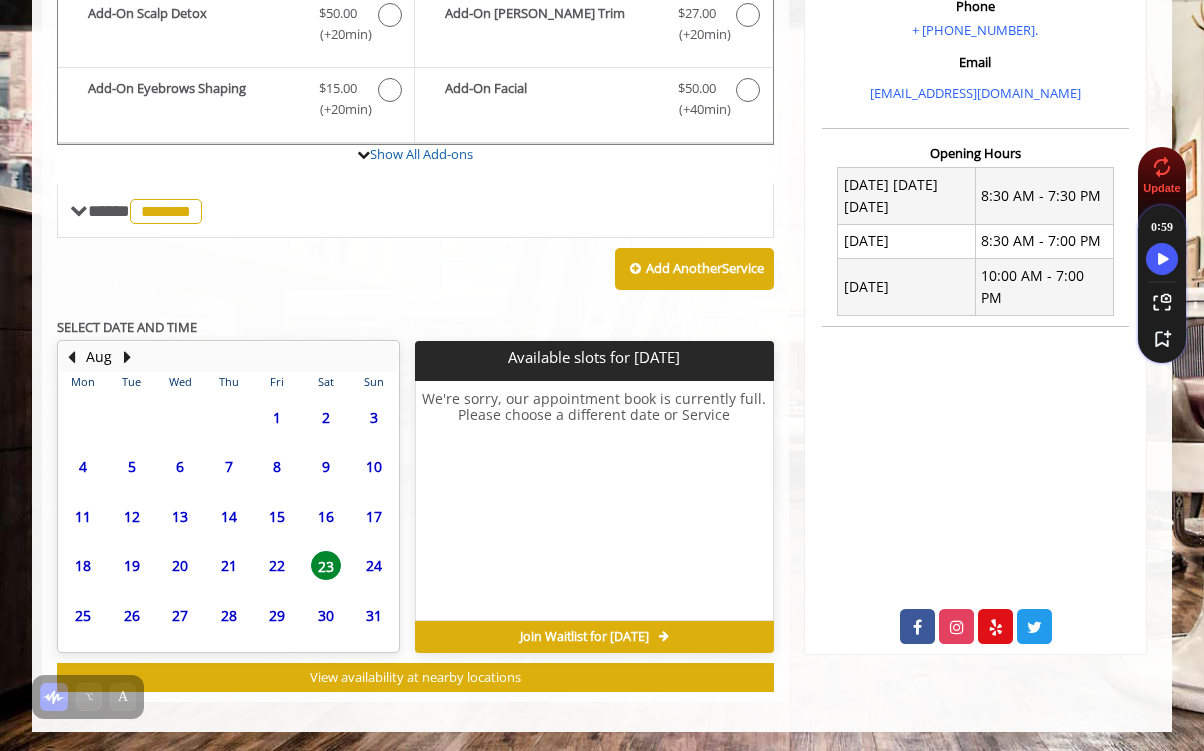 click on "31" 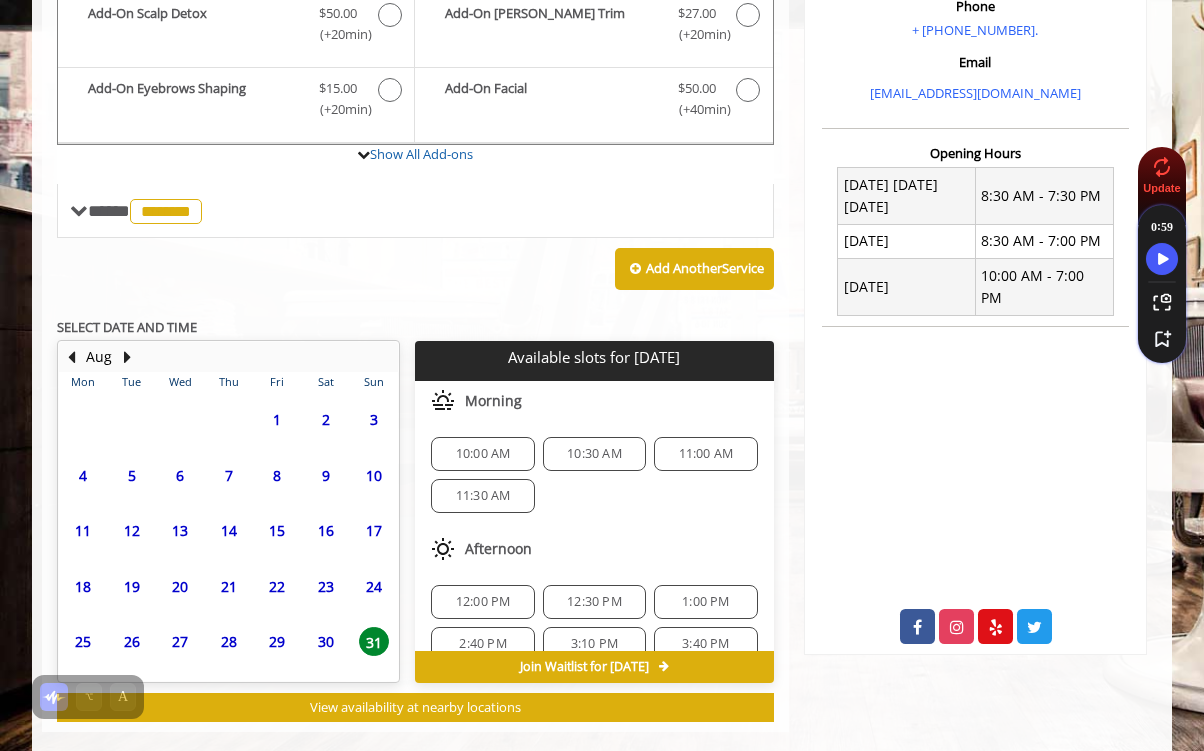 scroll, scrollTop: 674, scrollLeft: 0, axis: vertical 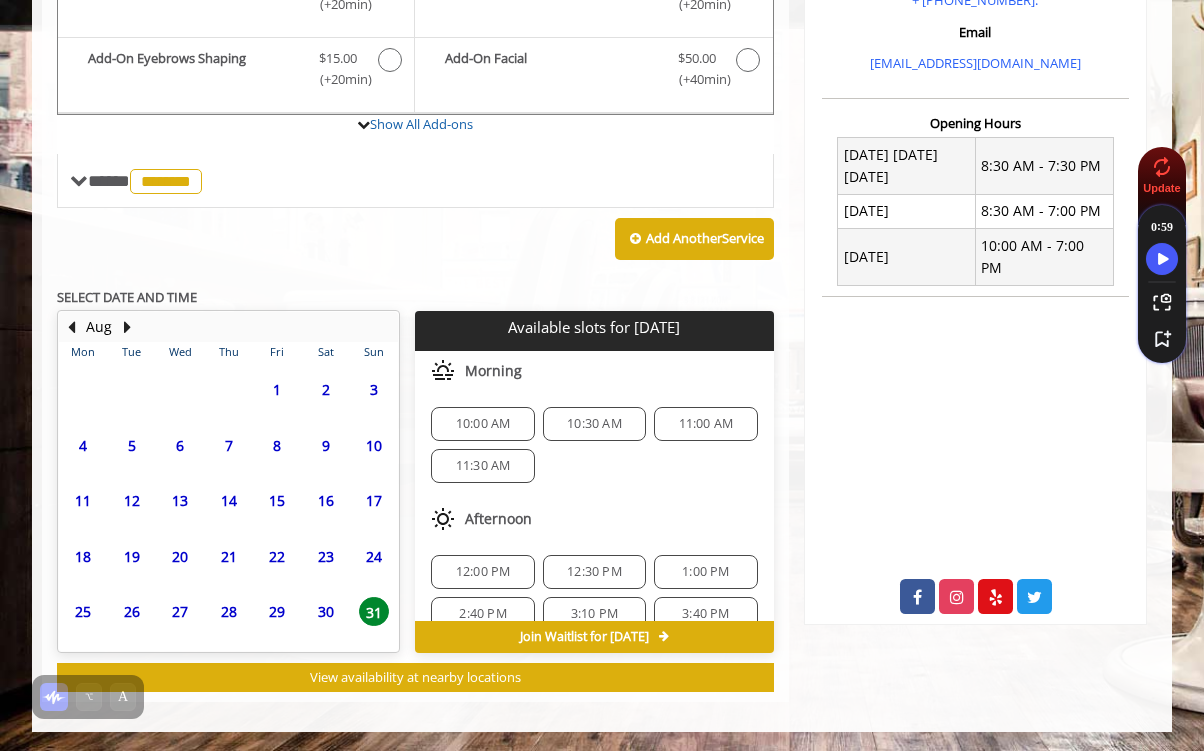 click on "27" 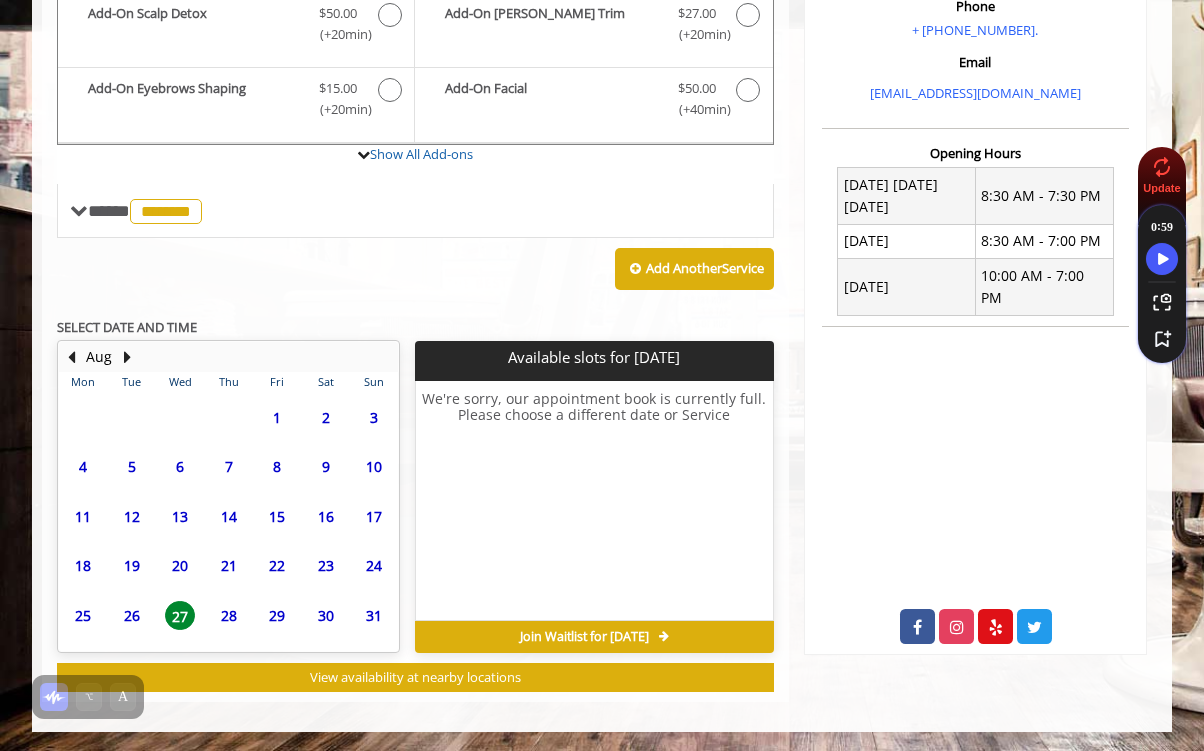 click on "30" 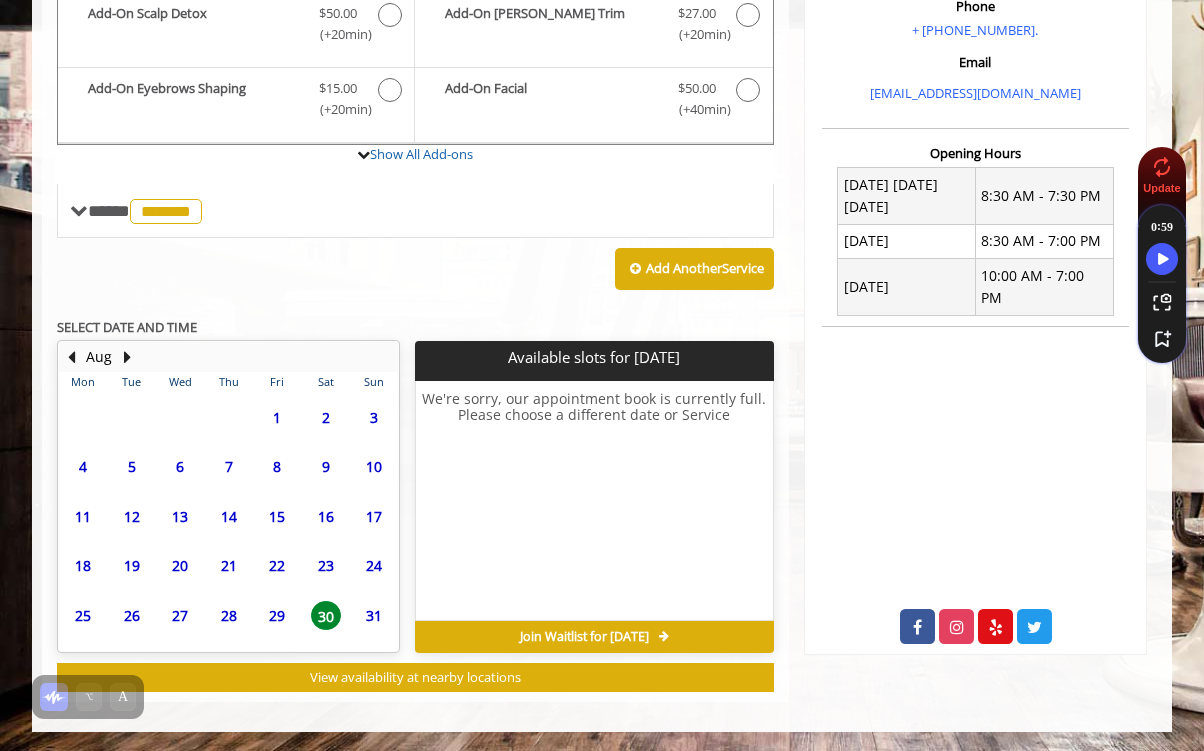 click on "10" 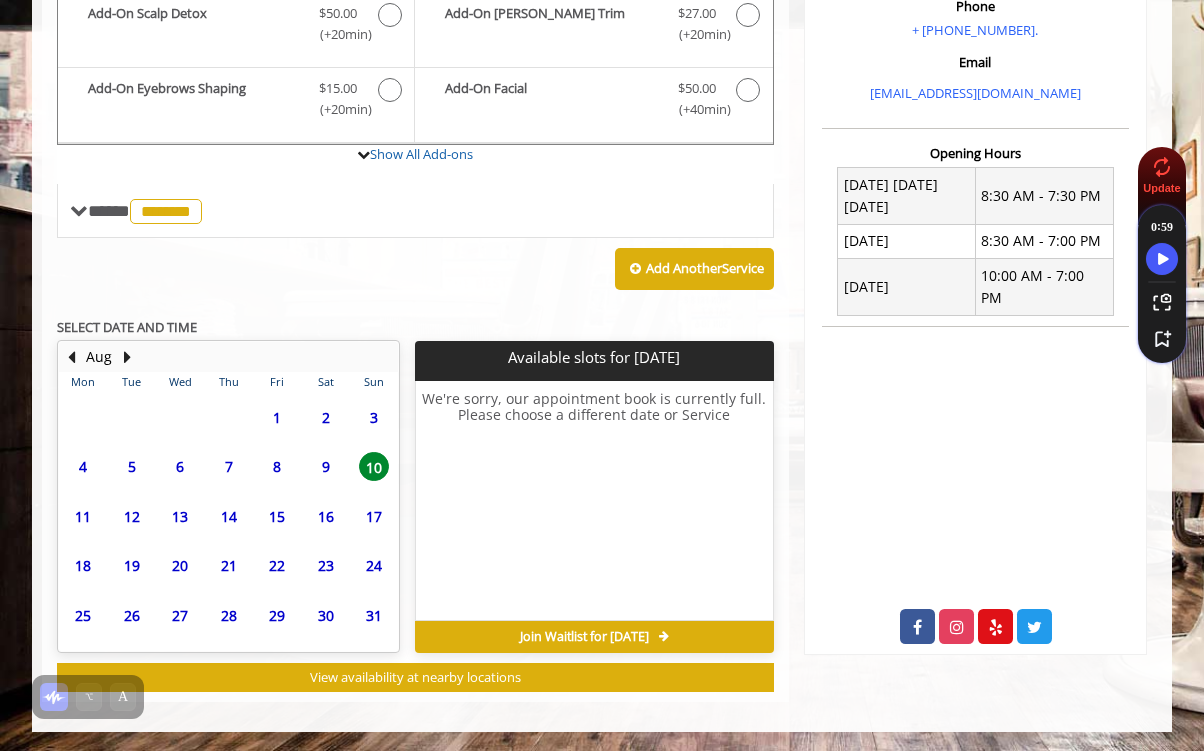 click on "31" 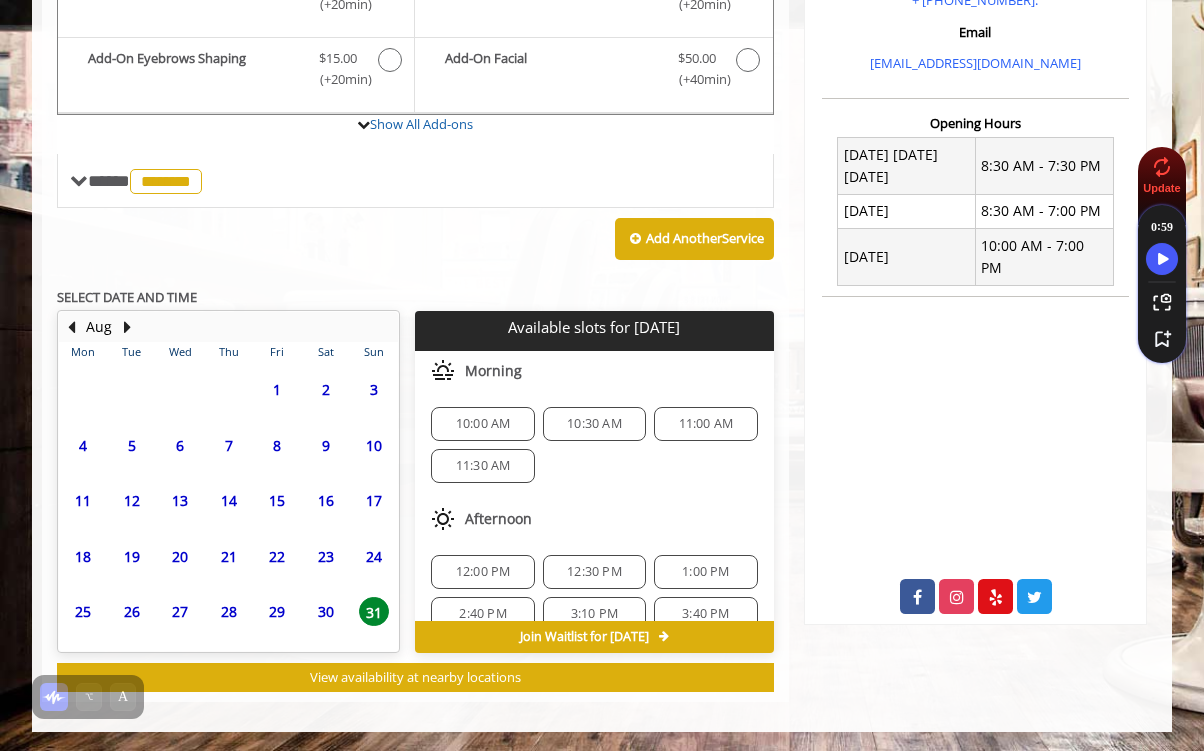 click on "24" 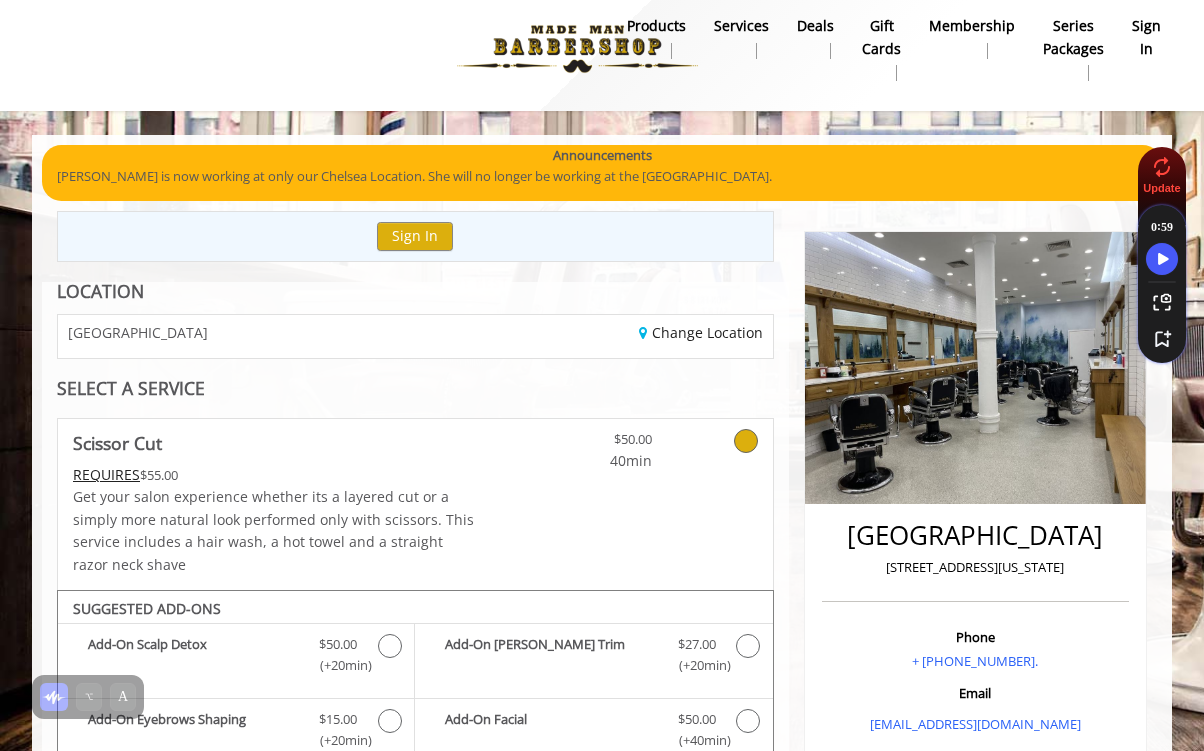 scroll, scrollTop: 173, scrollLeft: 0, axis: vertical 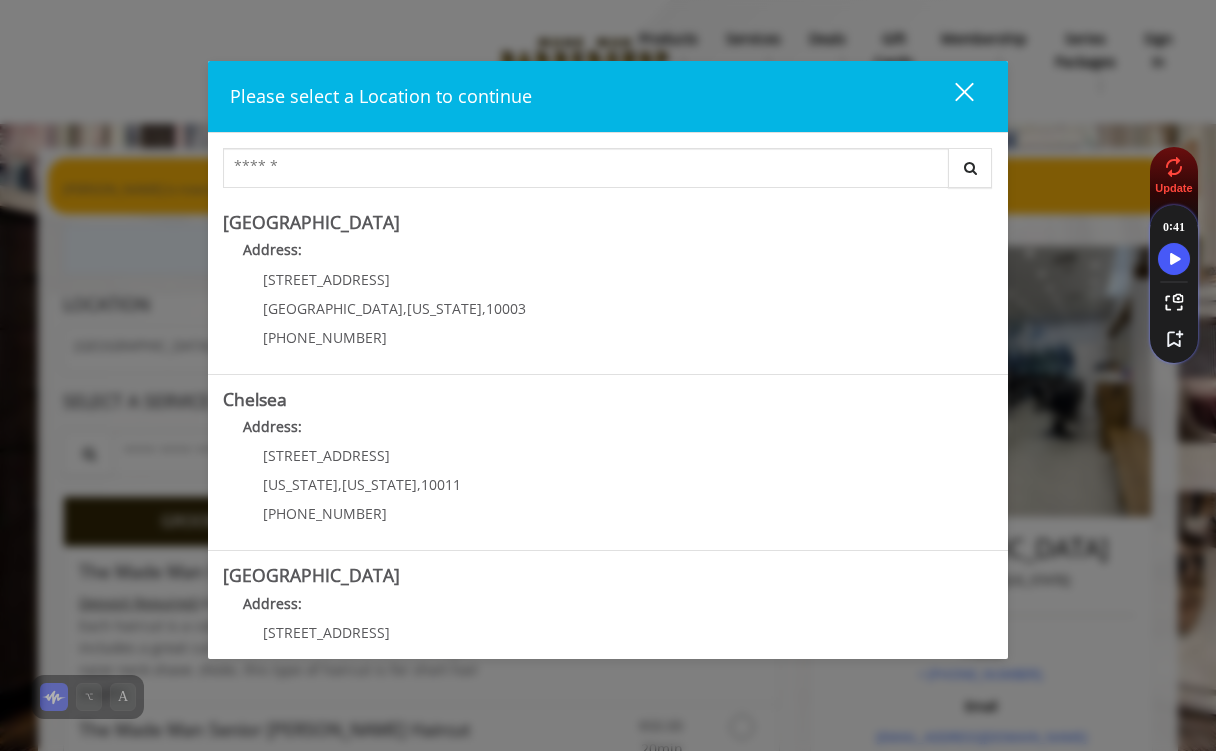 click on "close" at bounding box center [952, 96] 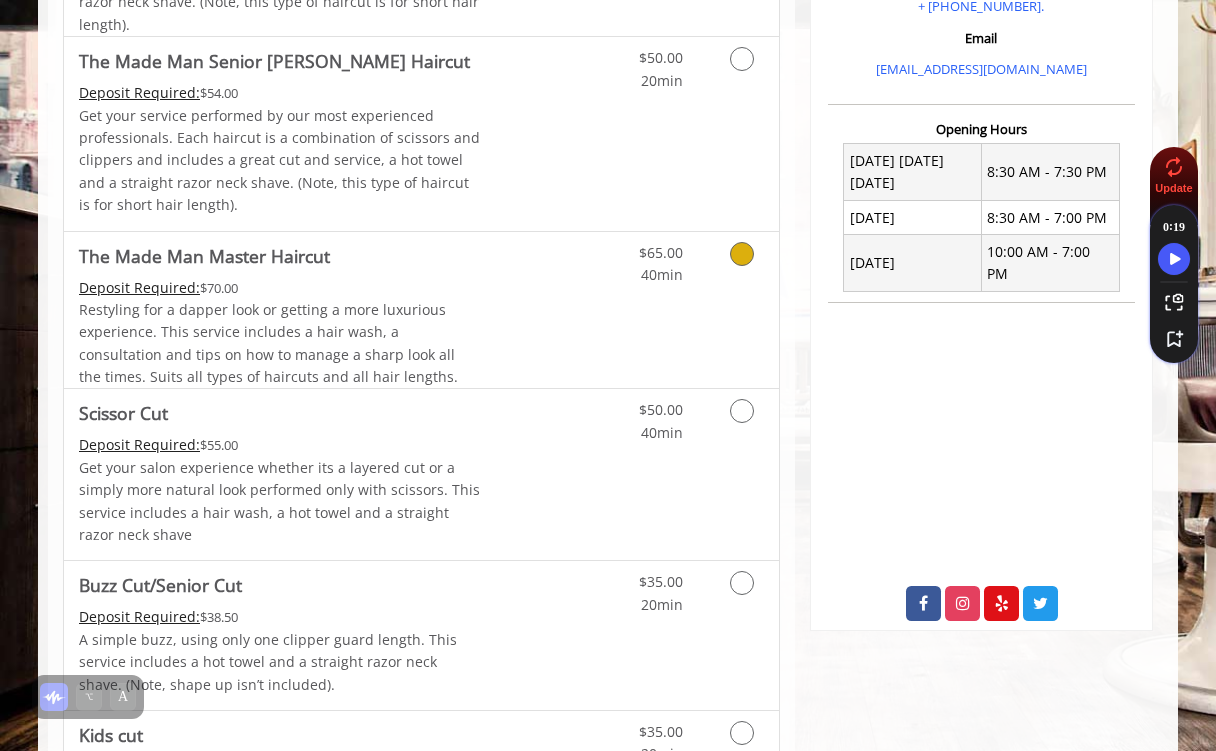 scroll, scrollTop: 692, scrollLeft: 0, axis: vertical 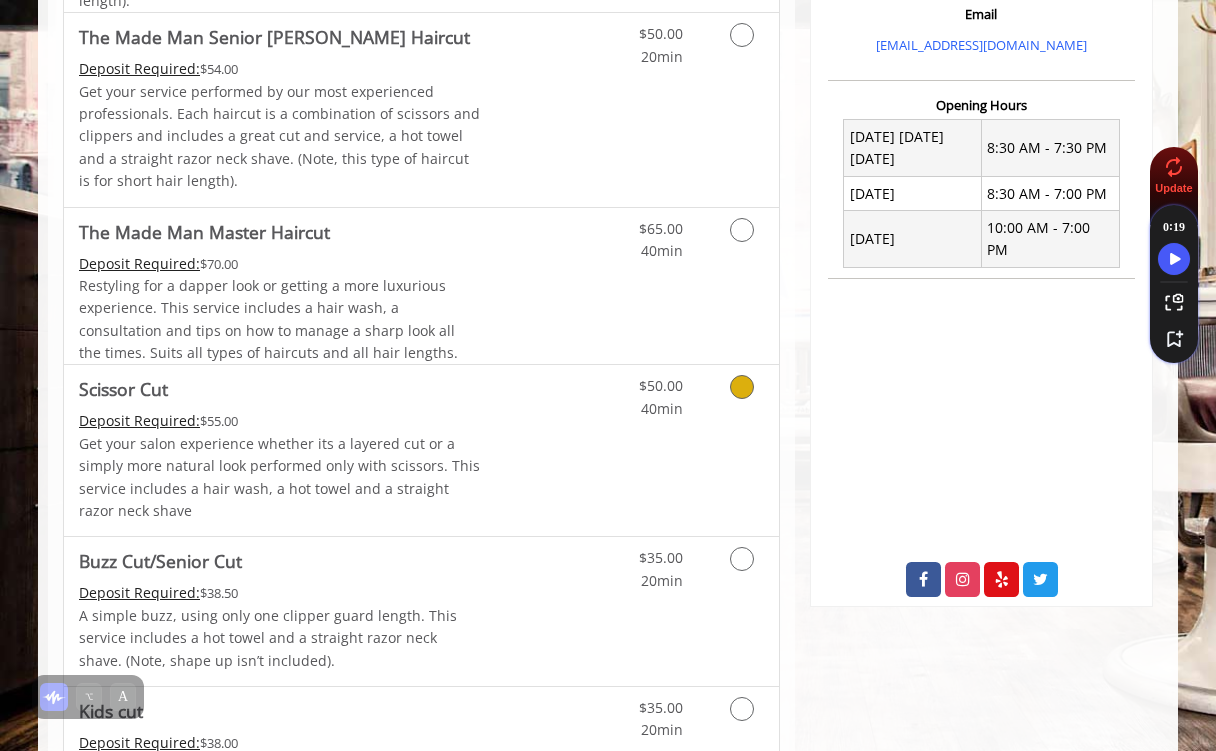 click at bounding box center (742, 387) 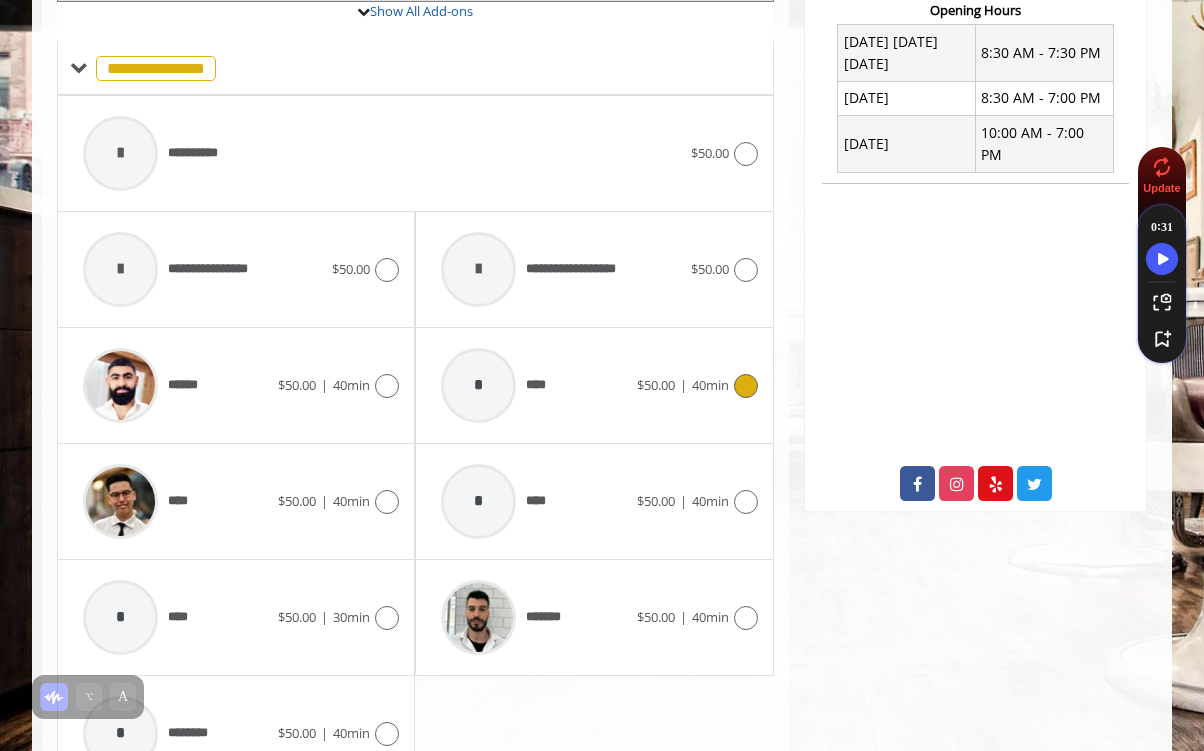 scroll, scrollTop: 754, scrollLeft: 0, axis: vertical 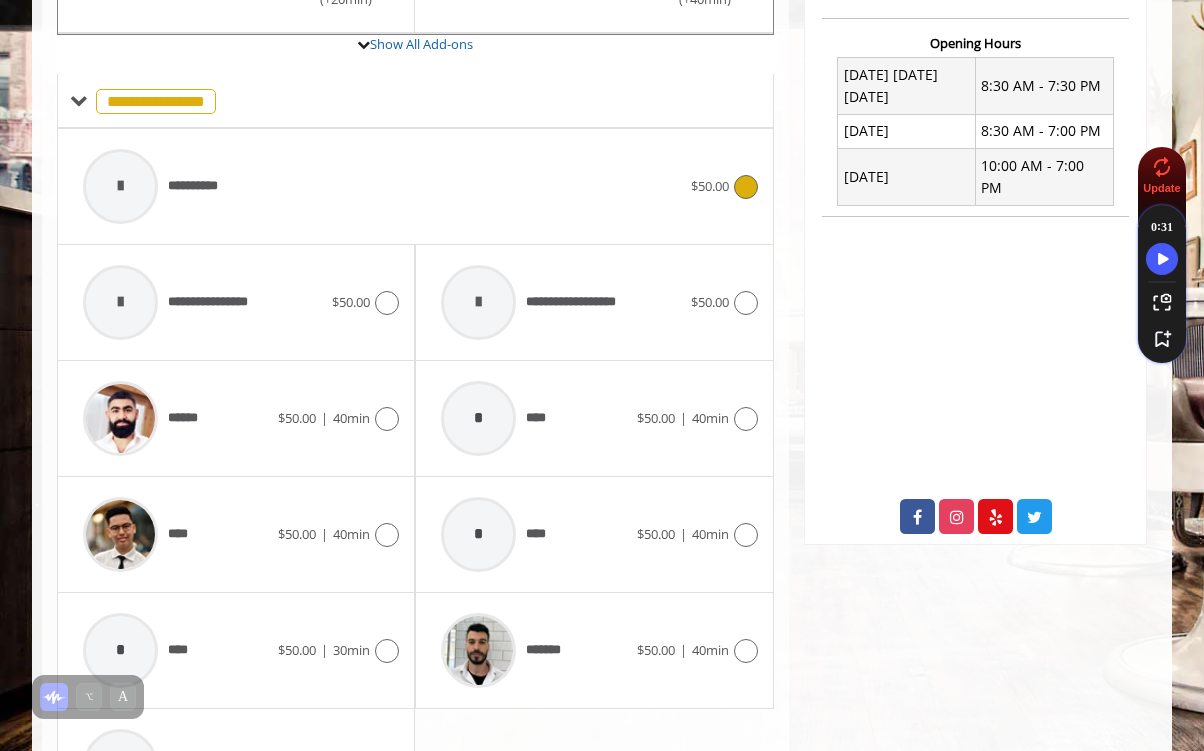 click on "**********" at bounding box center [382, 186] 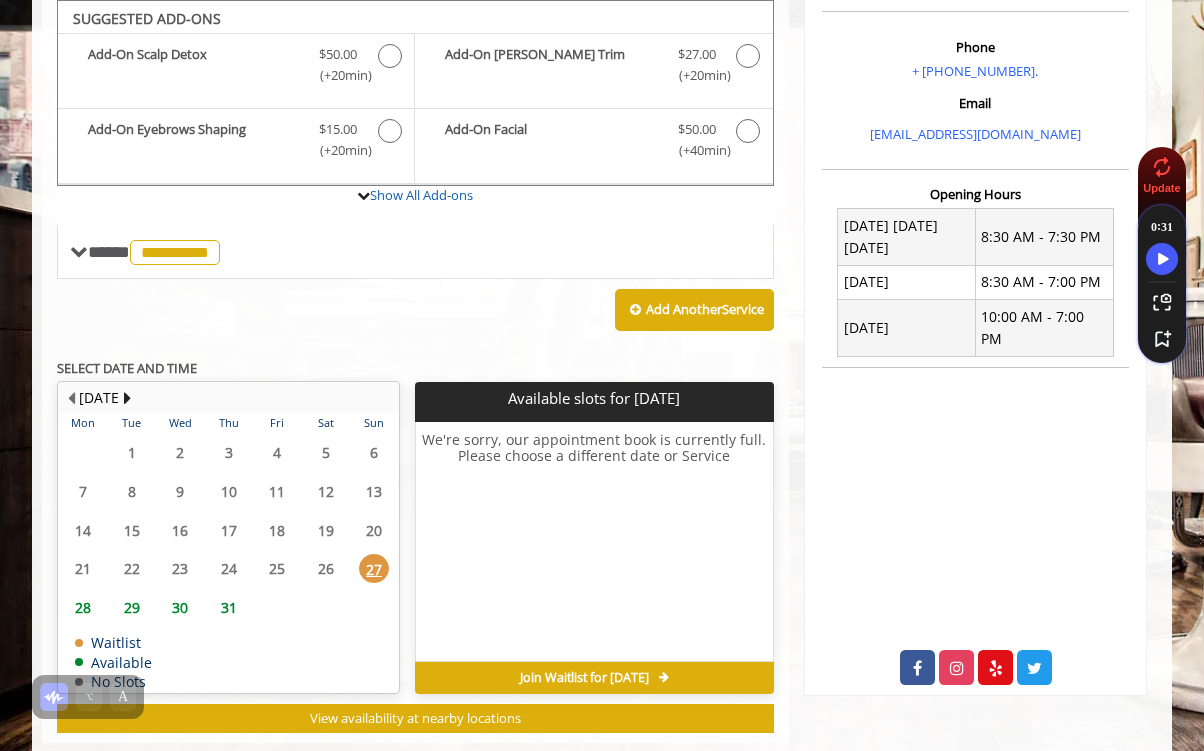 scroll, scrollTop: 644, scrollLeft: 0, axis: vertical 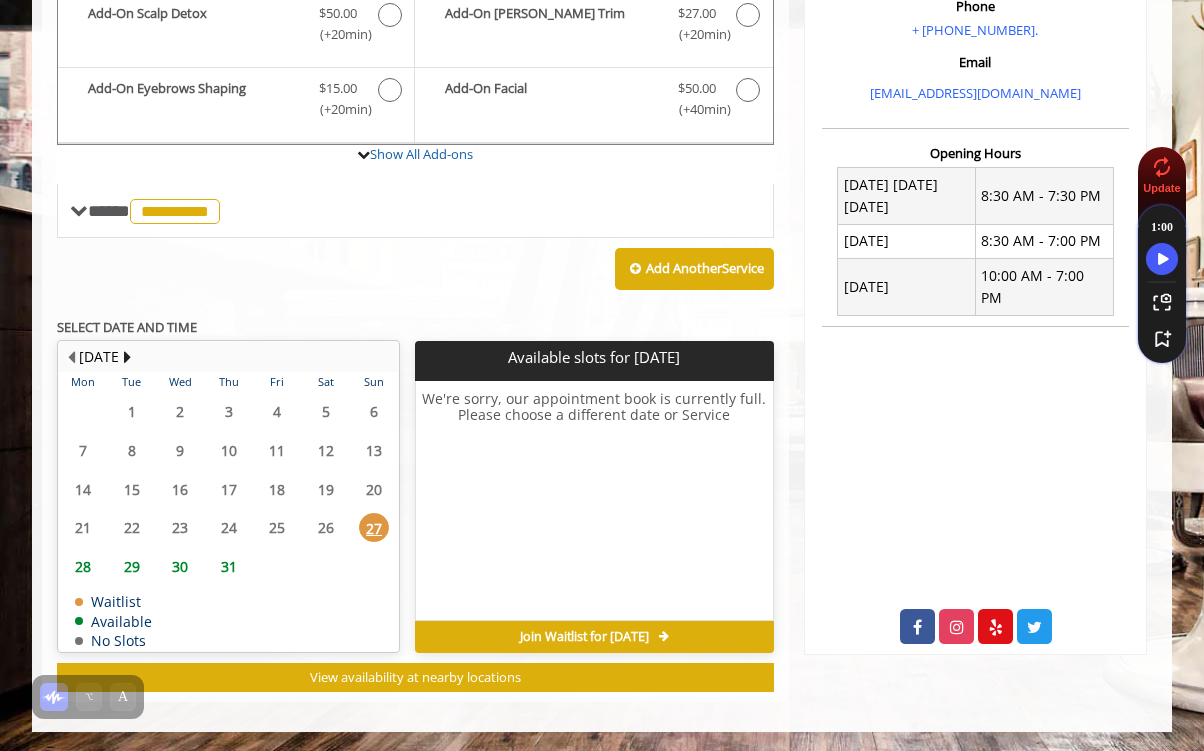 click on "29" 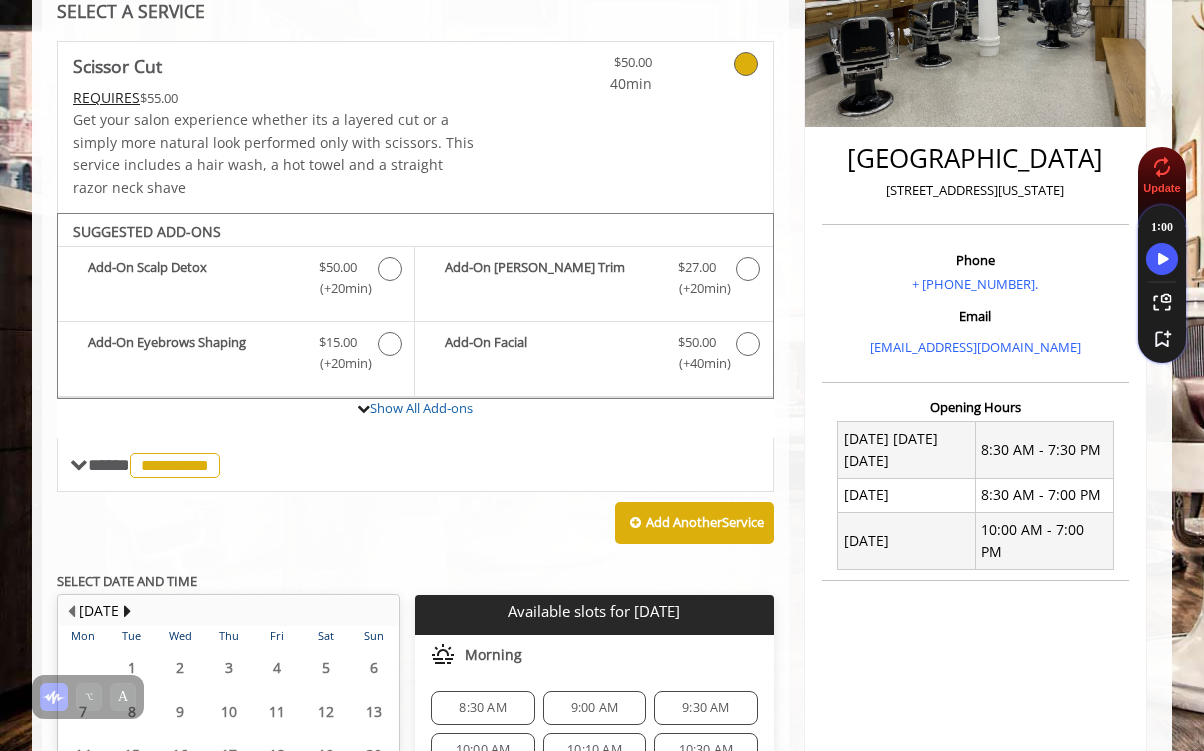 scroll, scrollTop: 0, scrollLeft: 0, axis: both 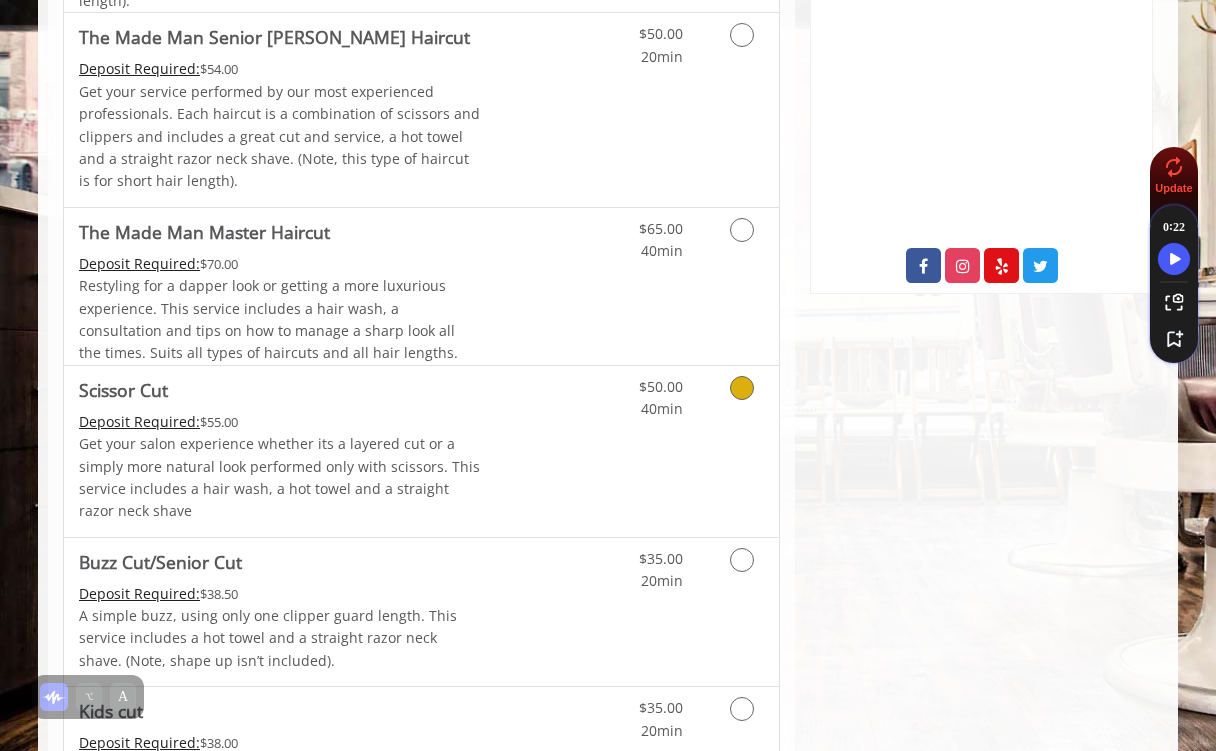 click at bounding box center (742, 388) 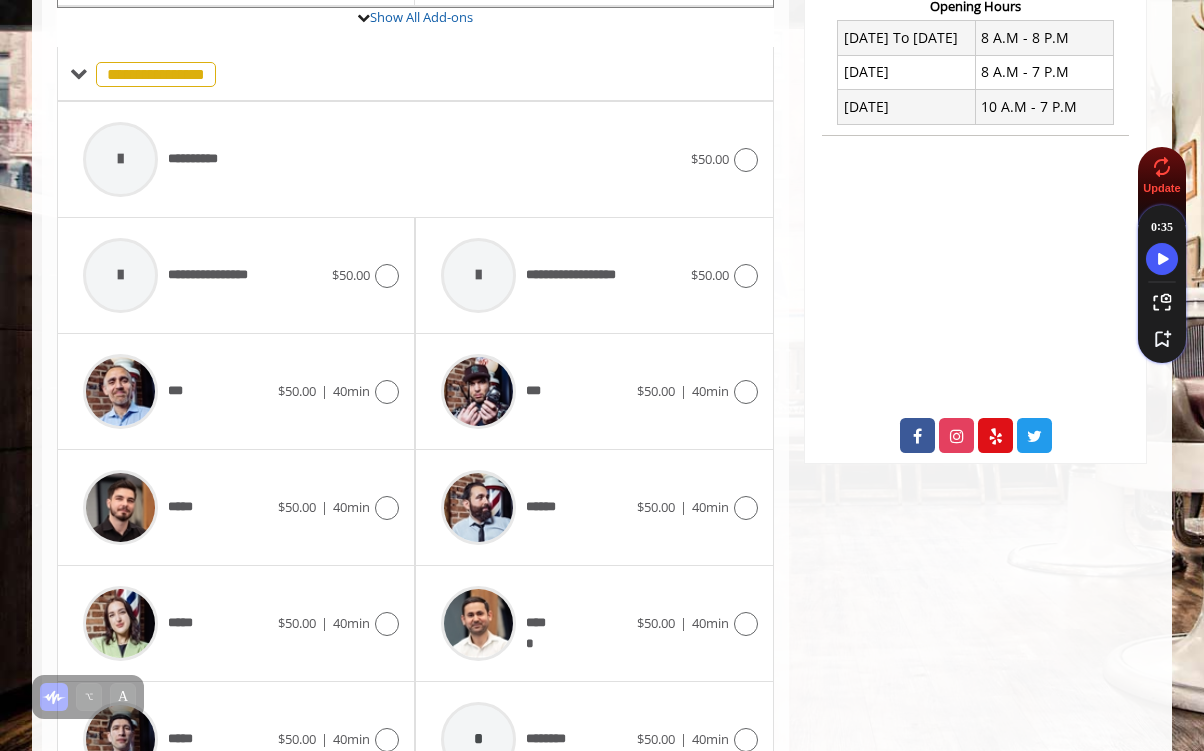 scroll, scrollTop: 784, scrollLeft: 0, axis: vertical 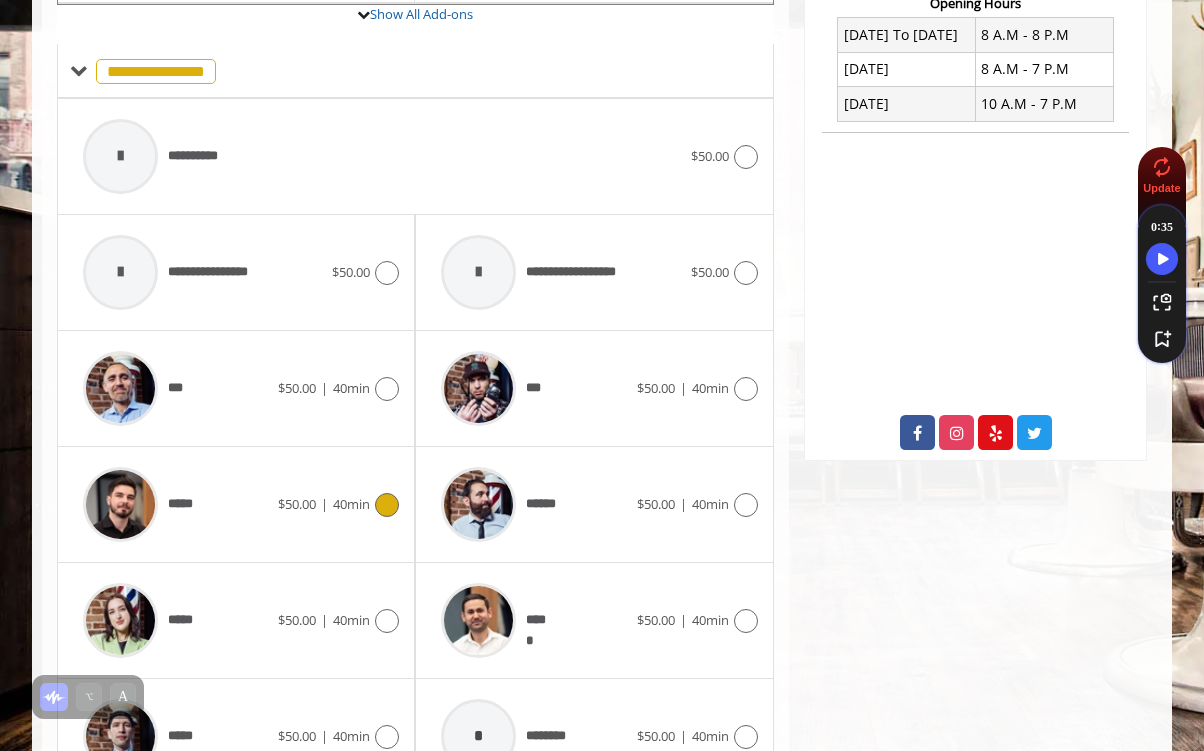 click at bounding box center [387, 505] 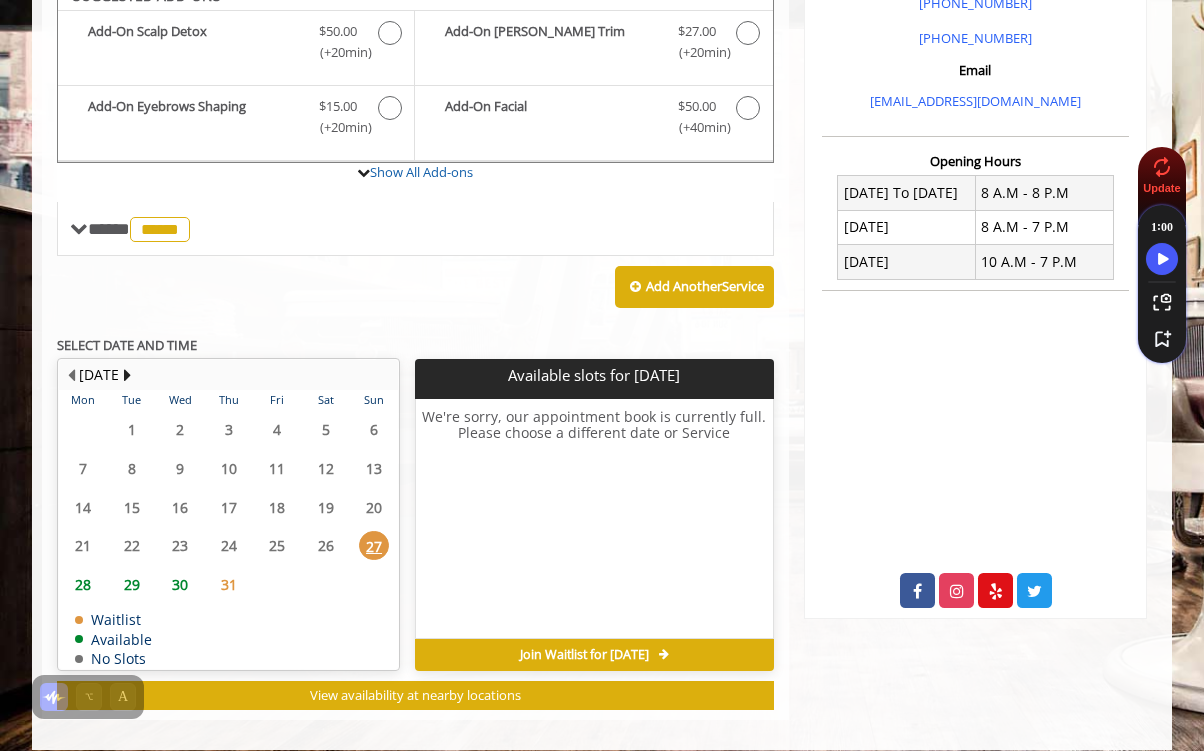 click on "29" 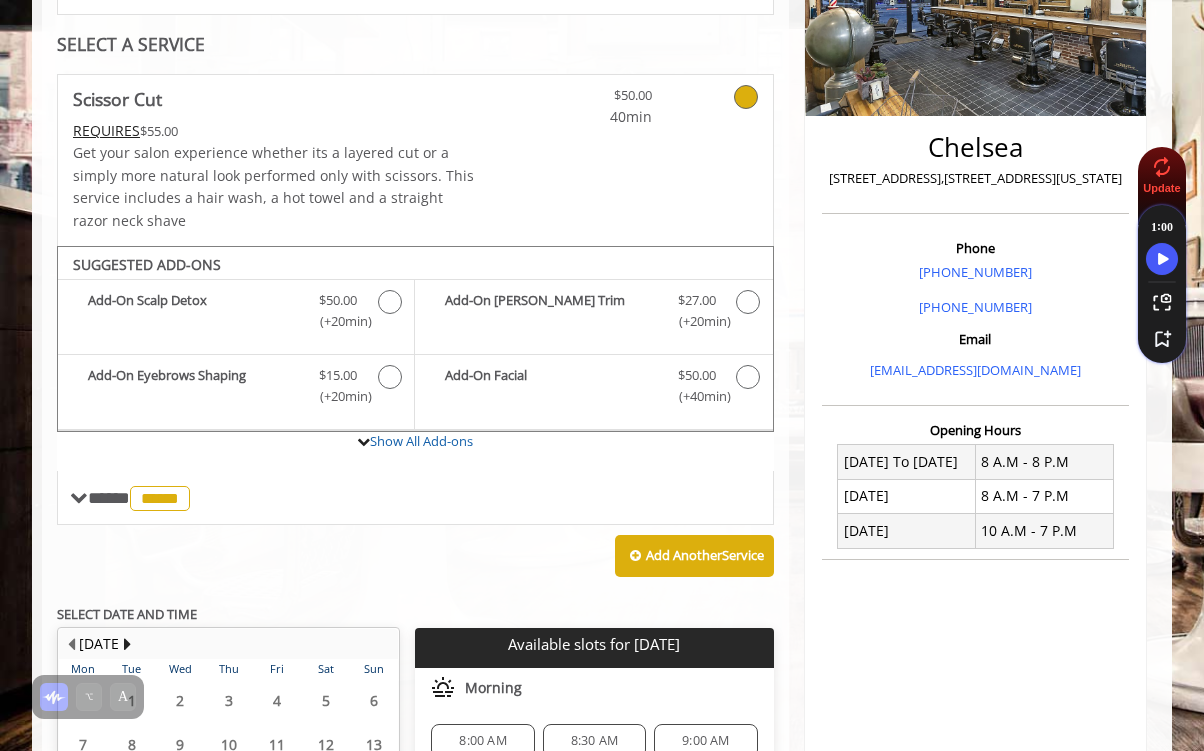 scroll, scrollTop: 354, scrollLeft: 0, axis: vertical 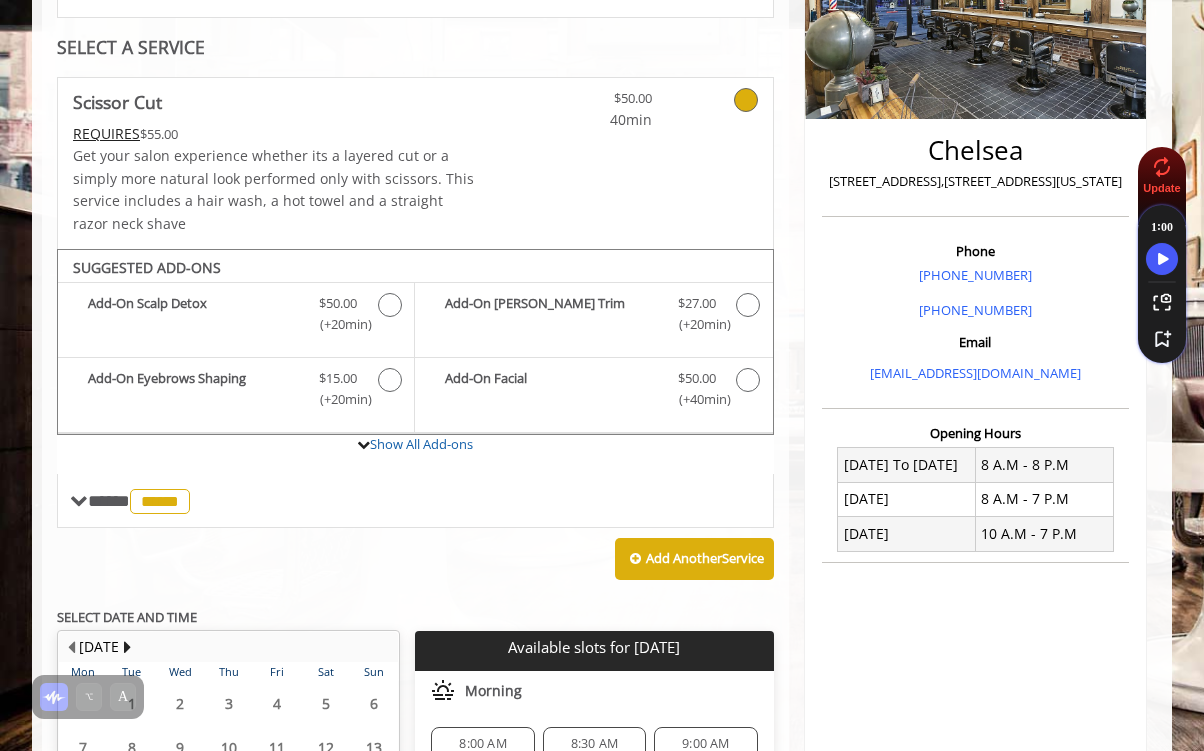click on "169 W 23rd Street,170 W 23rd Street, New York" at bounding box center (975, 181) 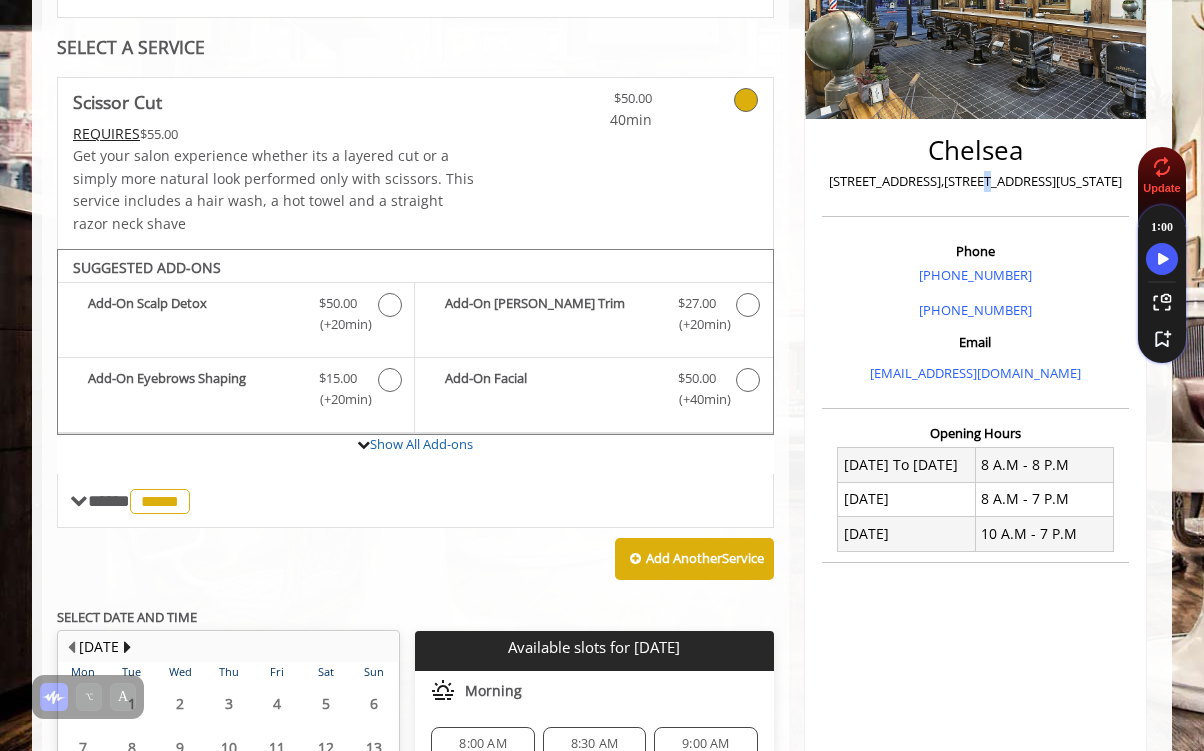 click on "169 W 23rd Street,170 W 23rd Street, New York" at bounding box center (975, 181) 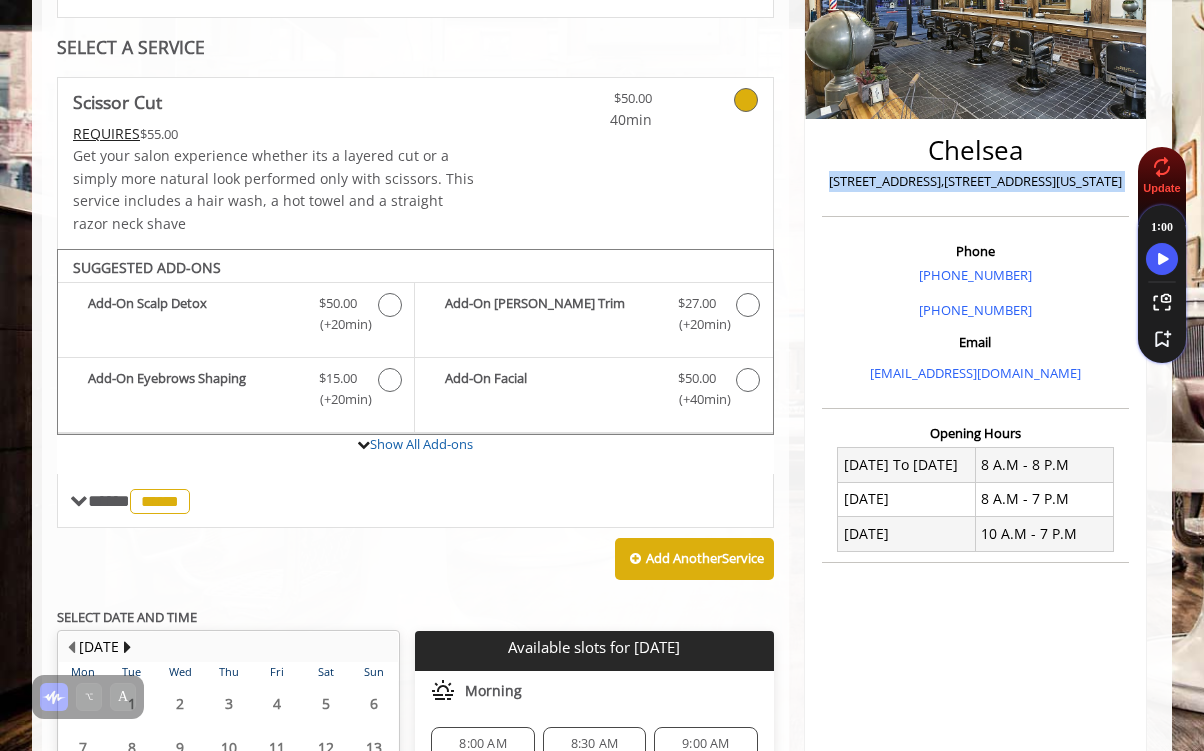 click on "169 W 23rd Street,170 W 23rd Street, New York" at bounding box center [975, 181] 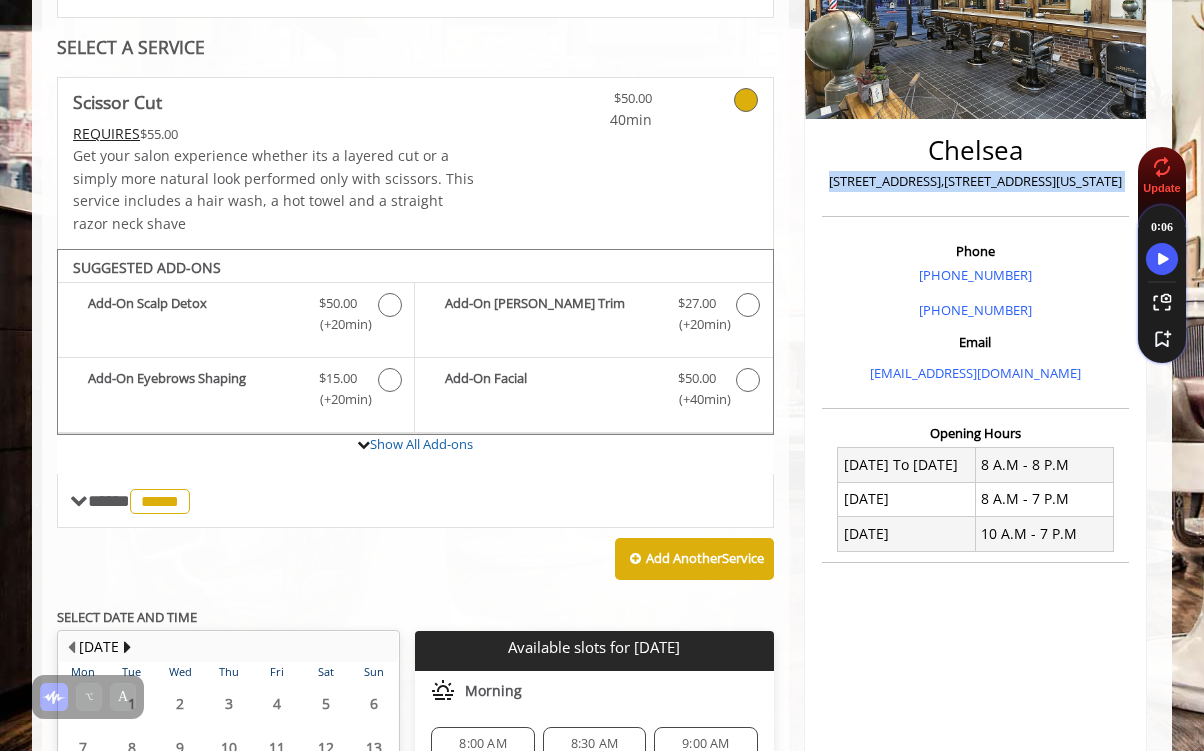copy on "169 W 23rd Street,170 W 23rd Street, New York" 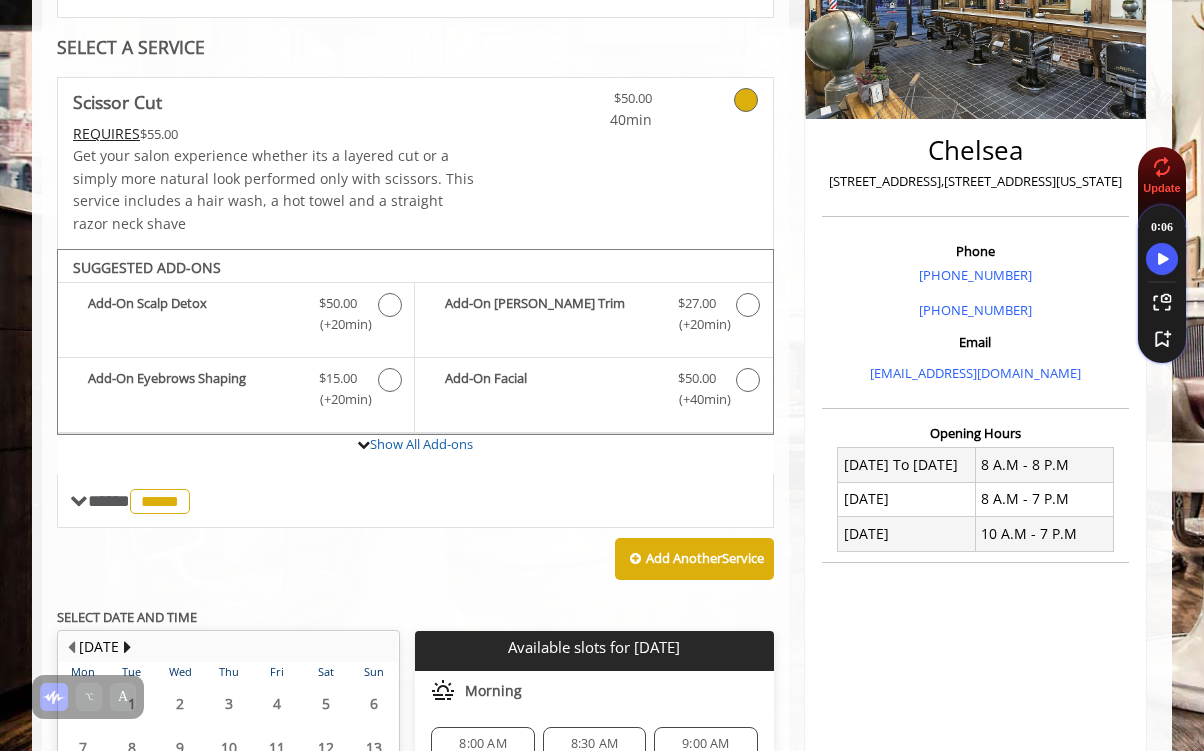 click on "Phone
+(917) 639-3902
+(646) 634-2232
Email
info@mademanbarber.com" at bounding box center [975, 321] 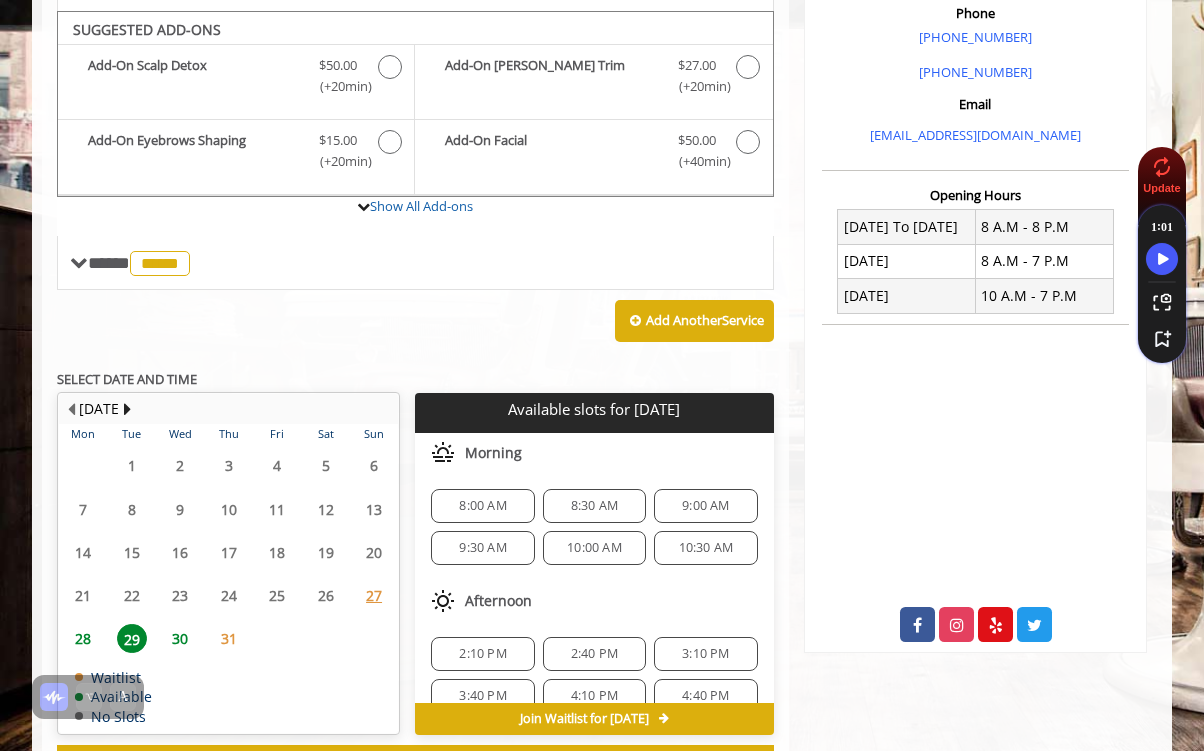 scroll, scrollTop: 599, scrollLeft: 0, axis: vertical 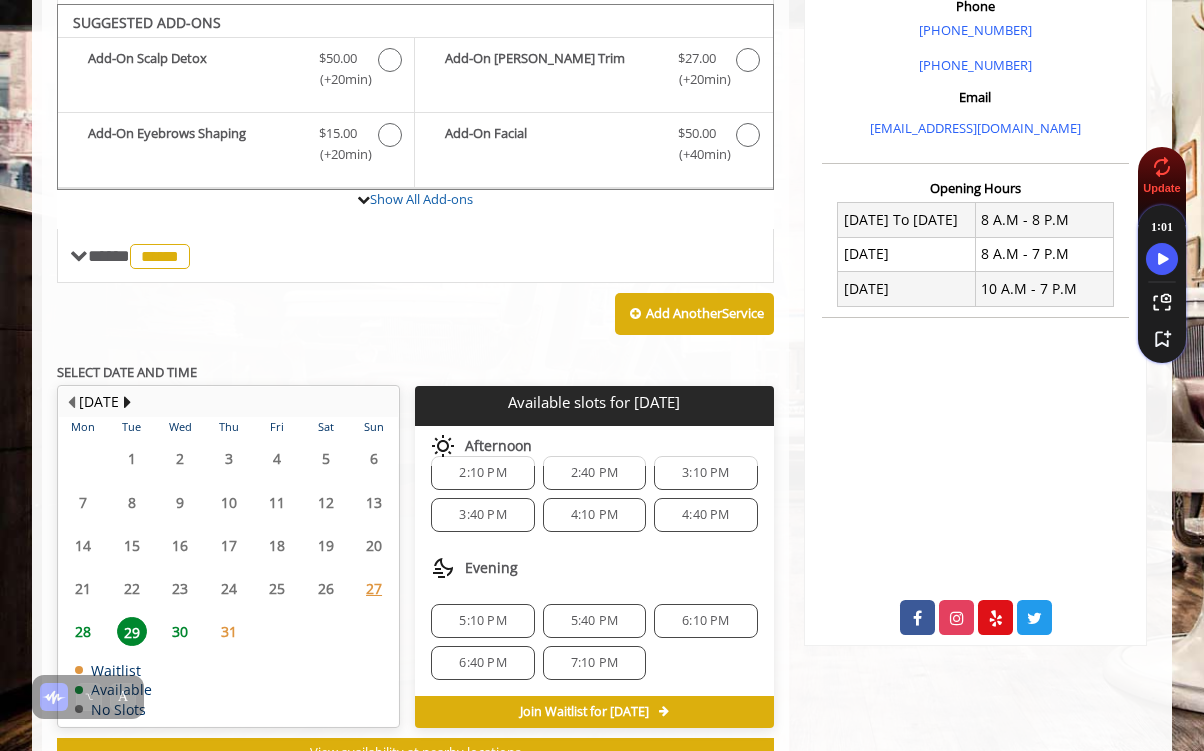 click on "30" 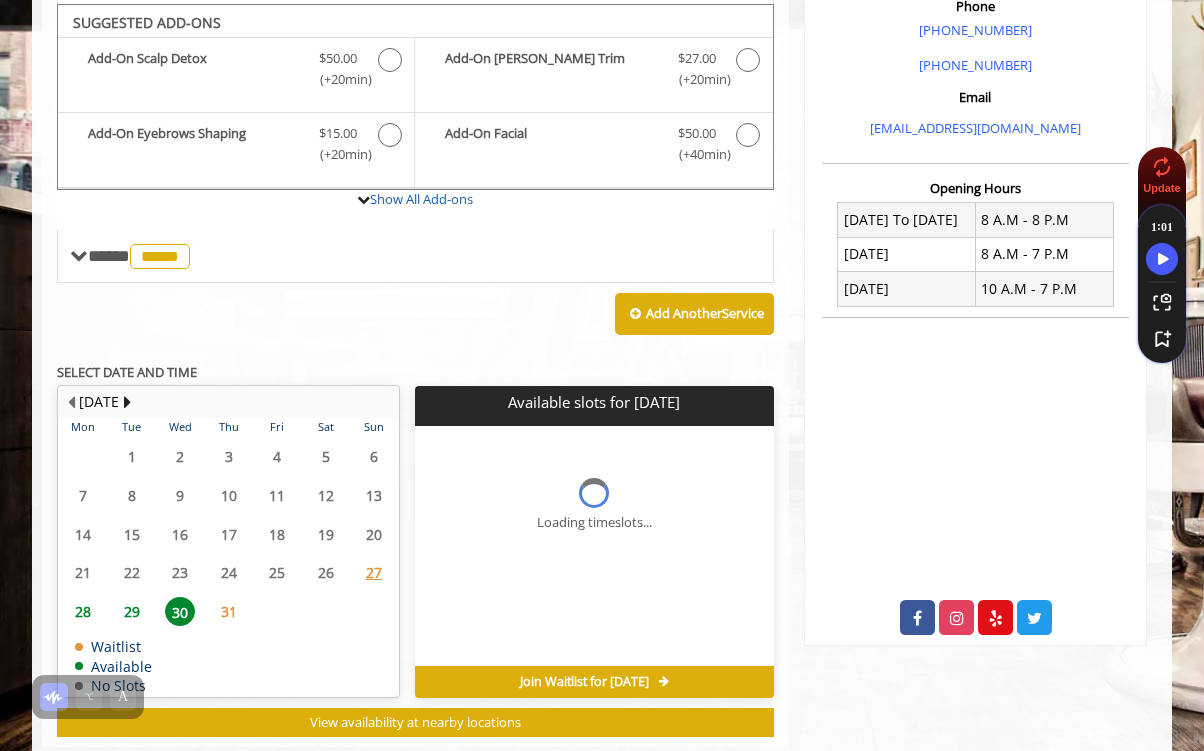 scroll, scrollTop: 644, scrollLeft: 0, axis: vertical 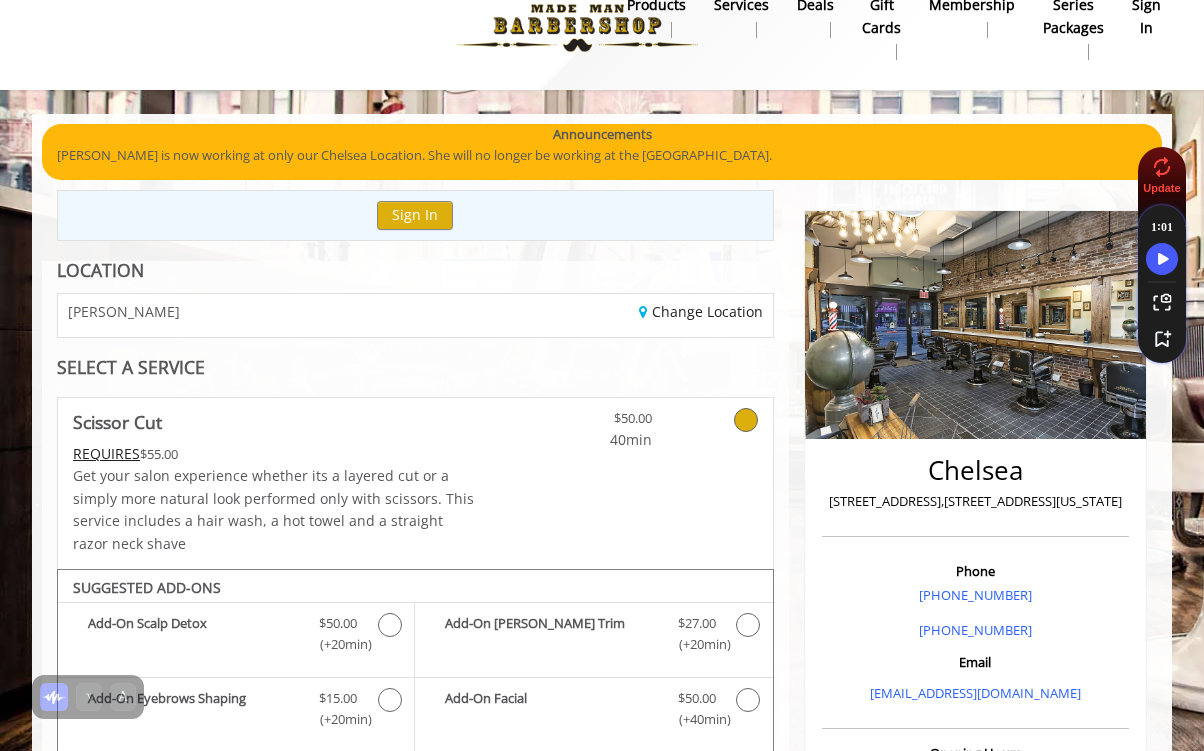 click on "Chelsea
169 W 23rd Street,170 W 23rd Street, New York" at bounding box center [975, 491] 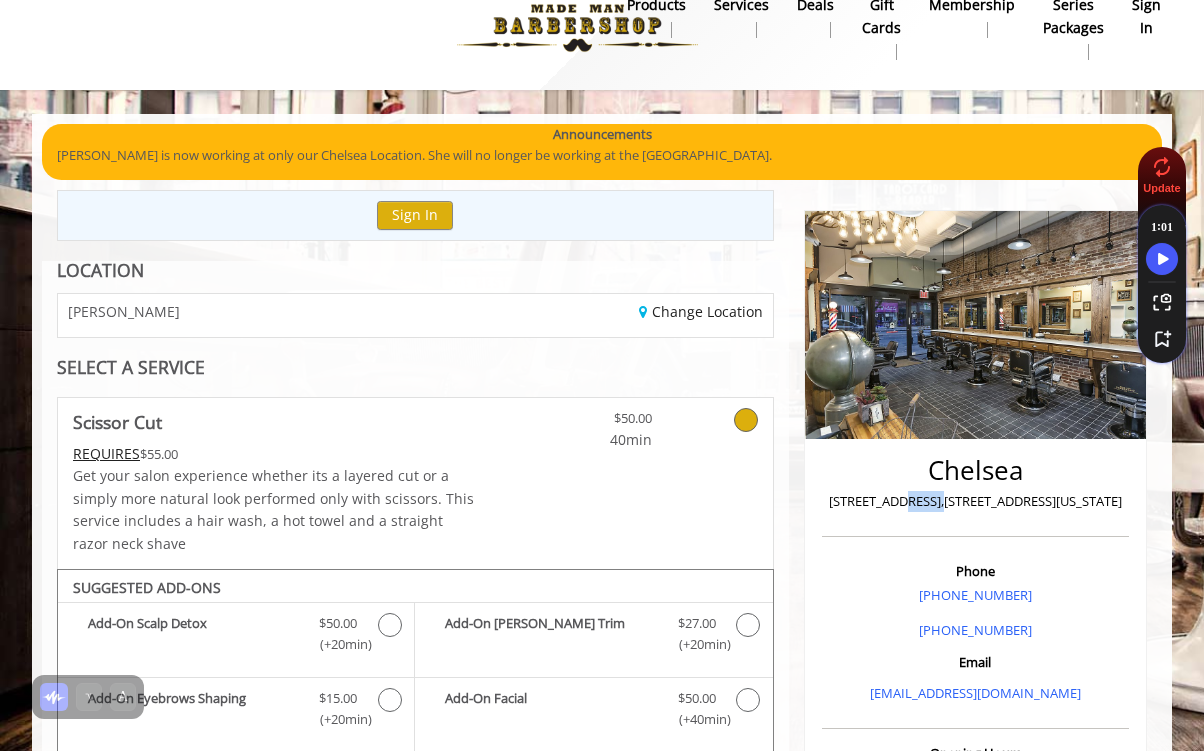 click on "169 W 23rd Street,170 W 23rd Street, New York" at bounding box center [975, 501] 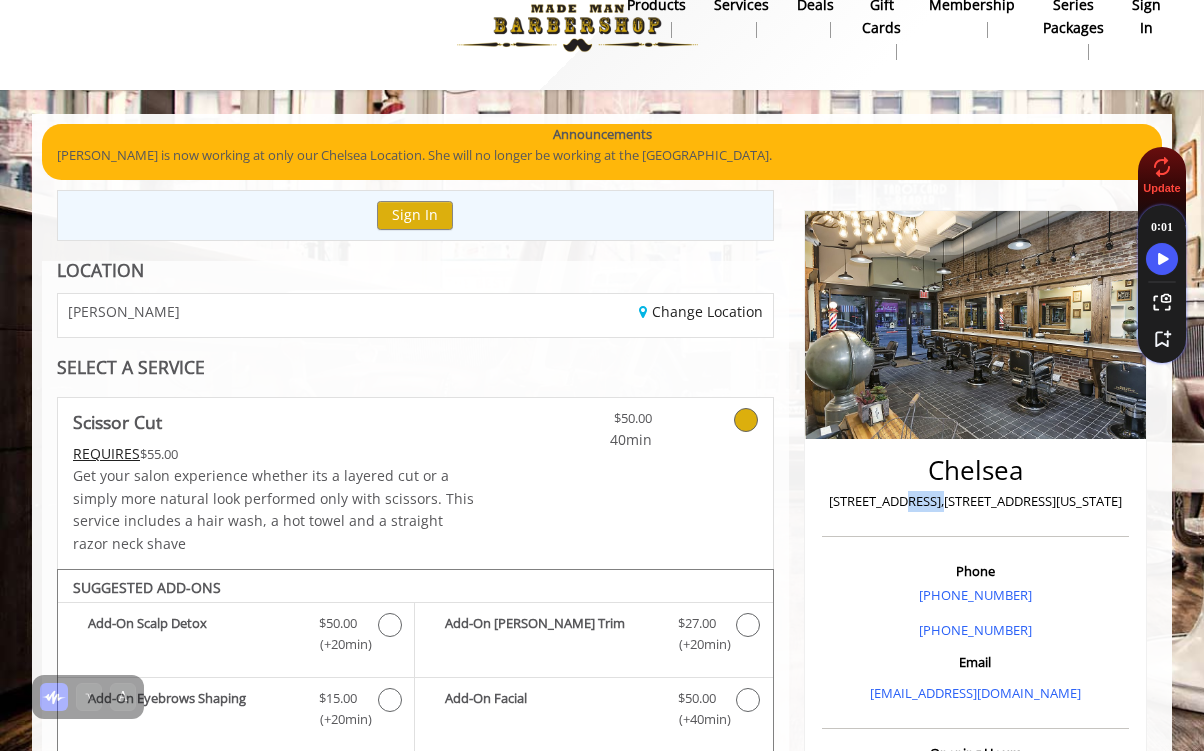 click on "169 W 23rd Street,170 W 23rd Street, New York" at bounding box center [975, 501] 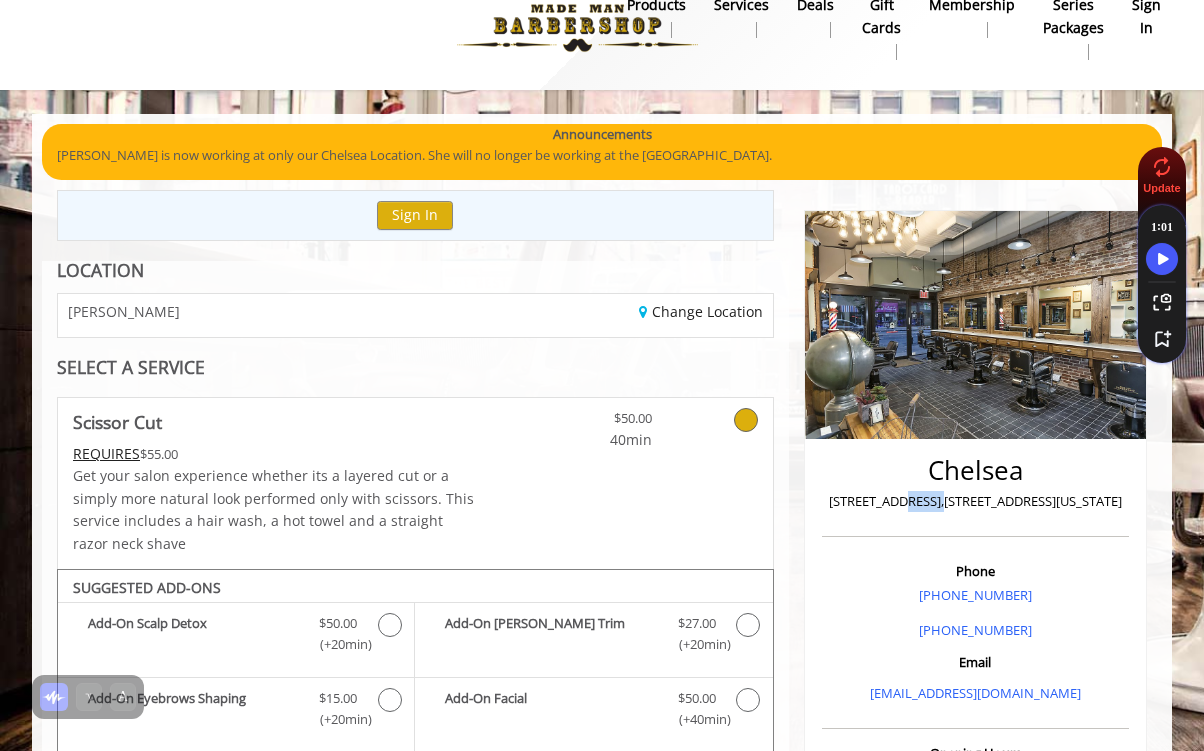 click on "169 W 23rd Street,170 W 23rd Street, New York" at bounding box center [975, 501] 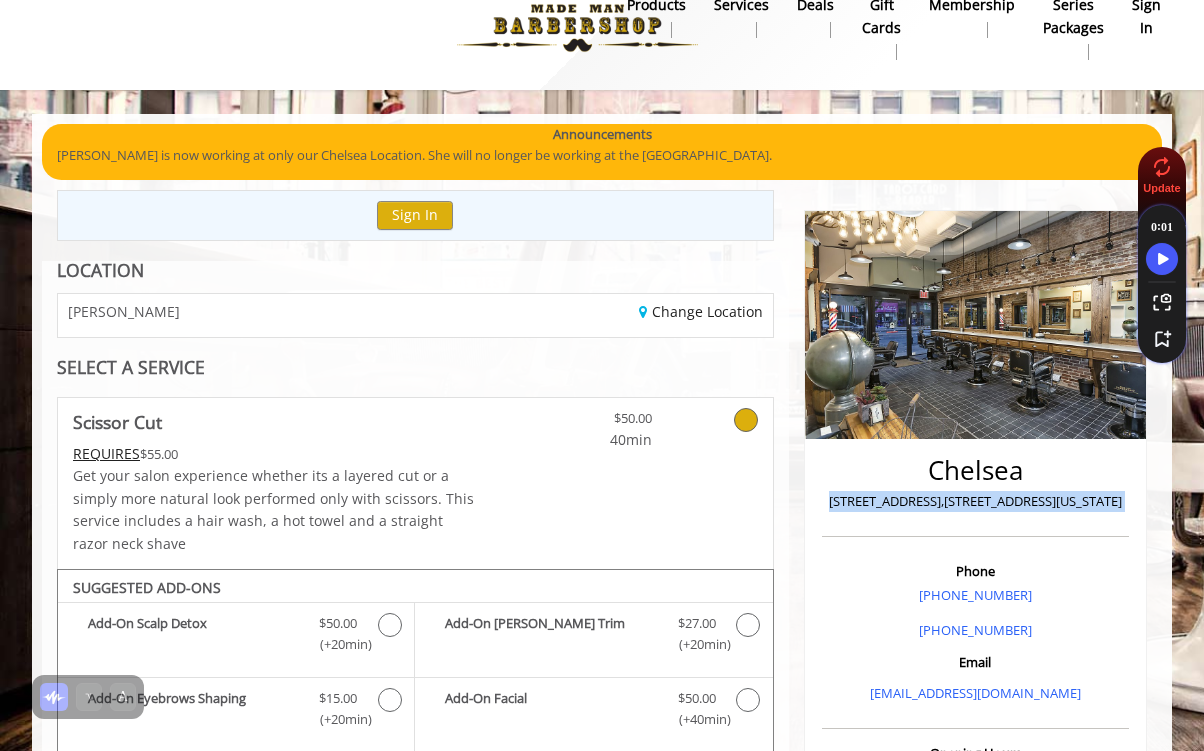 click on "169 W 23rd Street,170 W 23rd Street, New York" at bounding box center [975, 501] 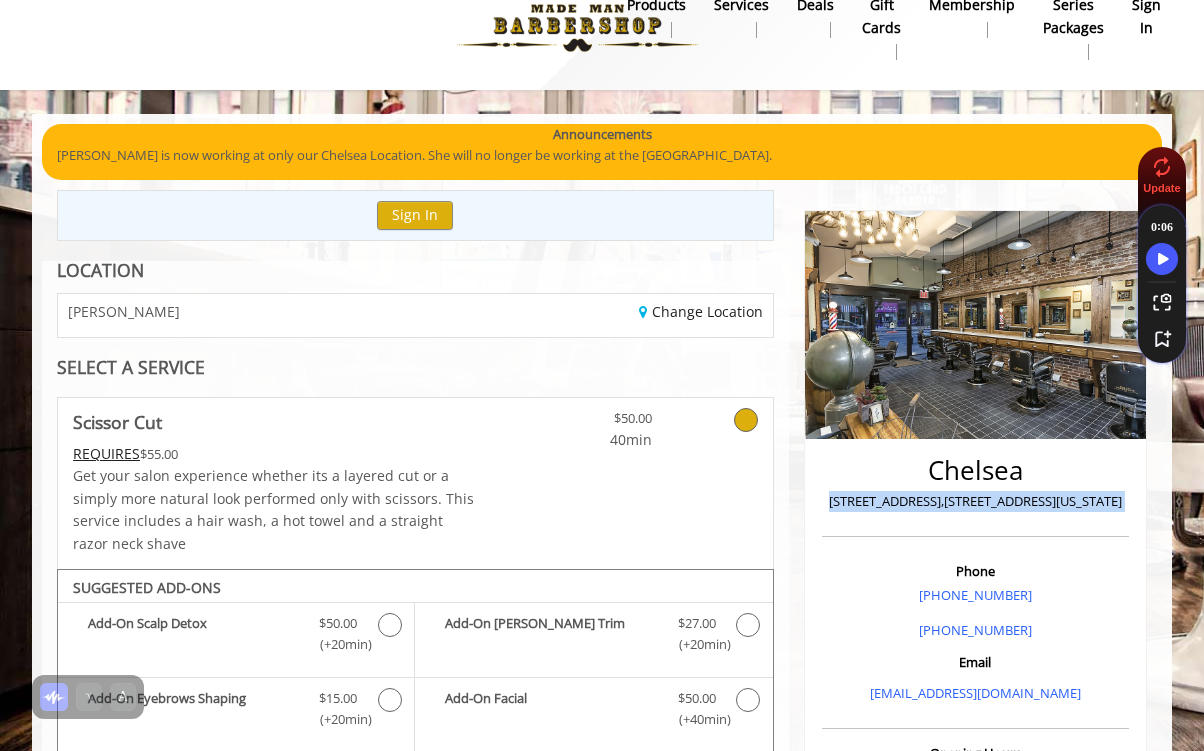 scroll, scrollTop: 0, scrollLeft: 0, axis: both 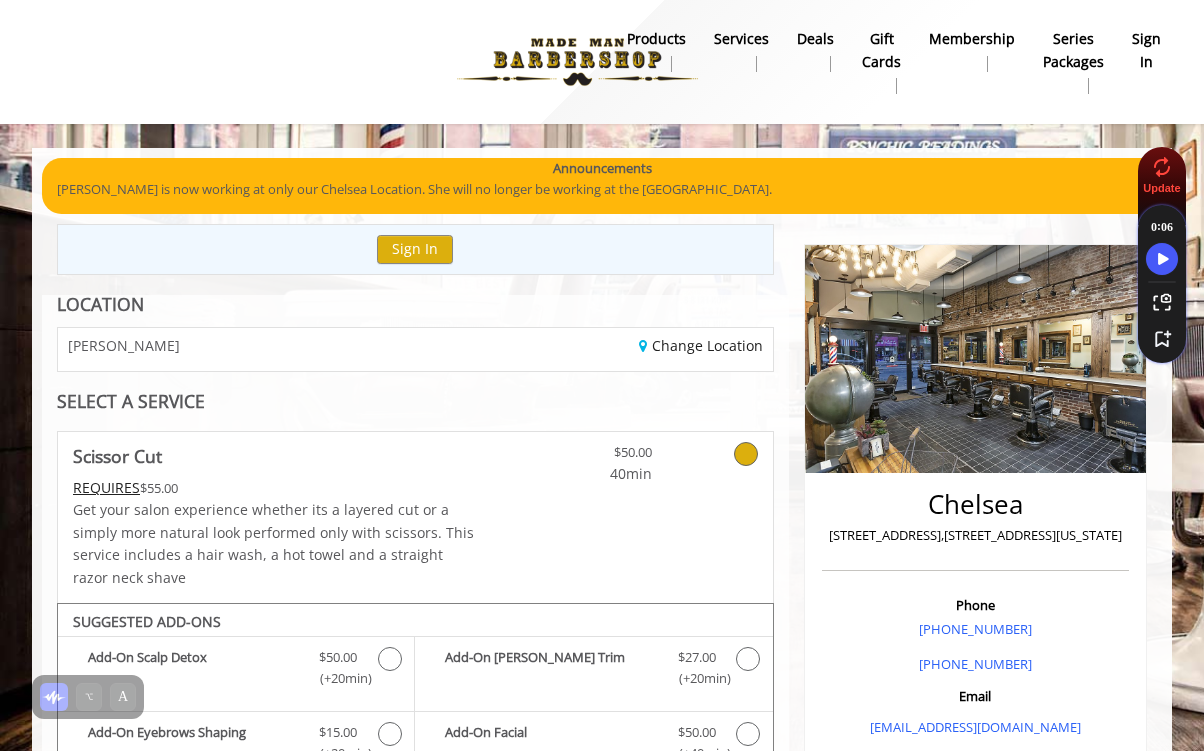 click on "**********" 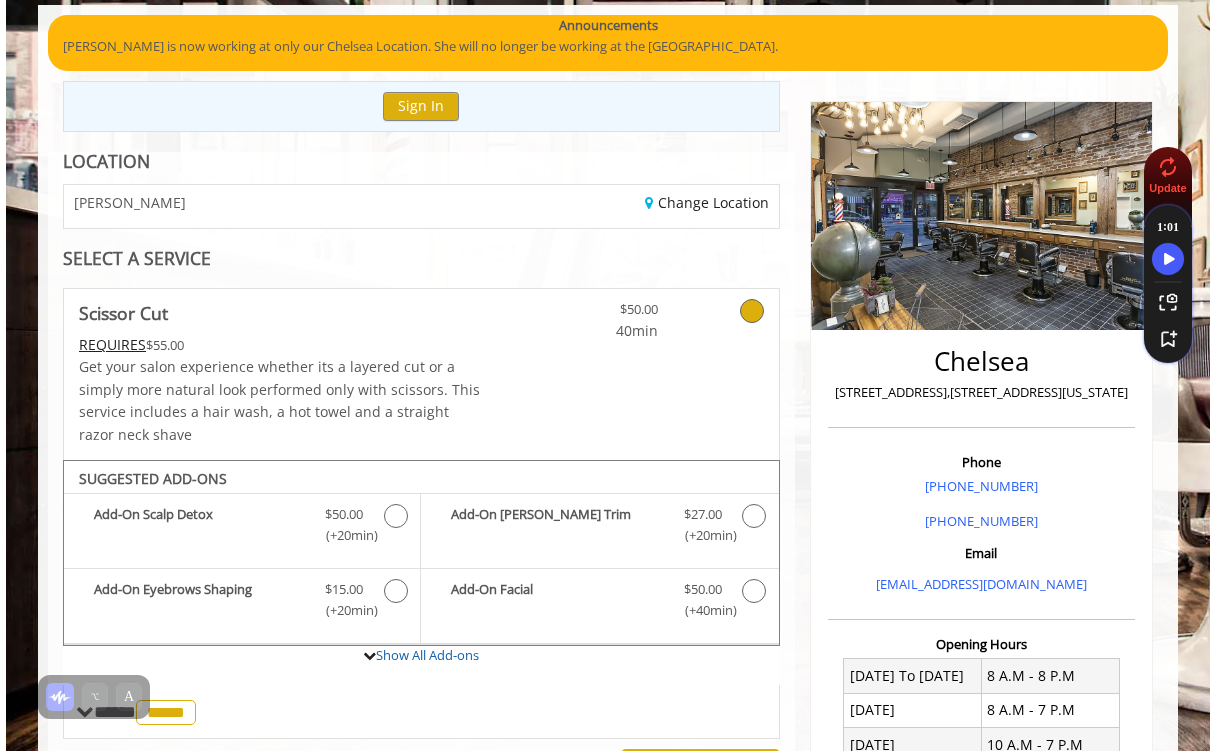 scroll, scrollTop: 0, scrollLeft: 0, axis: both 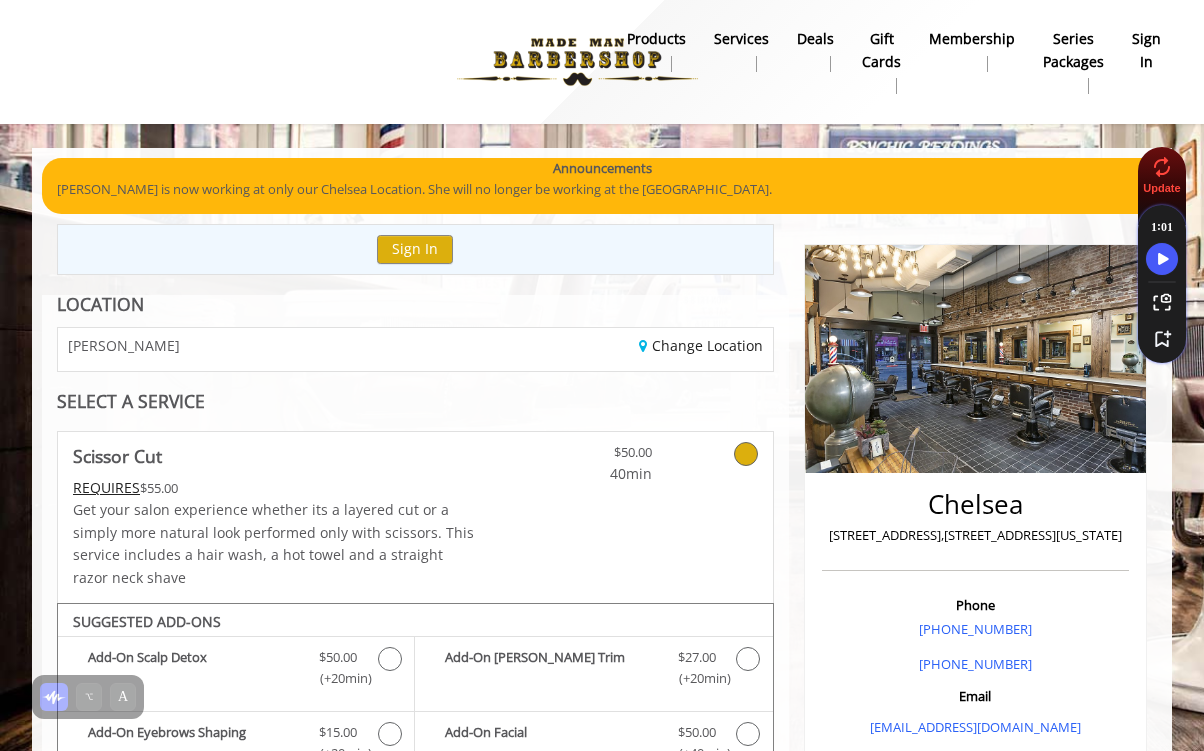 click 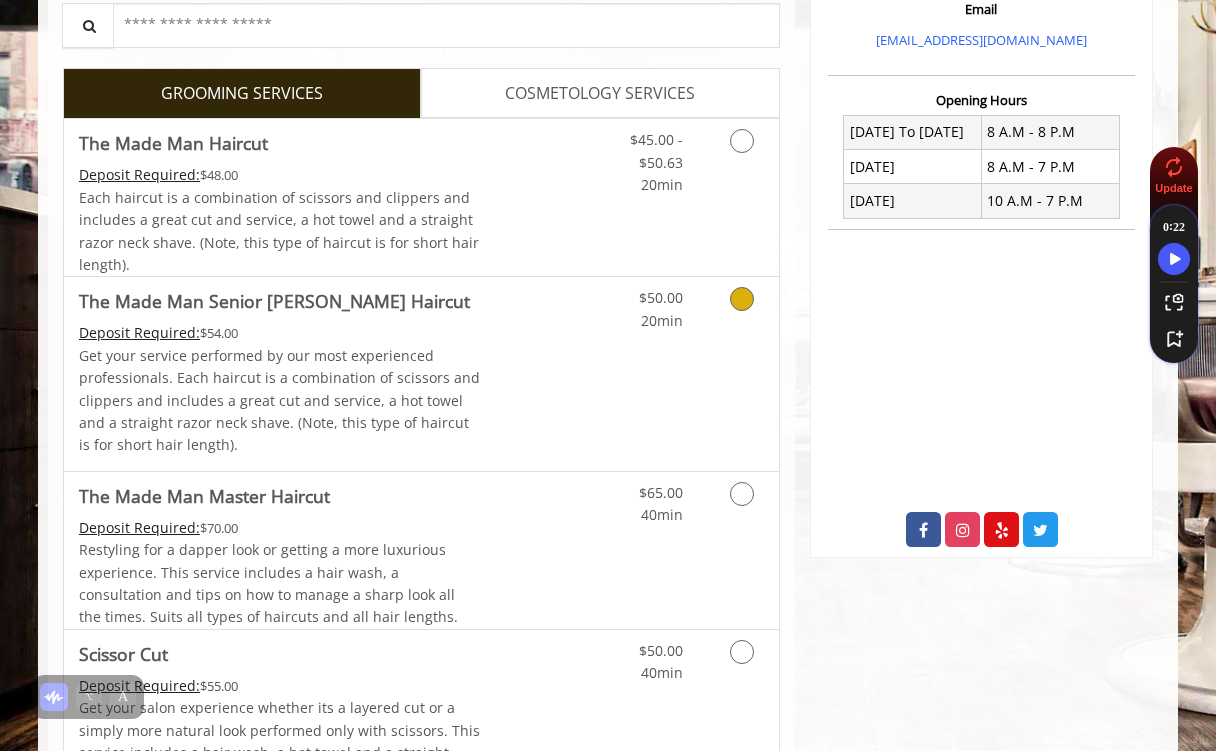 scroll, scrollTop: 782, scrollLeft: 0, axis: vertical 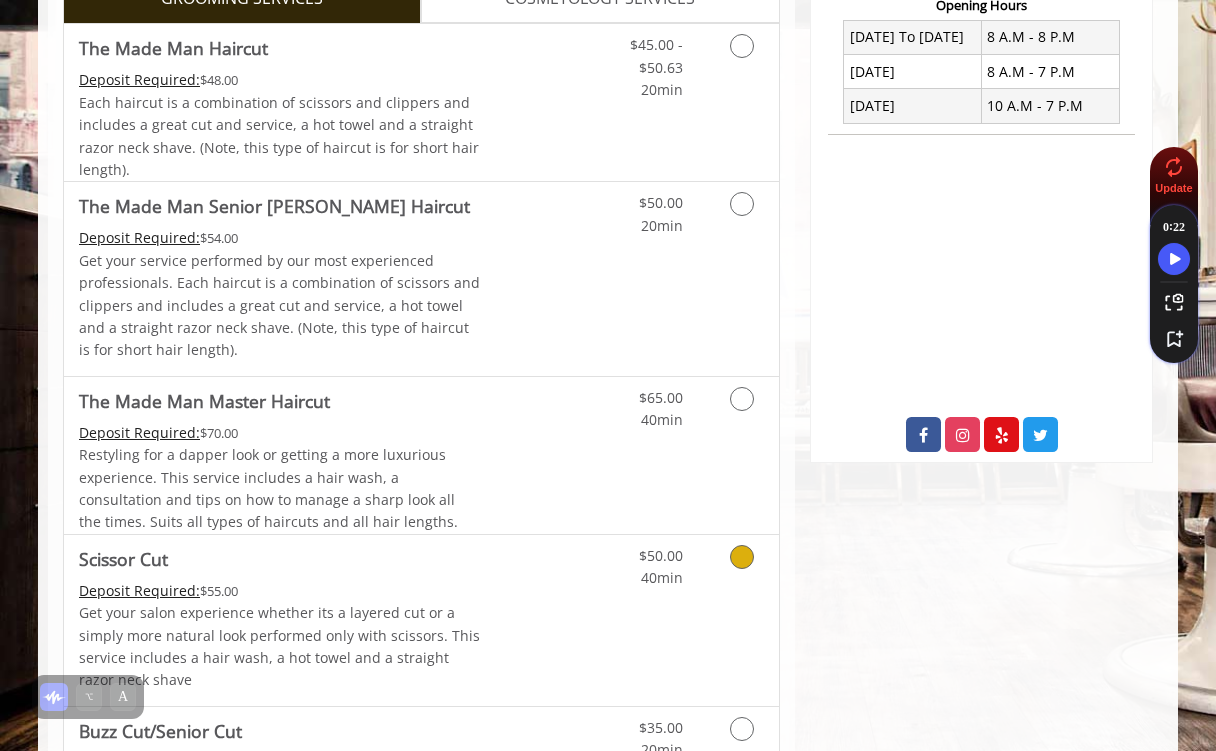click at bounding box center (738, 562) 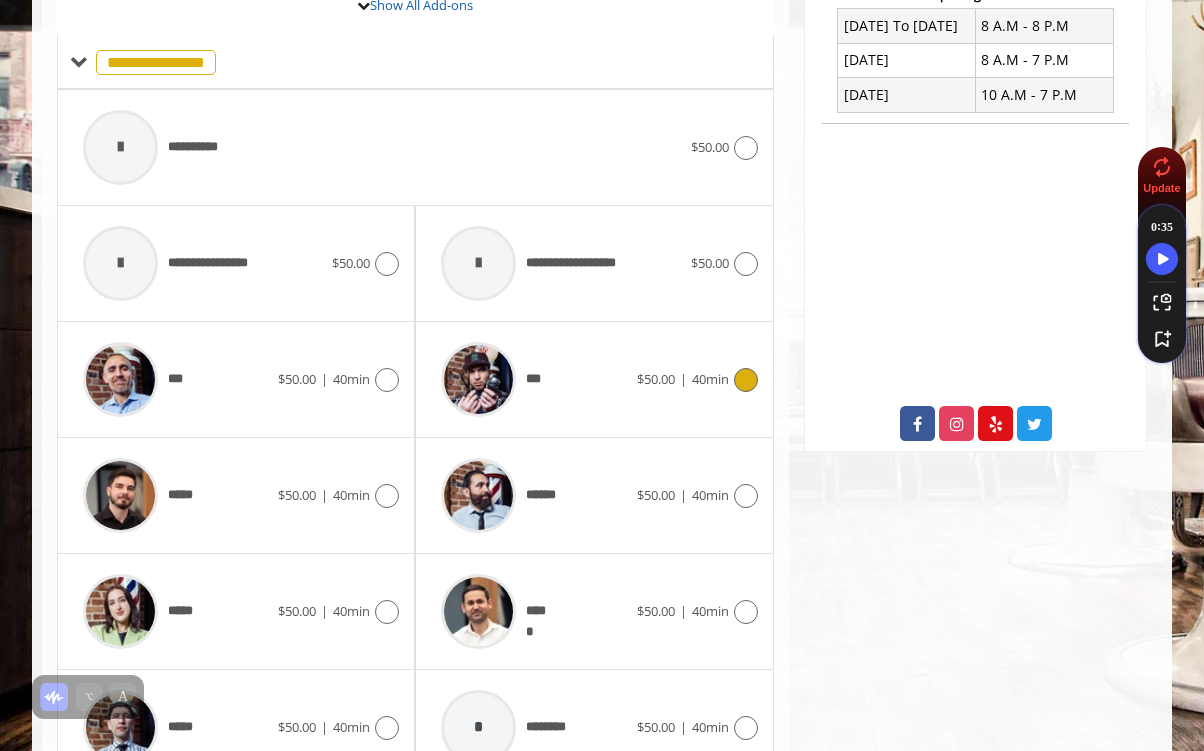 scroll, scrollTop: 844, scrollLeft: 0, axis: vertical 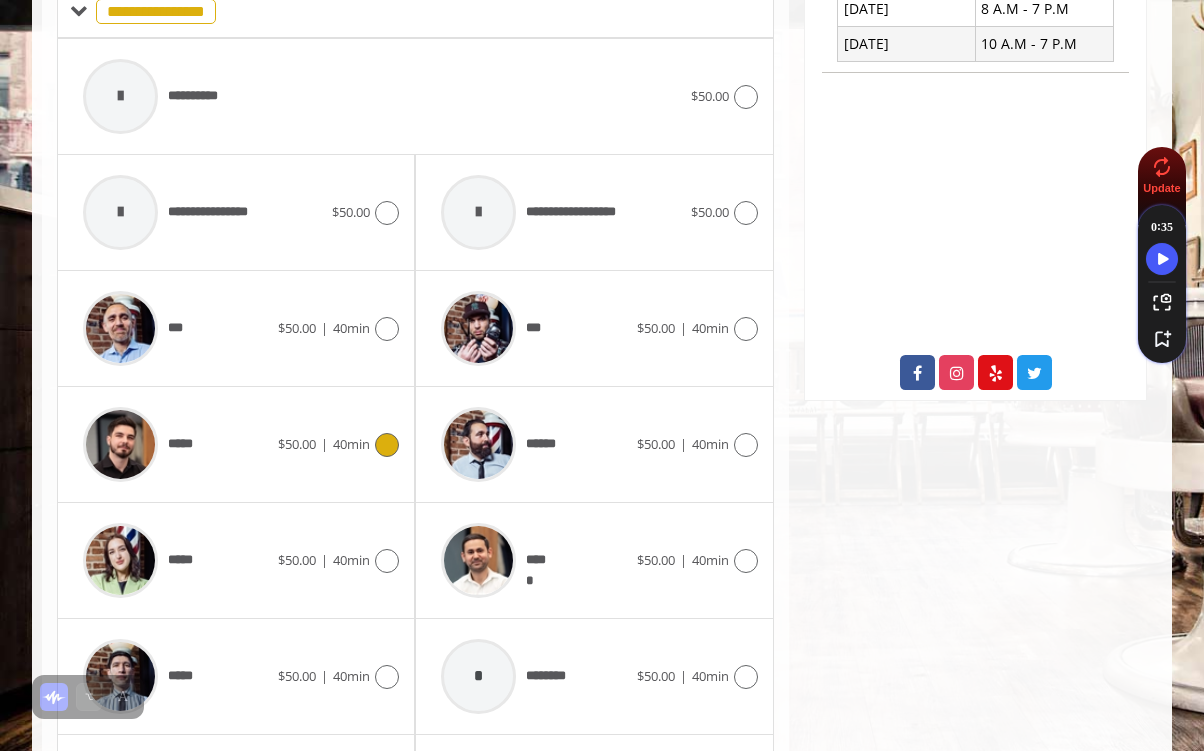 click on "*****" at bounding box center [175, 444] 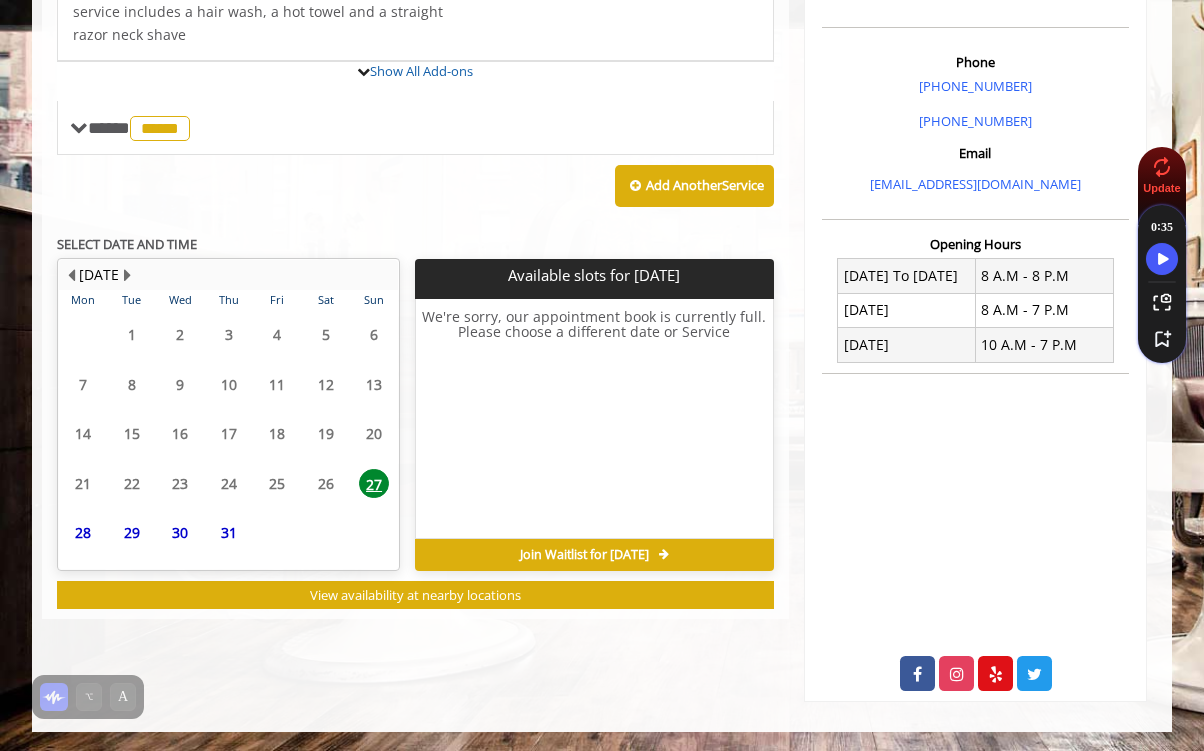 scroll, scrollTop: 644, scrollLeft: 0, axis: vertical 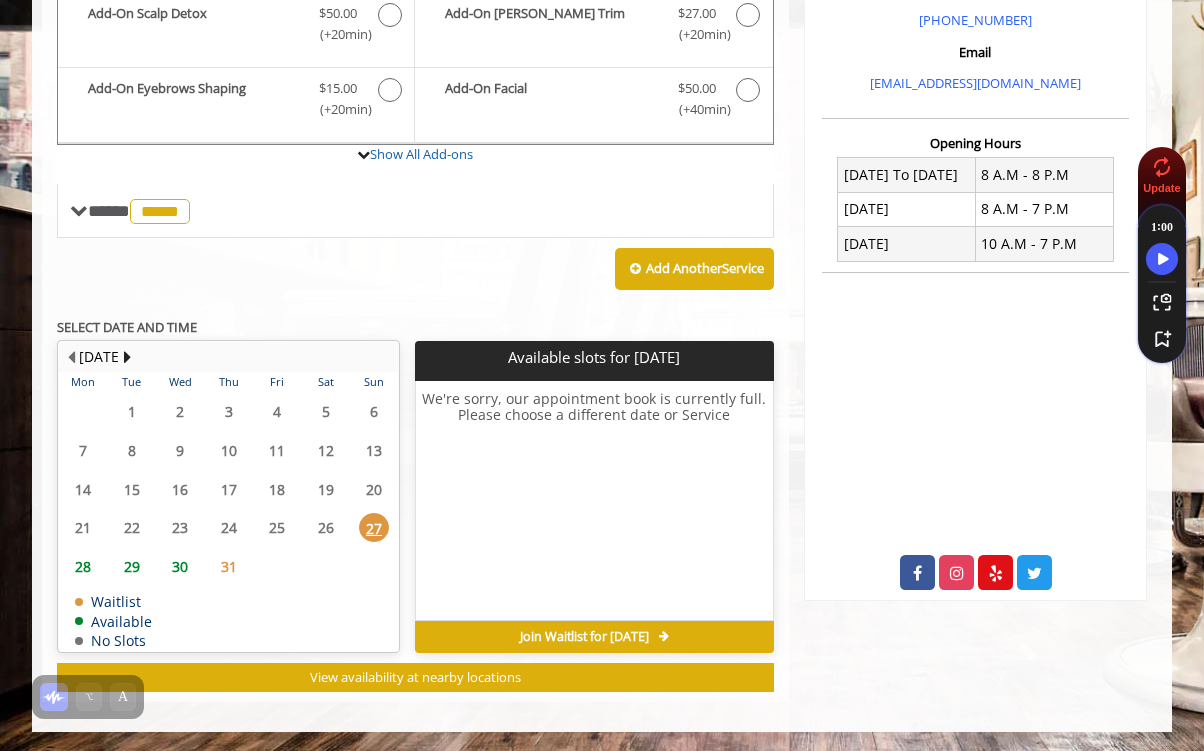 click on "29" 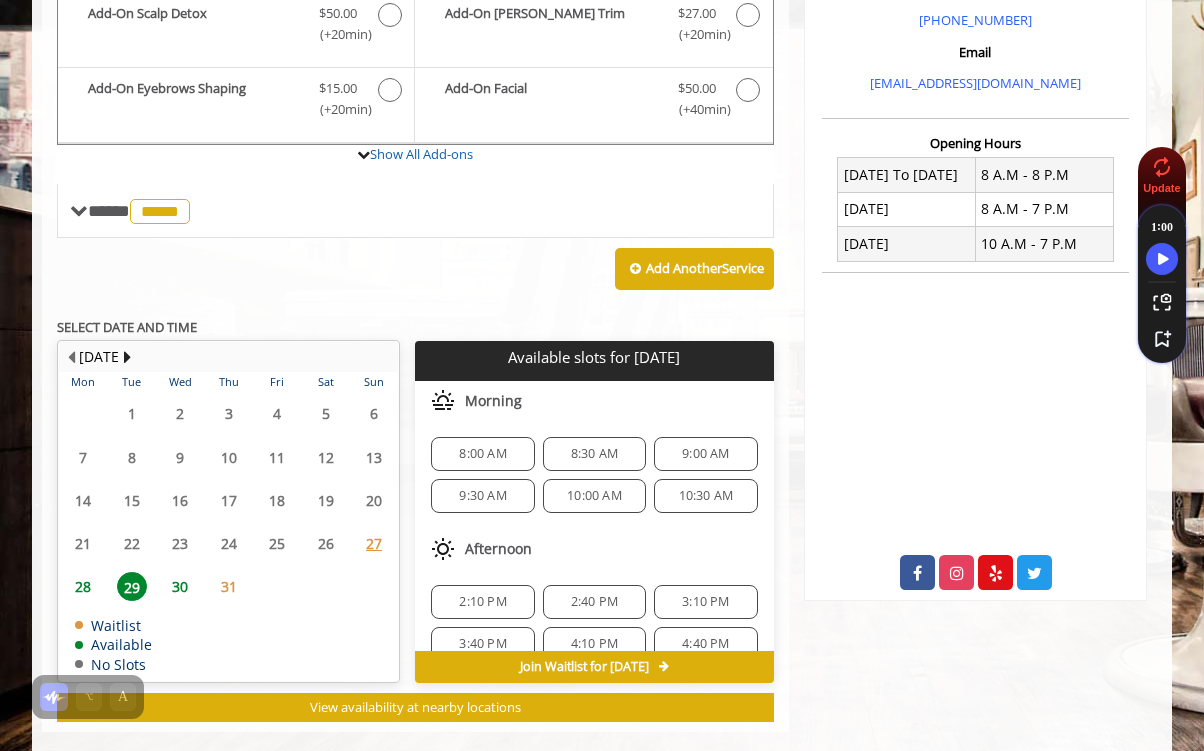 scroll, scrollTop: 674, scrollLeft: 0, axis: vertical 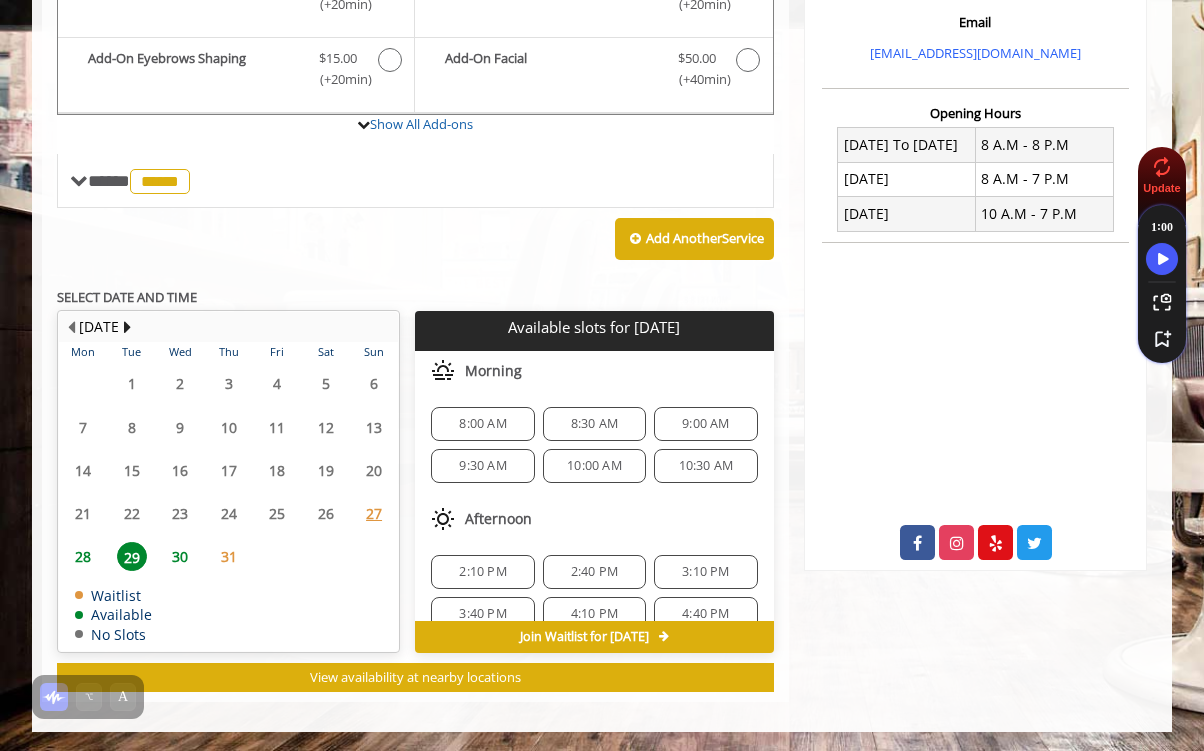 click on "28" 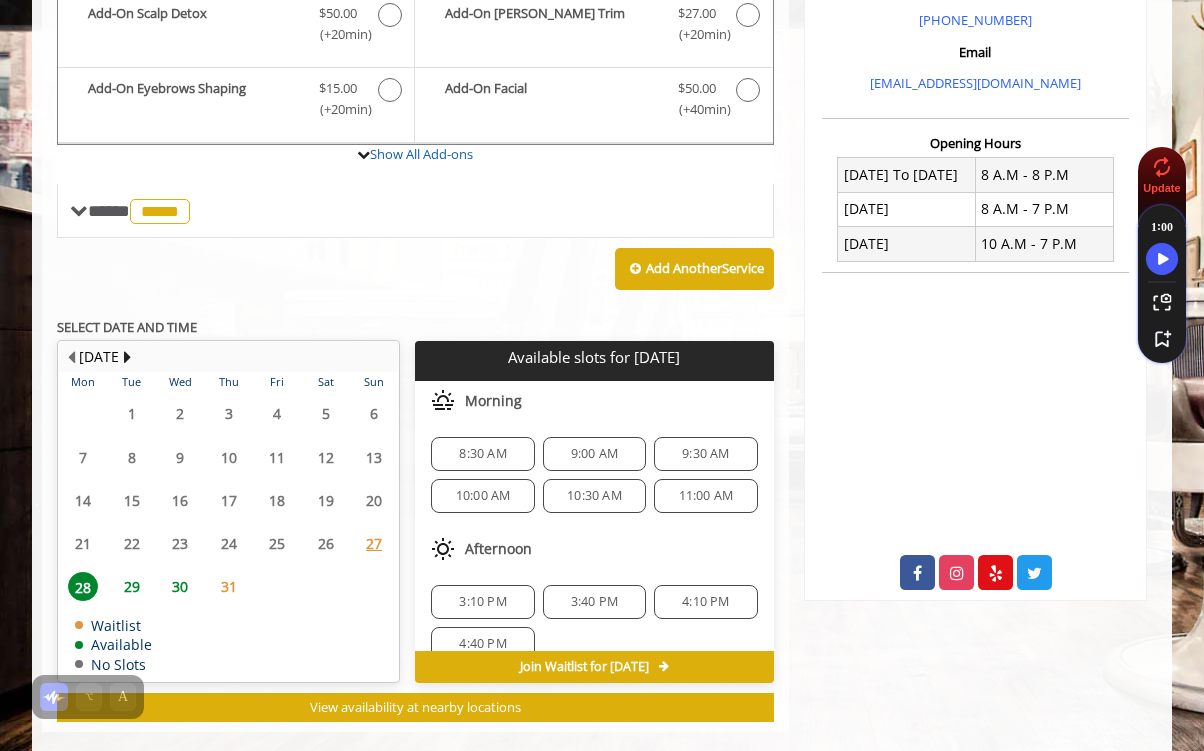 scroll, scrollTop: 674, scrollLeft: 0, axis: vertical 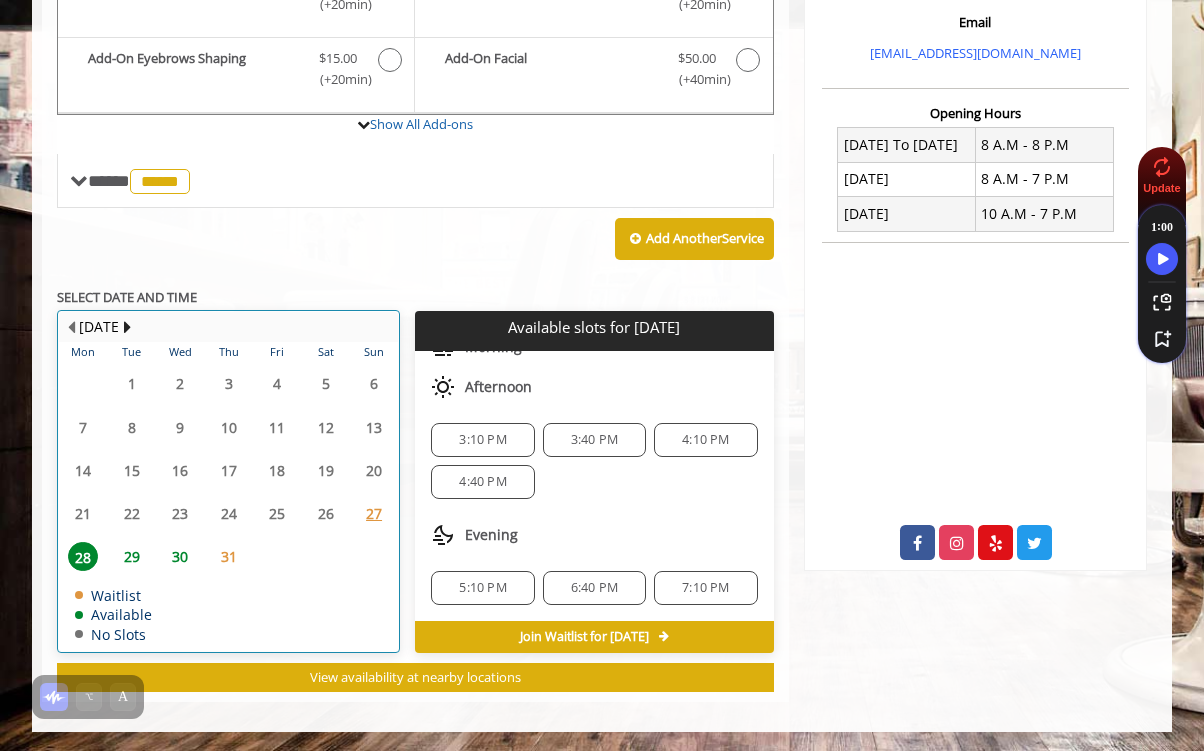 click on "29" 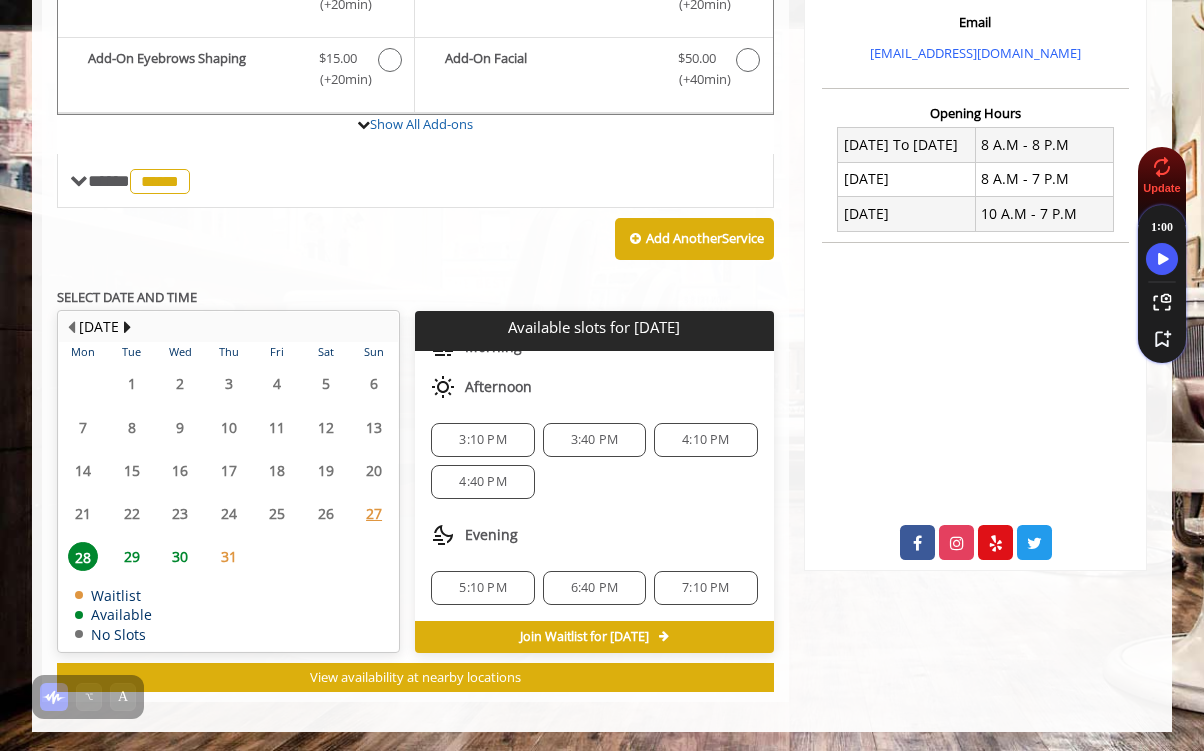 scroll, scrollTop: 644, scrollLeft: 0, axis: vertical 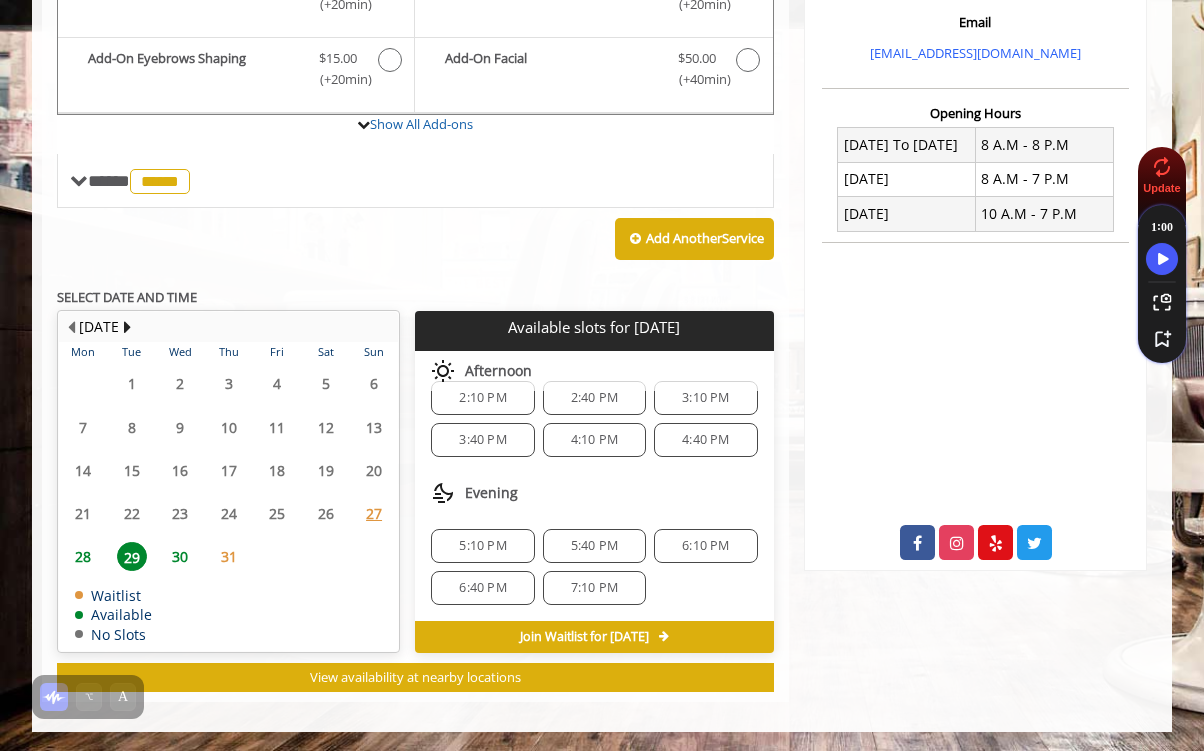 click on "30" 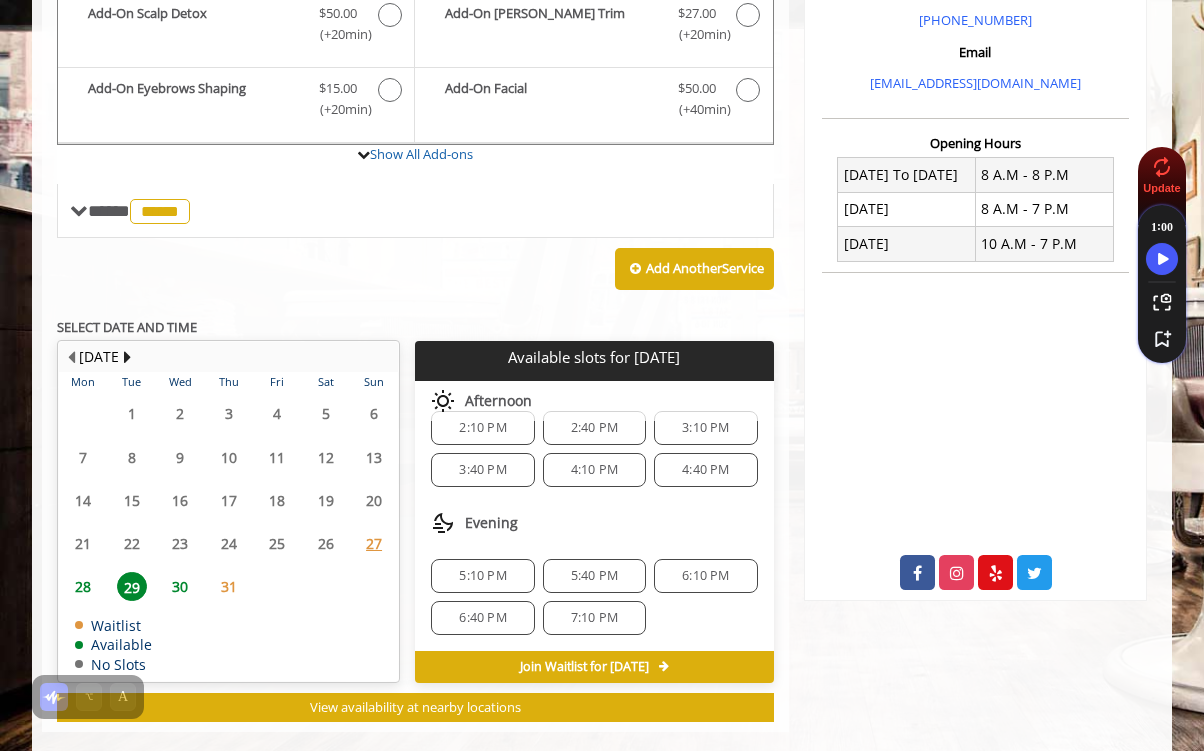 scroll, scrollTop: 0, scrollLeft: 0, axis: both 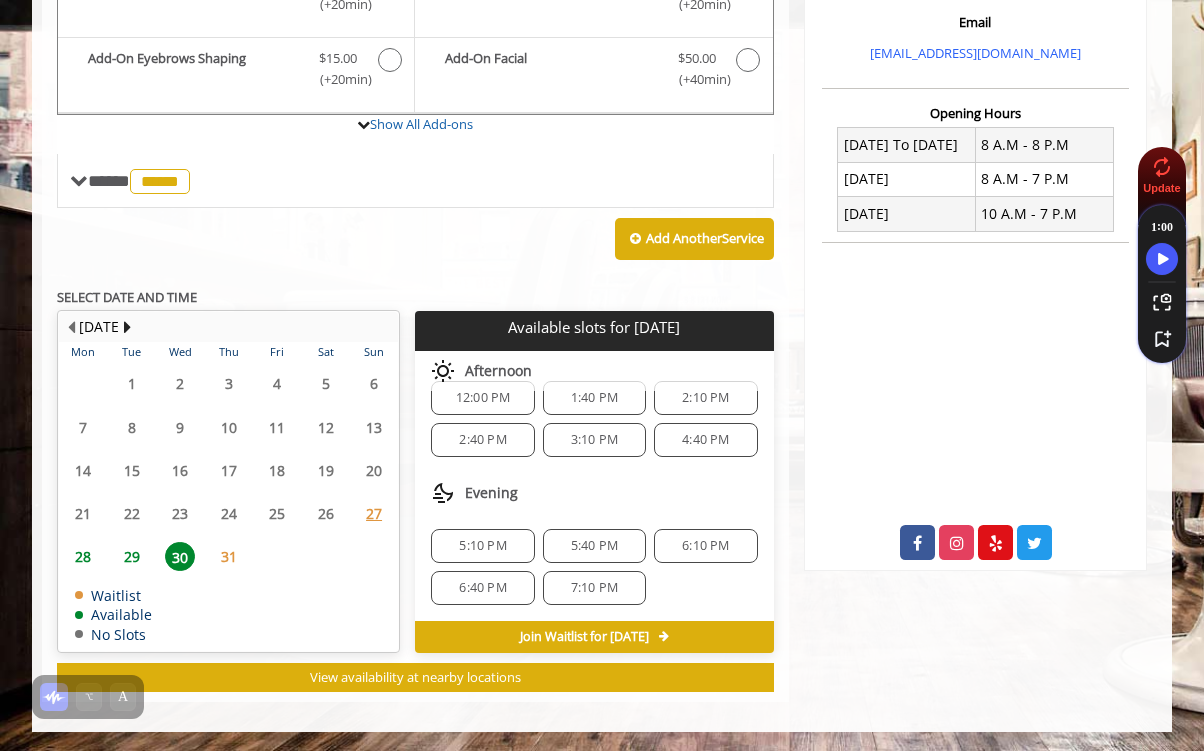 click on "6:10 PM" 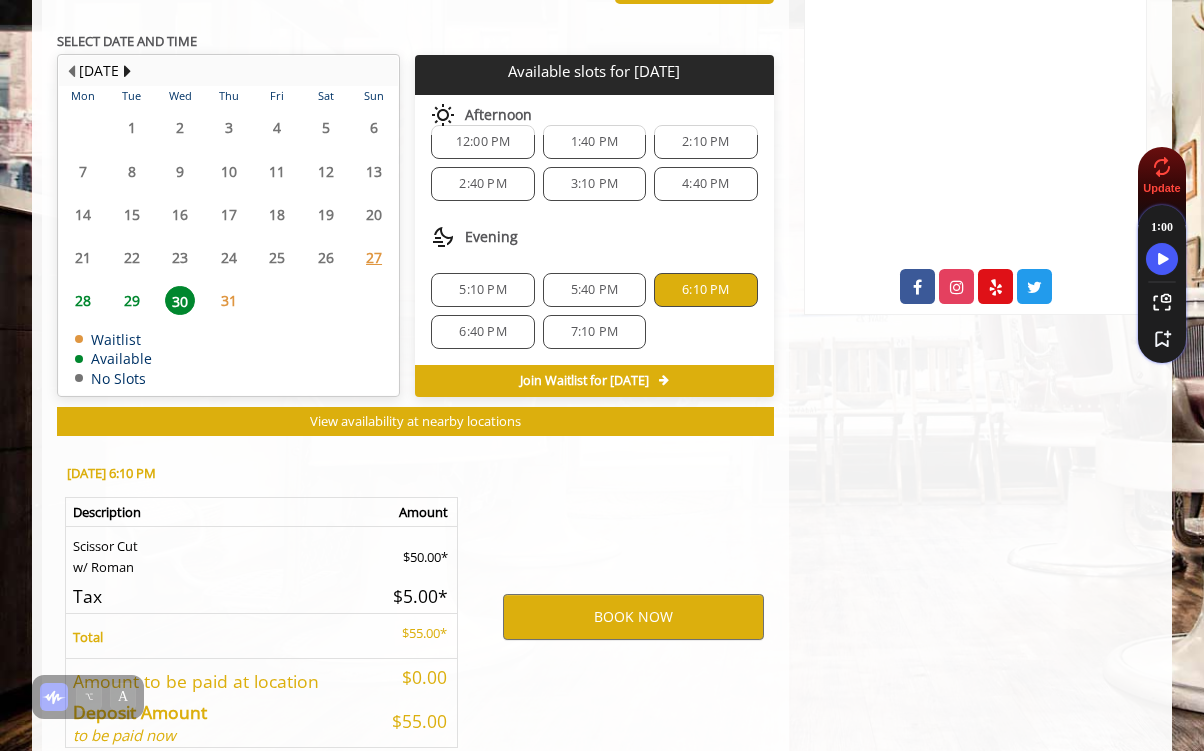 scroll, scrollTop: 1035, scrollLeft: 0, axis: vertical 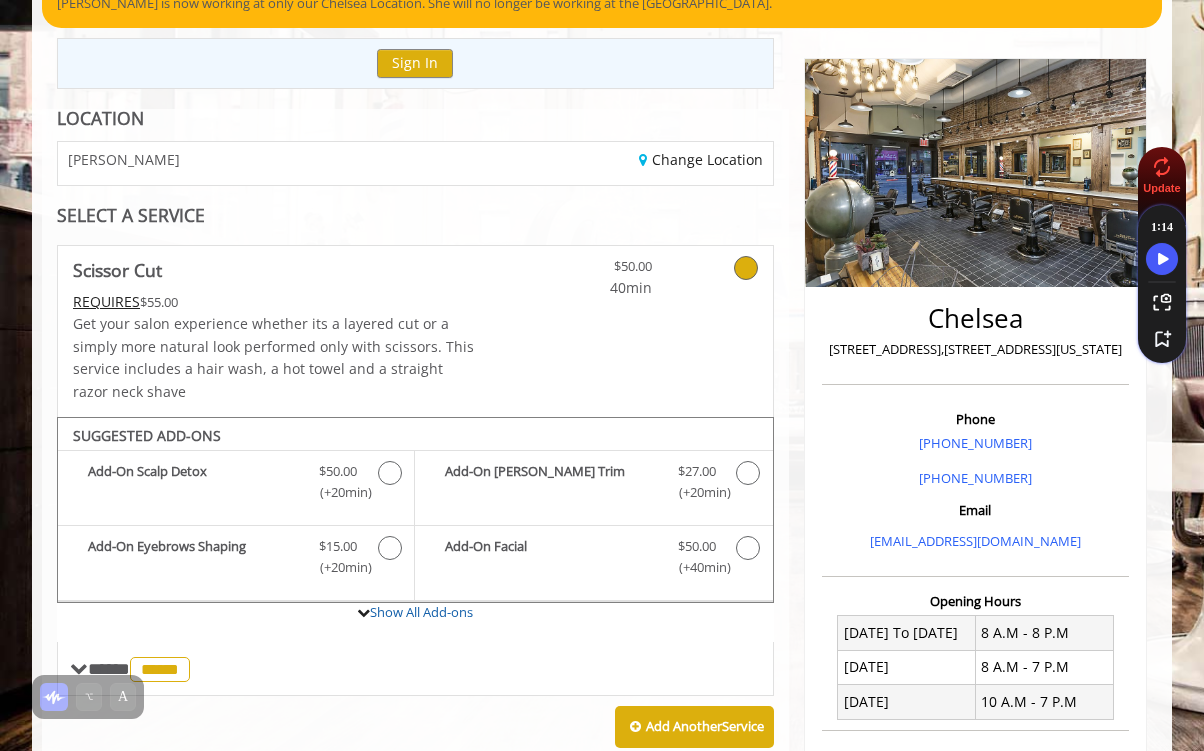 click on "Chelsea
169 W 23rd Street,170 W 23rd Street, New York" at bounding box center [975, 339] 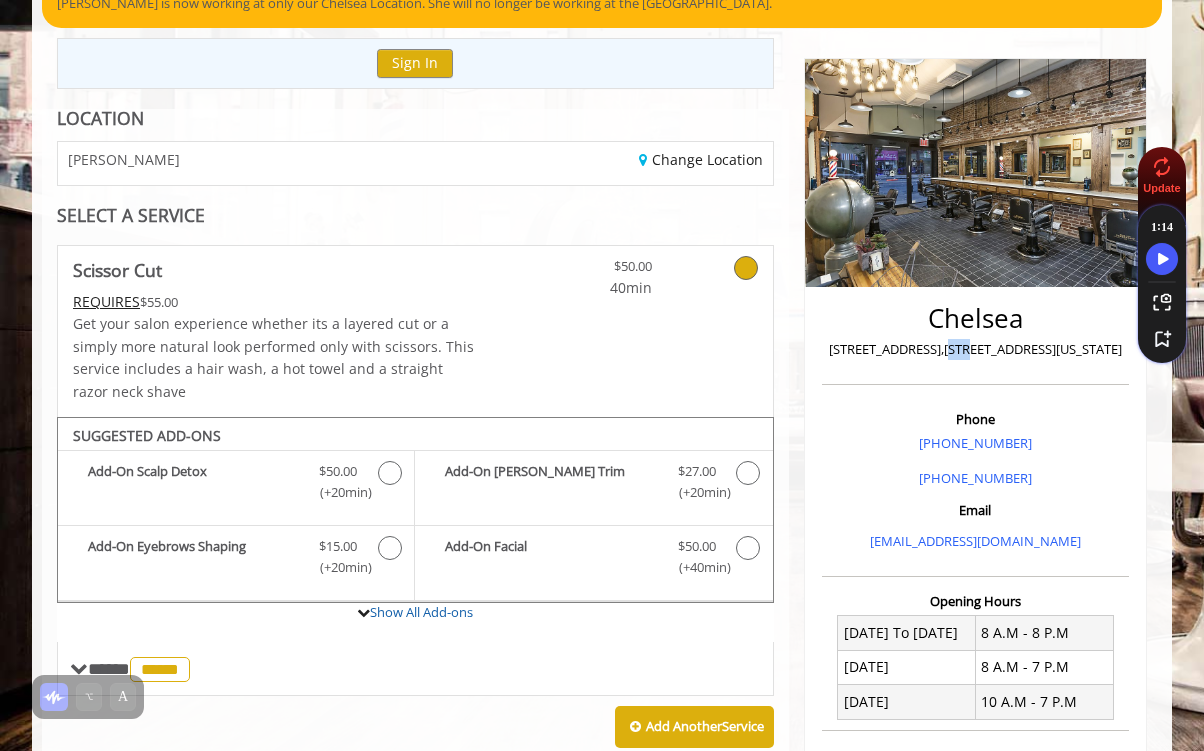 click on "169 W 23rd Street,170 W 23rd Street, New York" at bounding box center [975, 349] 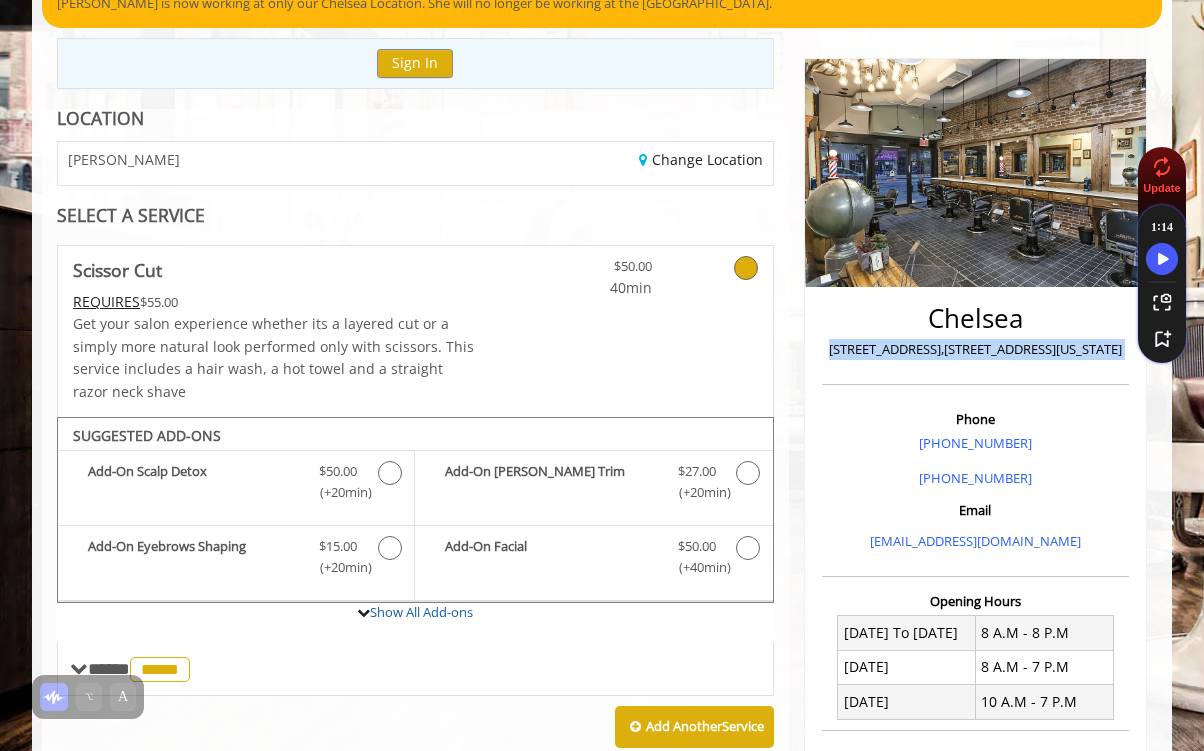 click on "169 W 23rd Street,170 W 23rd Street, New York" at bounding box center [975, 349] 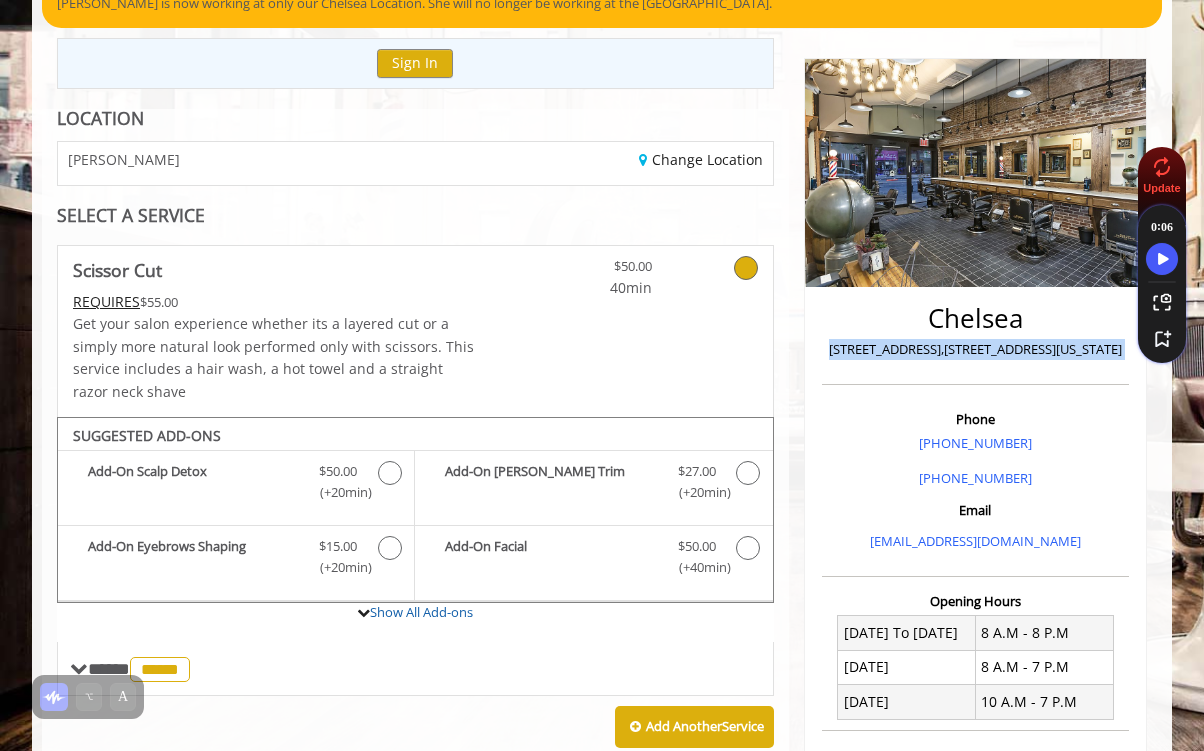copy on "169 W 23rd Street,170 W 23rd Street, New York" 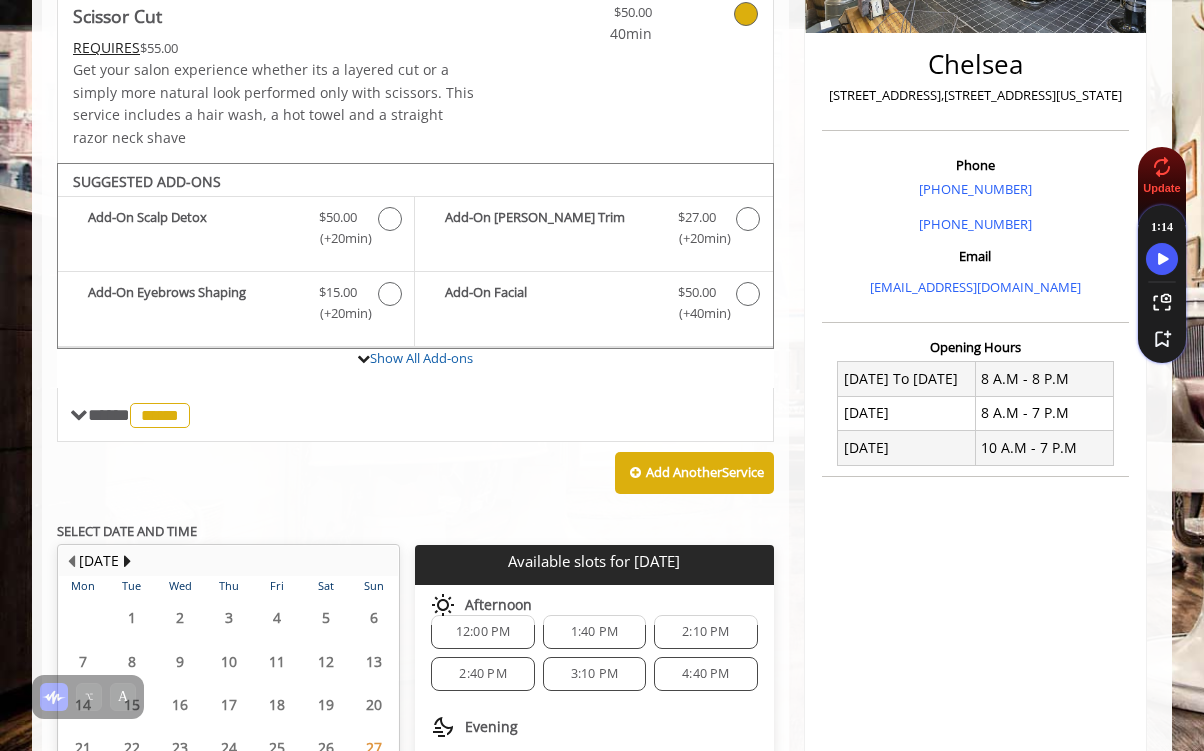 scroll, scrollTop: 368, scrollLeft: 0, axis: vertical 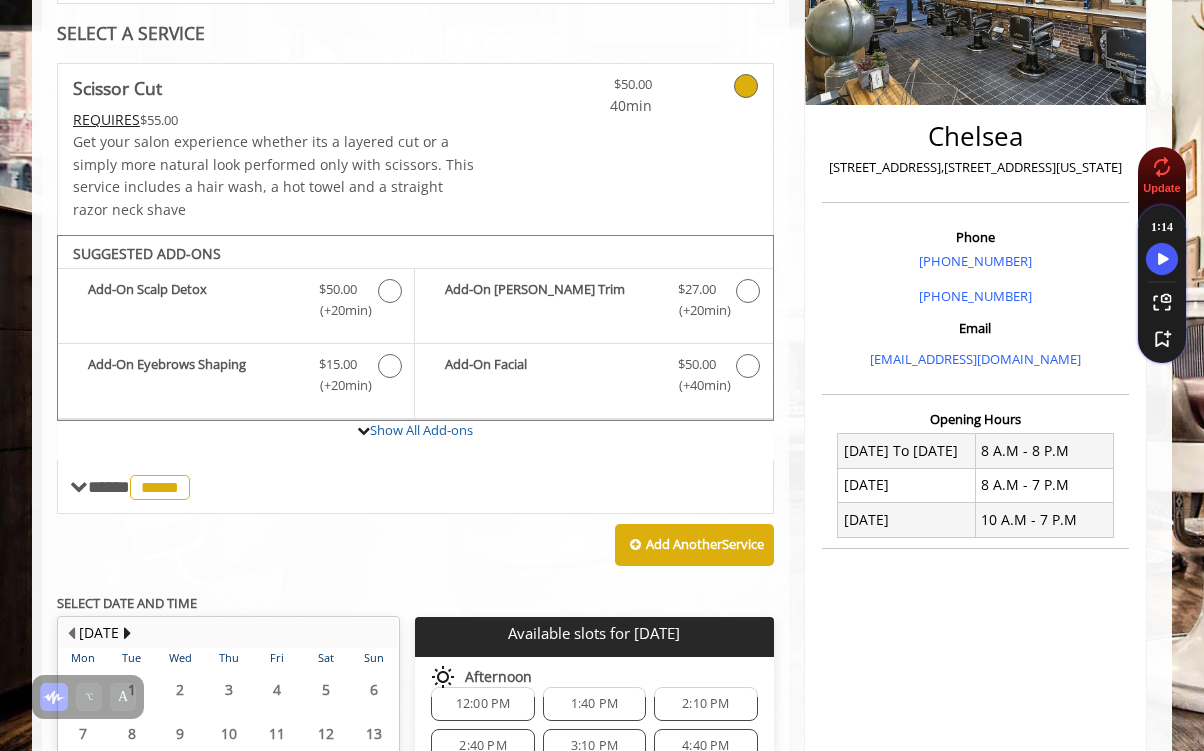 click on "169 W 23rd Street,170 W 23rd Street, New York" at bounding box center (975, 167) 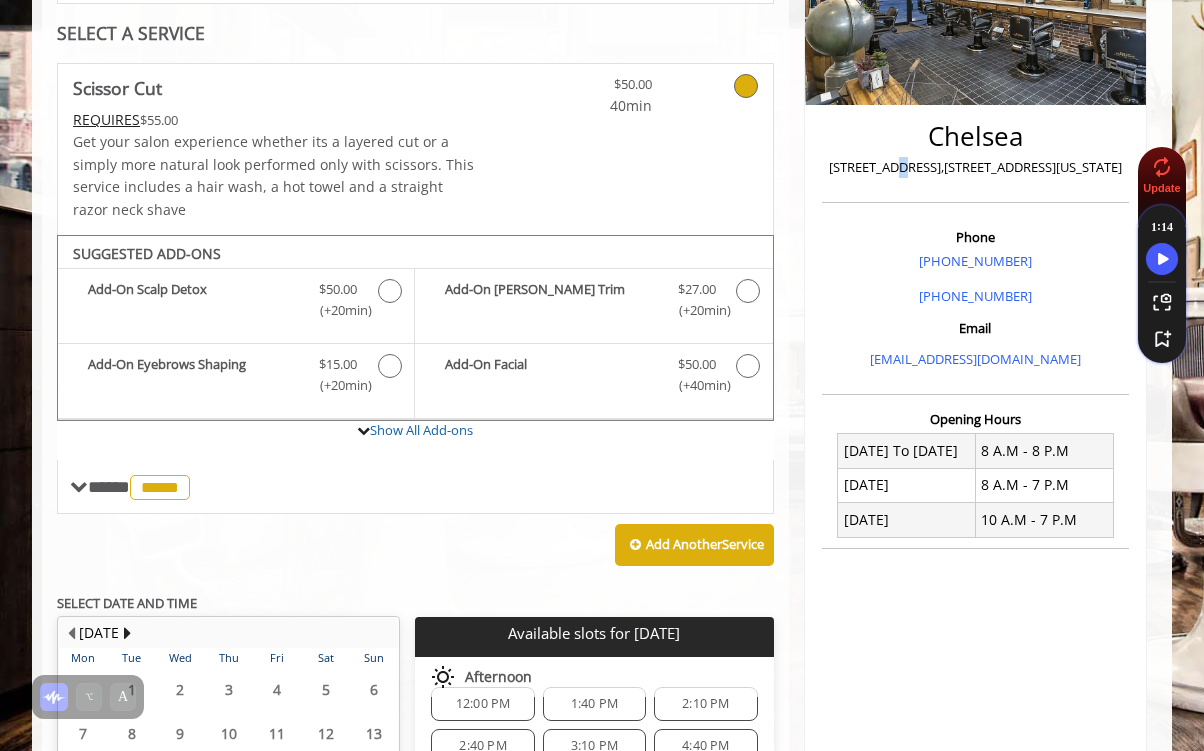 click on "169 W 23rd Street,170 W 23rd Street, New York" at bounding box center [975, 167] 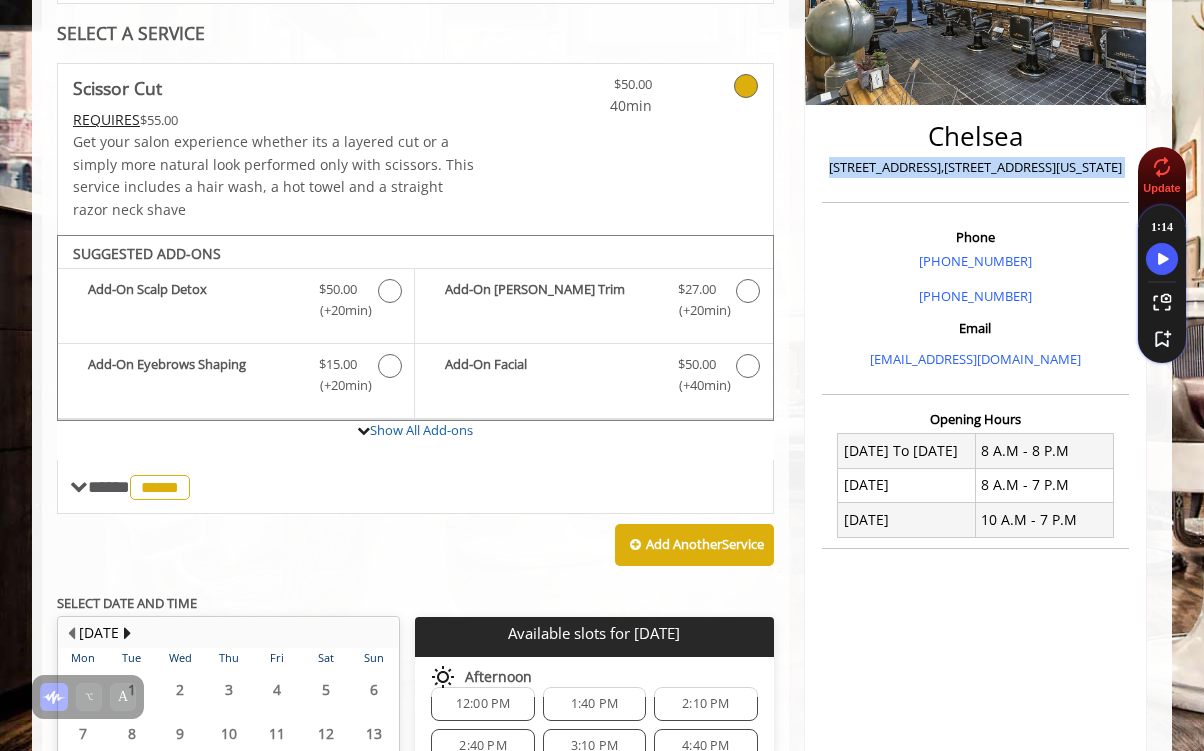 click on "169 W 23rd Street,170 W 23rd Street, New York" at bounding box center [975, 167] 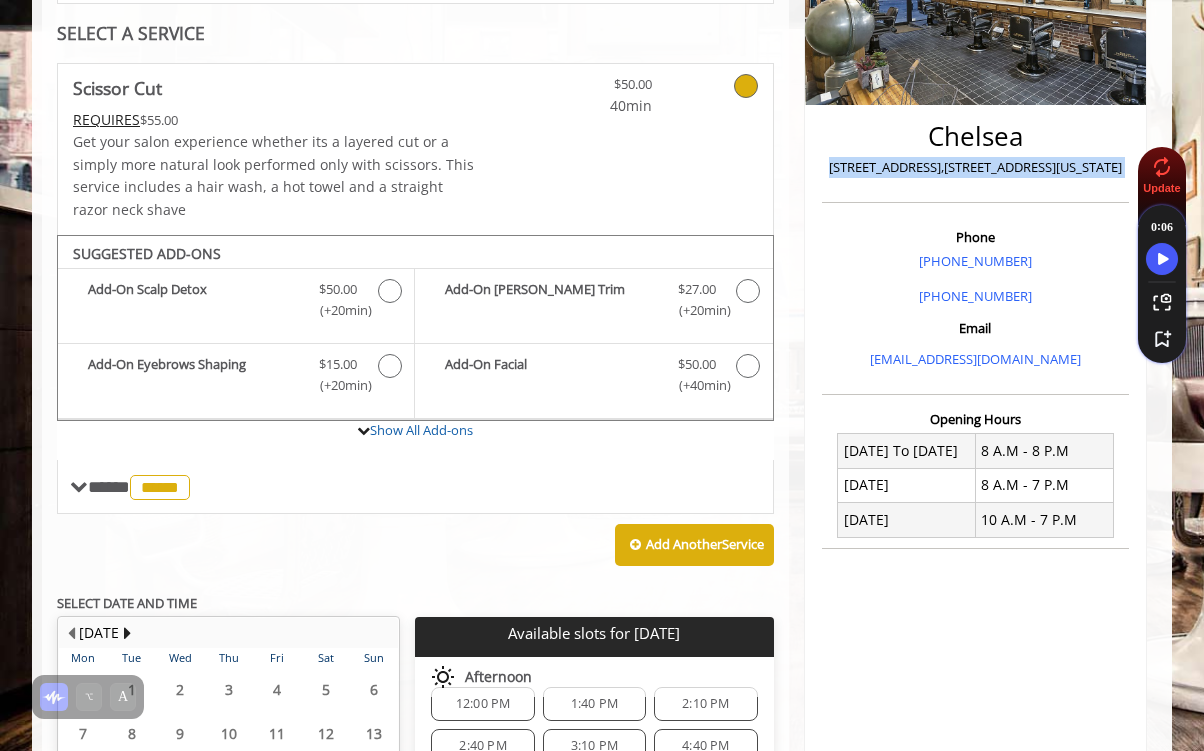 copy on "169 W 23rd Street,170 W 23rd Street, New York" 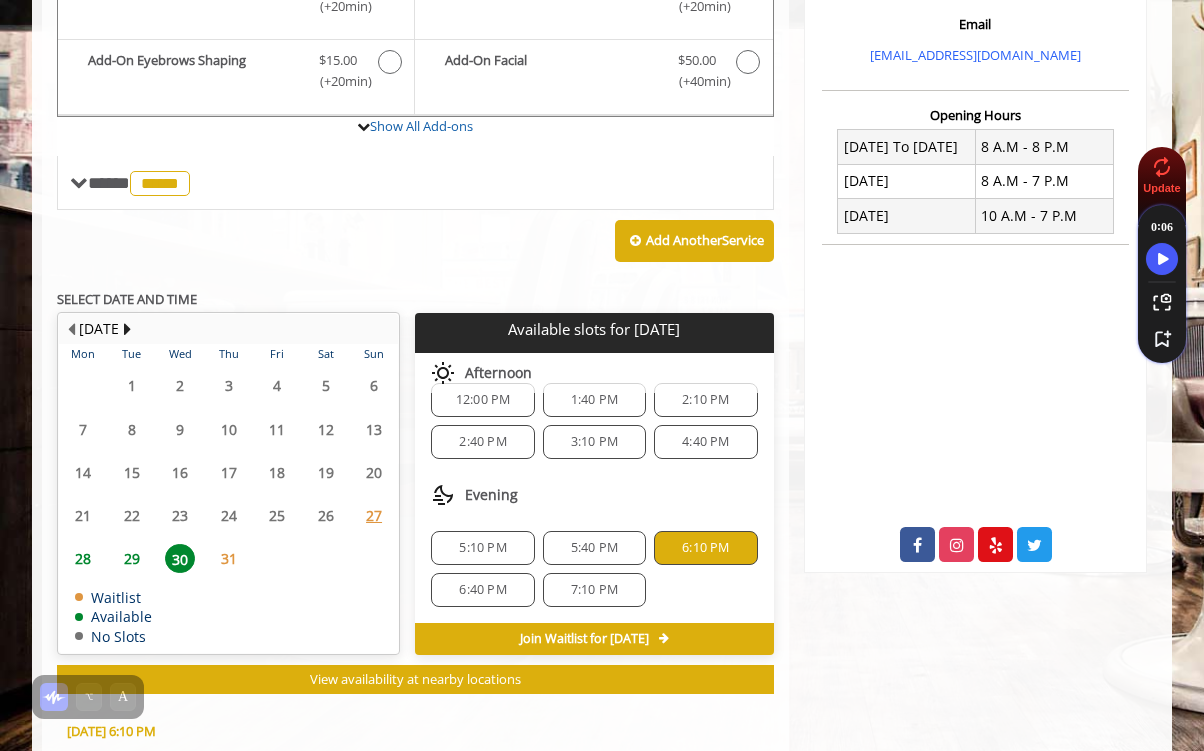 scroll, scrollTop: 705, scrollLeft: 0, axis: vertical 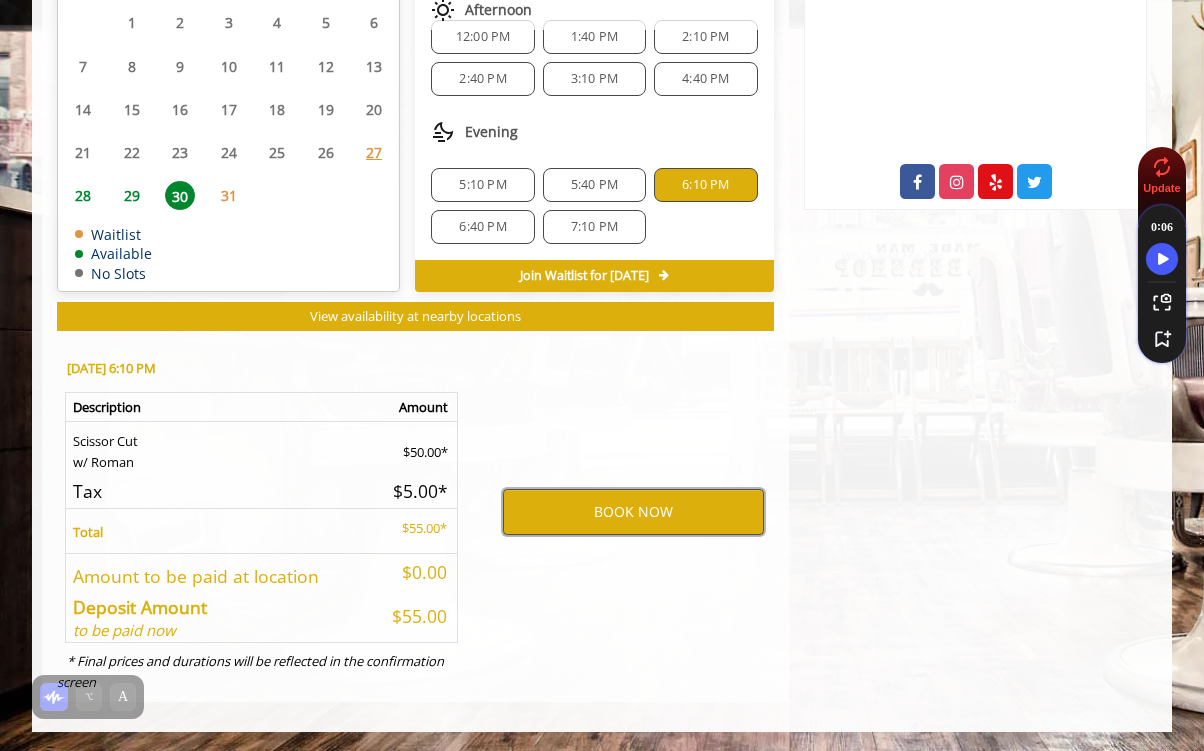 click on "BOOK NOW" at bounding box center (633, 512) 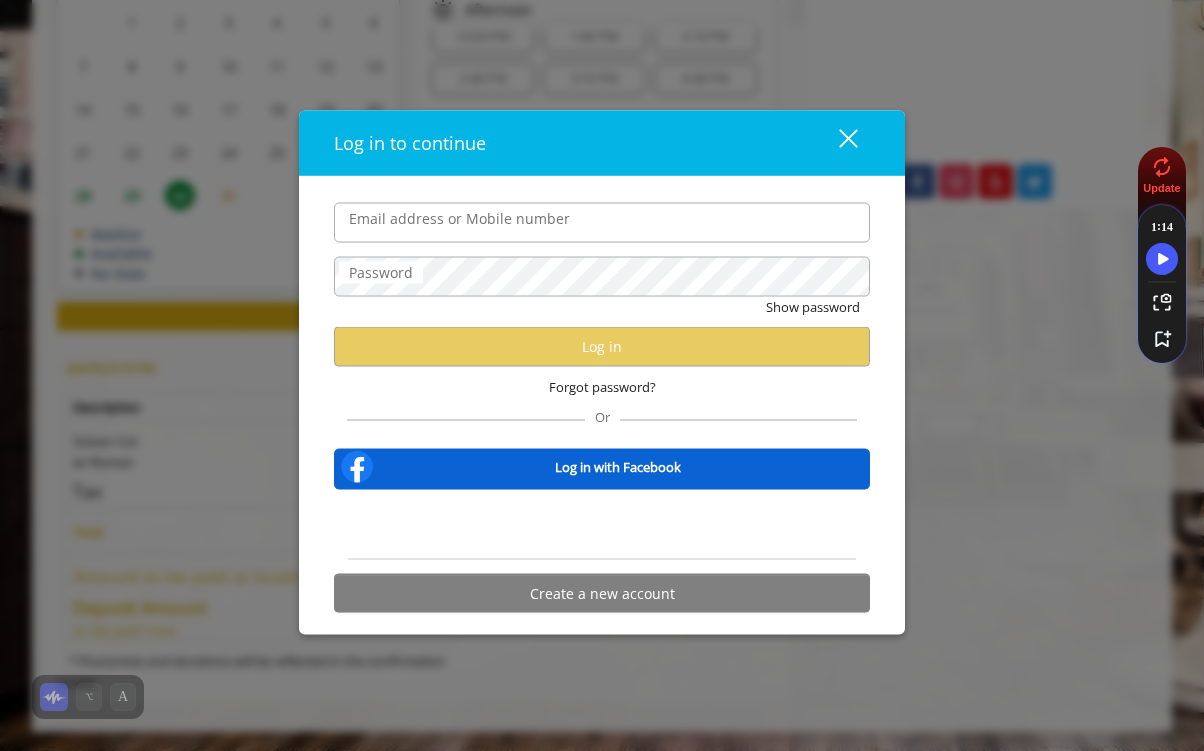 click on "Email address or Mobile number" at bounding box center (602, 222) 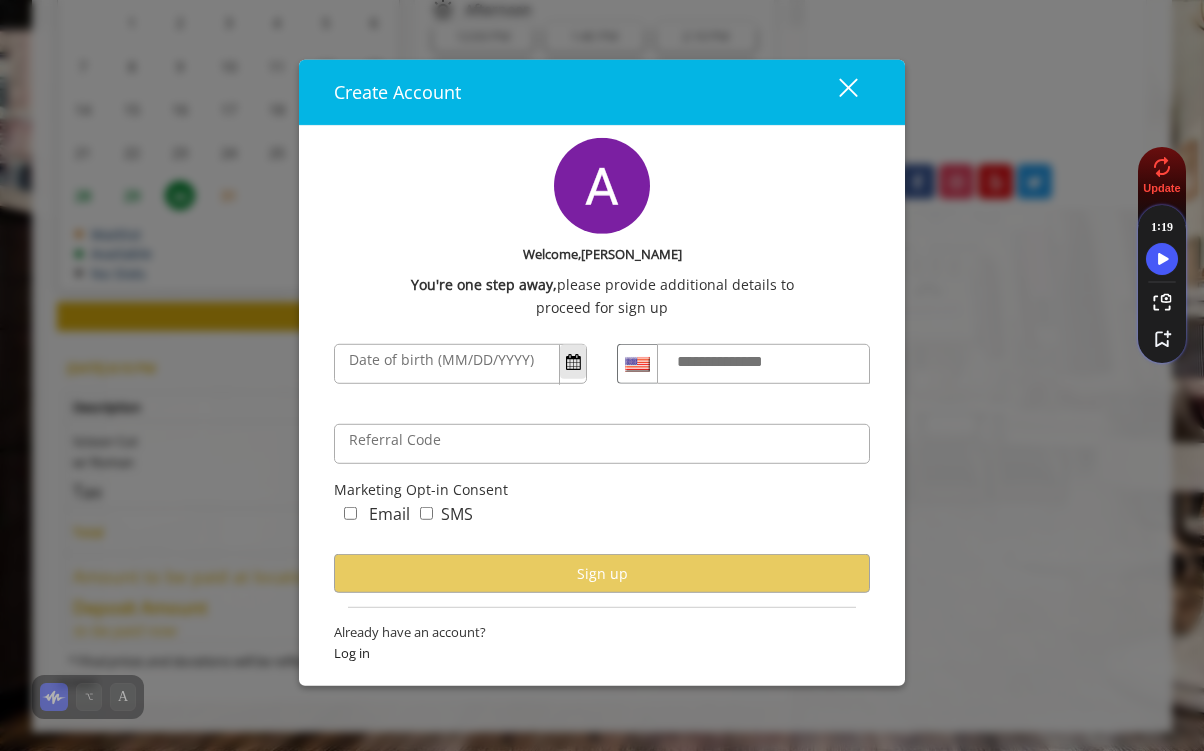 click at bounding box center (573, 361) 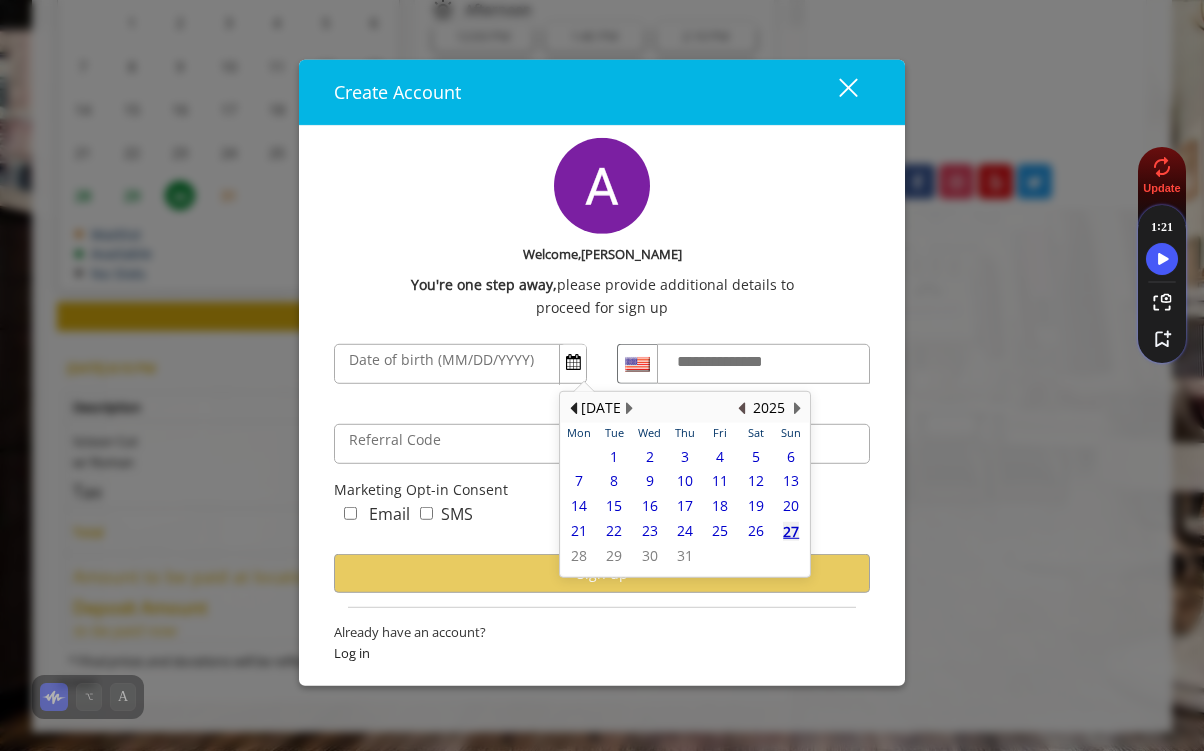 click at bounding box center (741, 408) 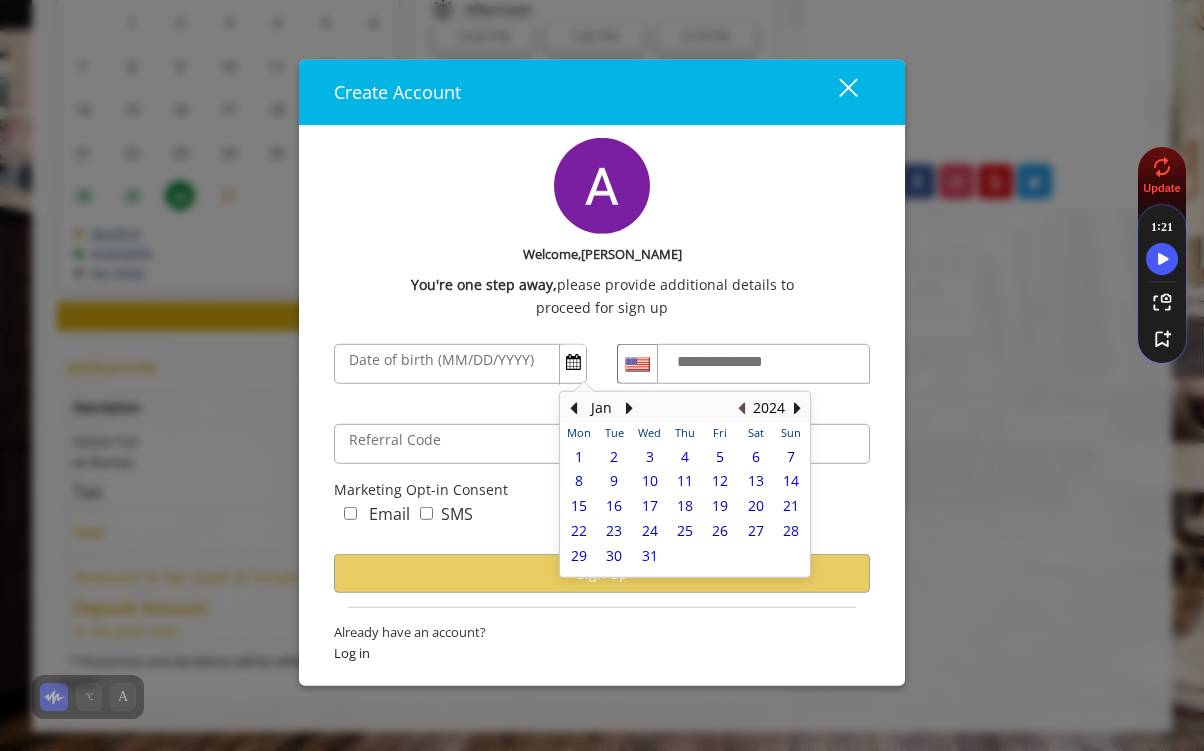 click at bounding box center [741, 408] 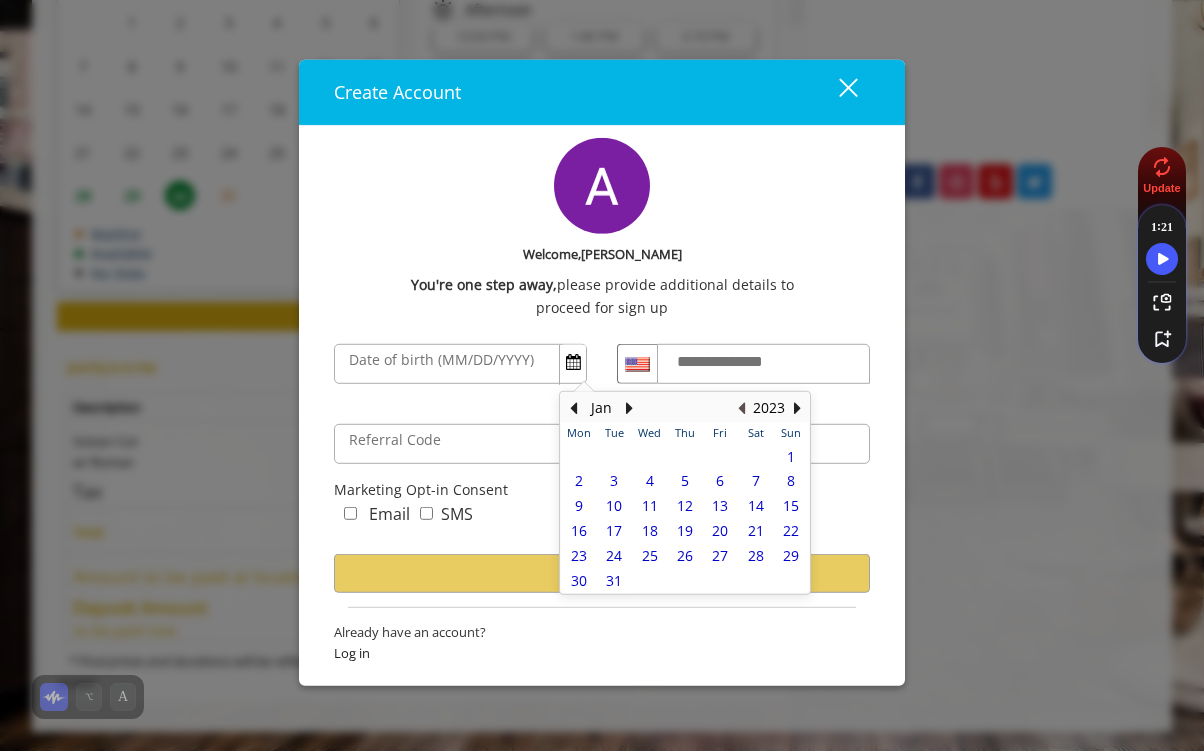 click at bounding box center (741, 408) 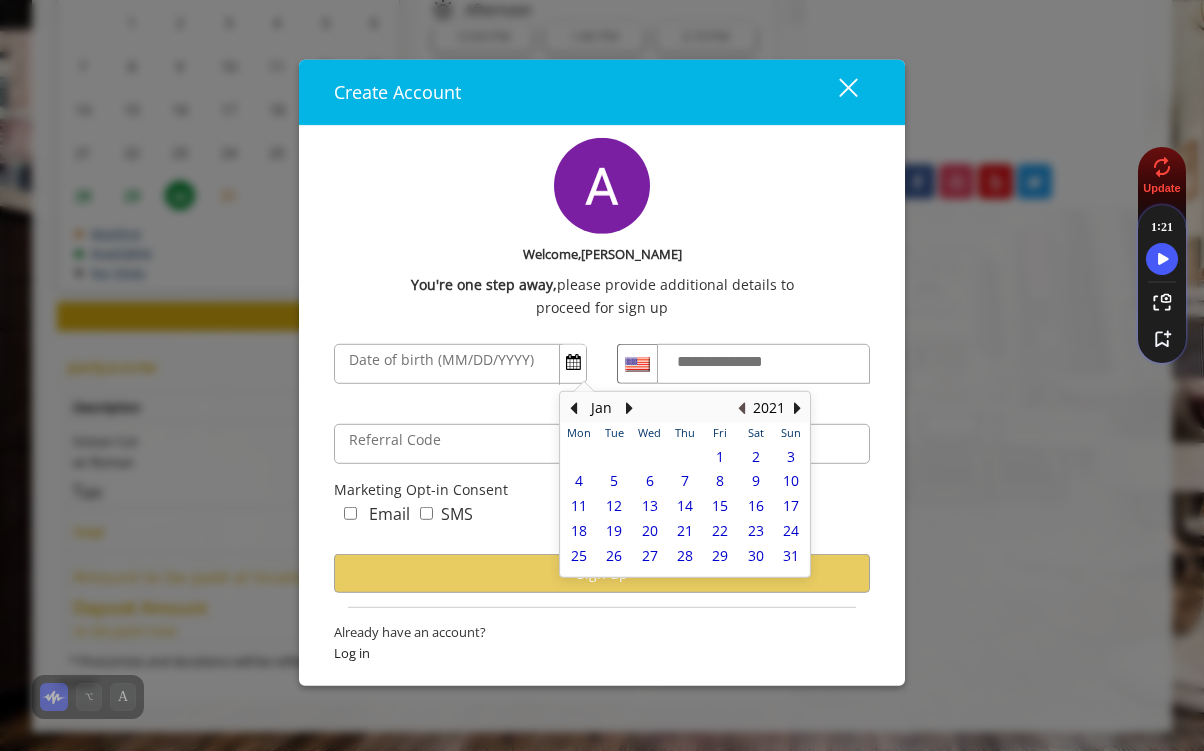 click at bounding box center [741, 408] 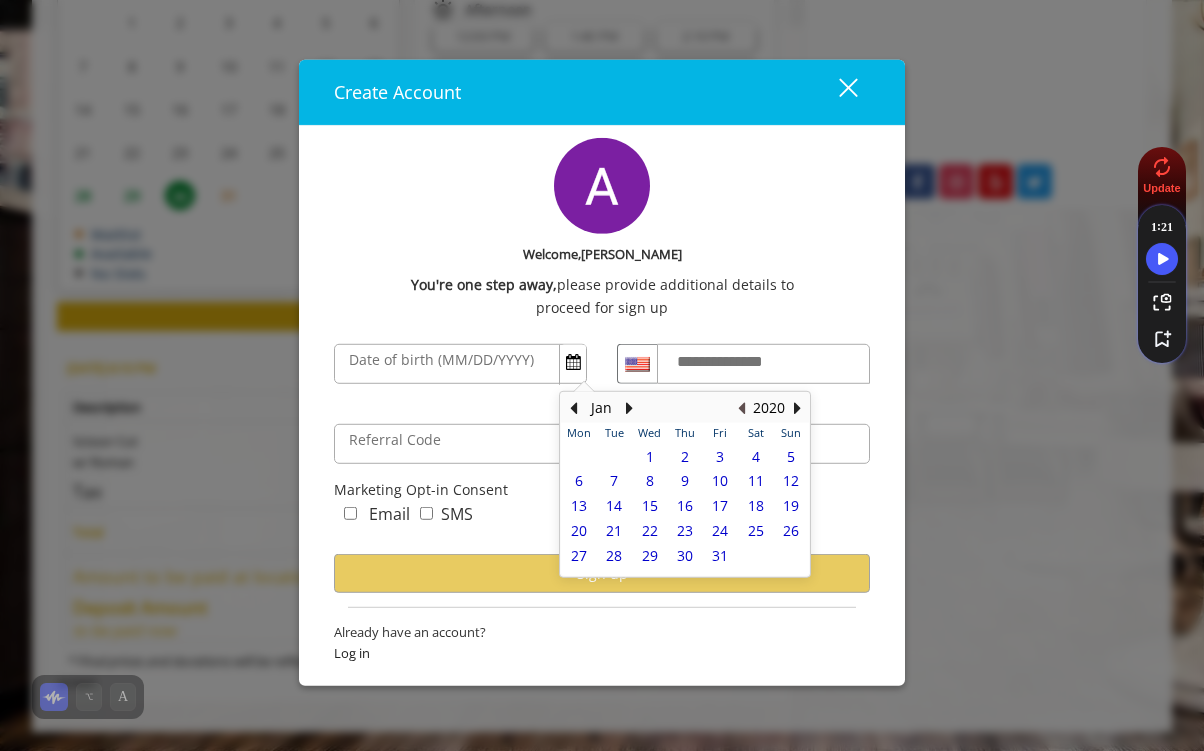 click at bounding box center [741, 408] 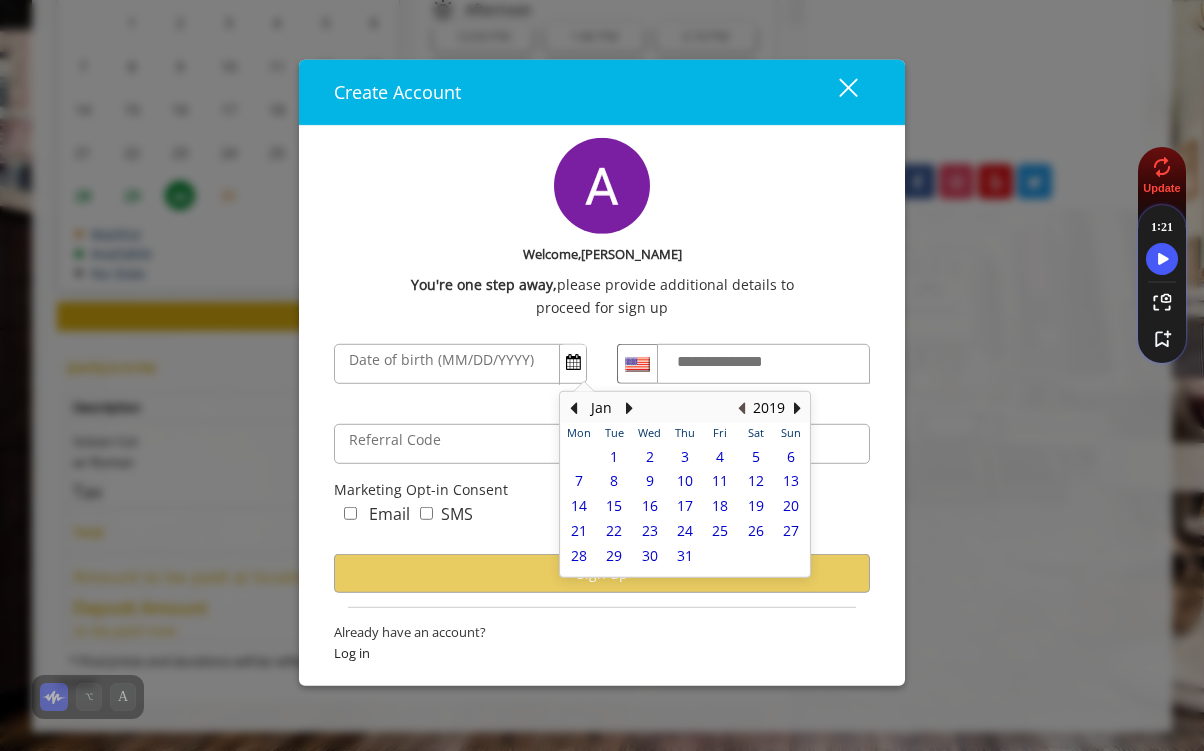 click at bounding box center [741, 408] 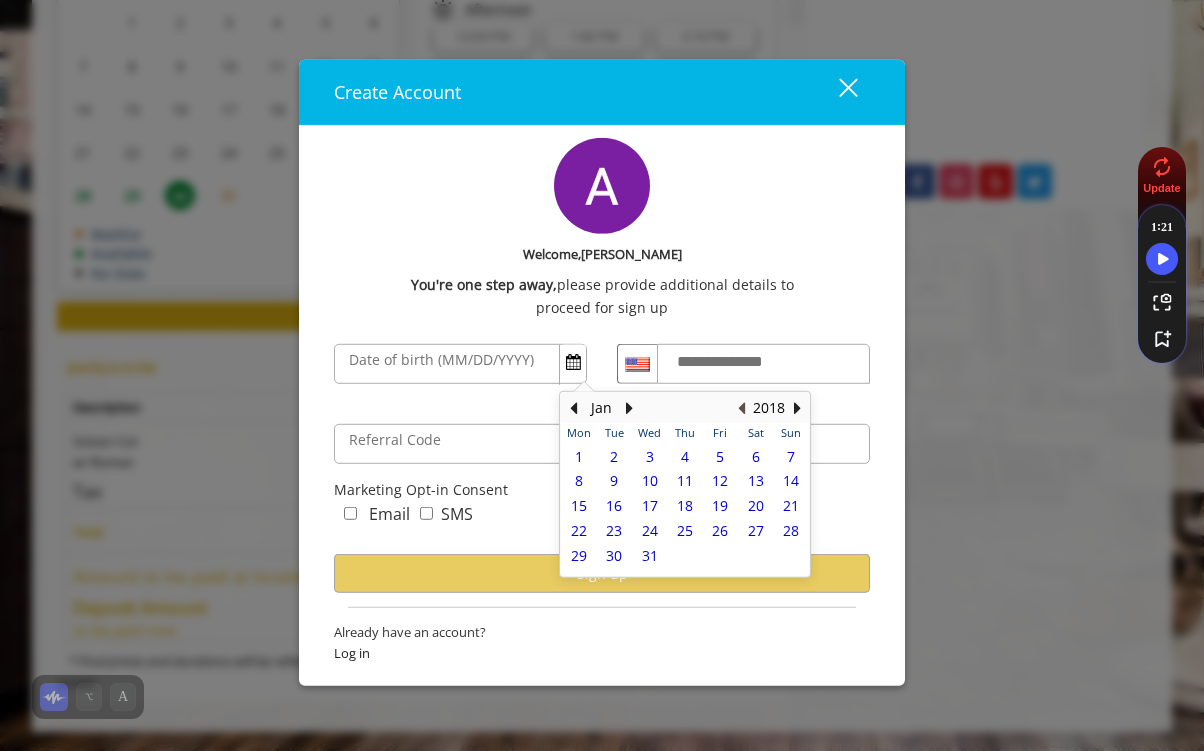 click at bounding box center (741, 408) 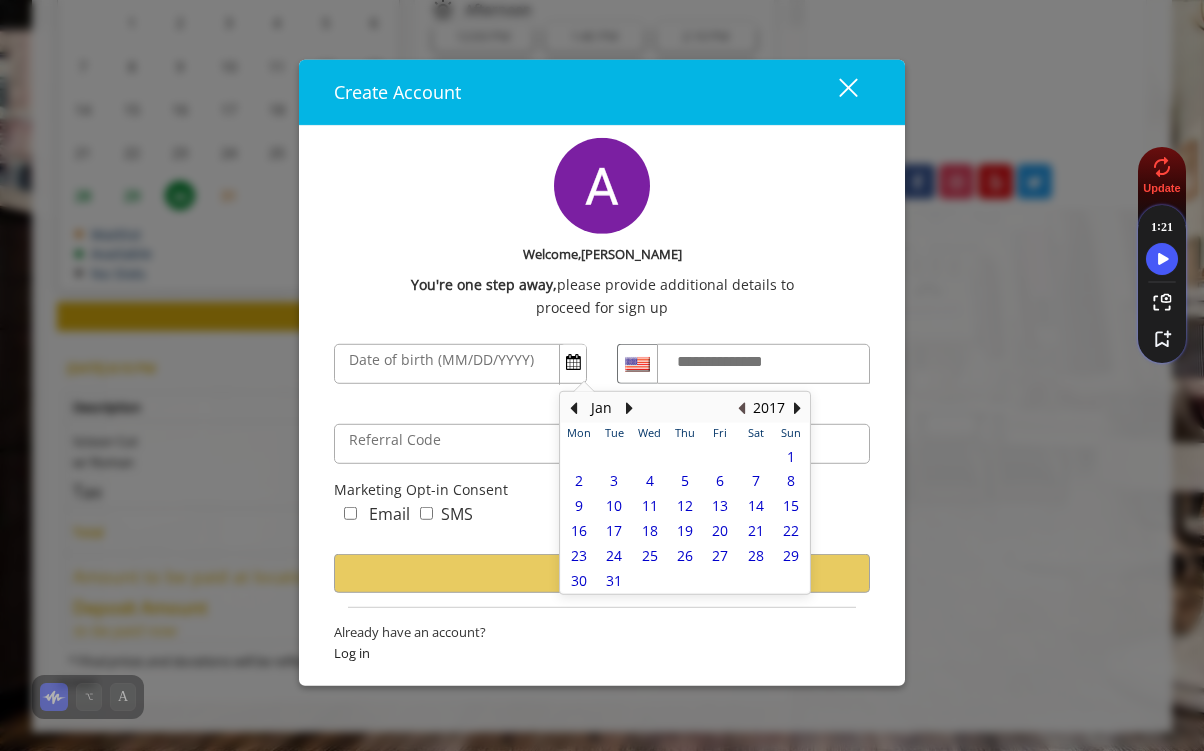 click at bounding box center (741, 408) 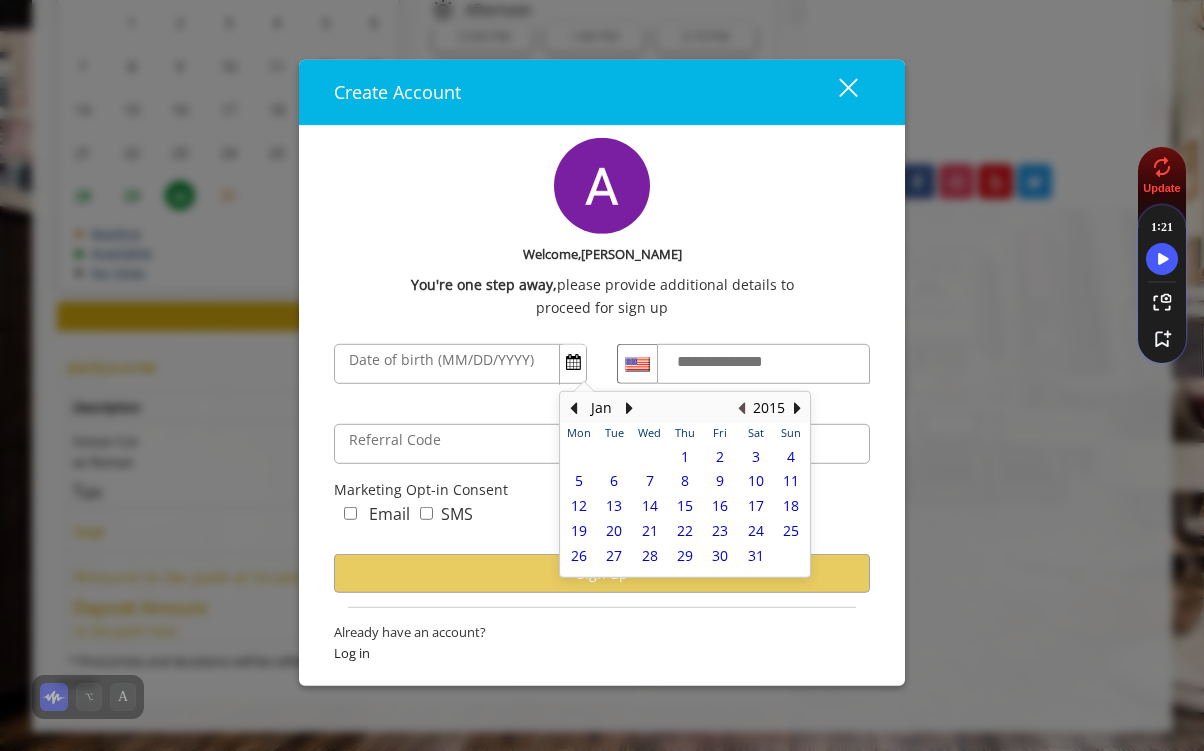 click at bounding box center [741, 408] 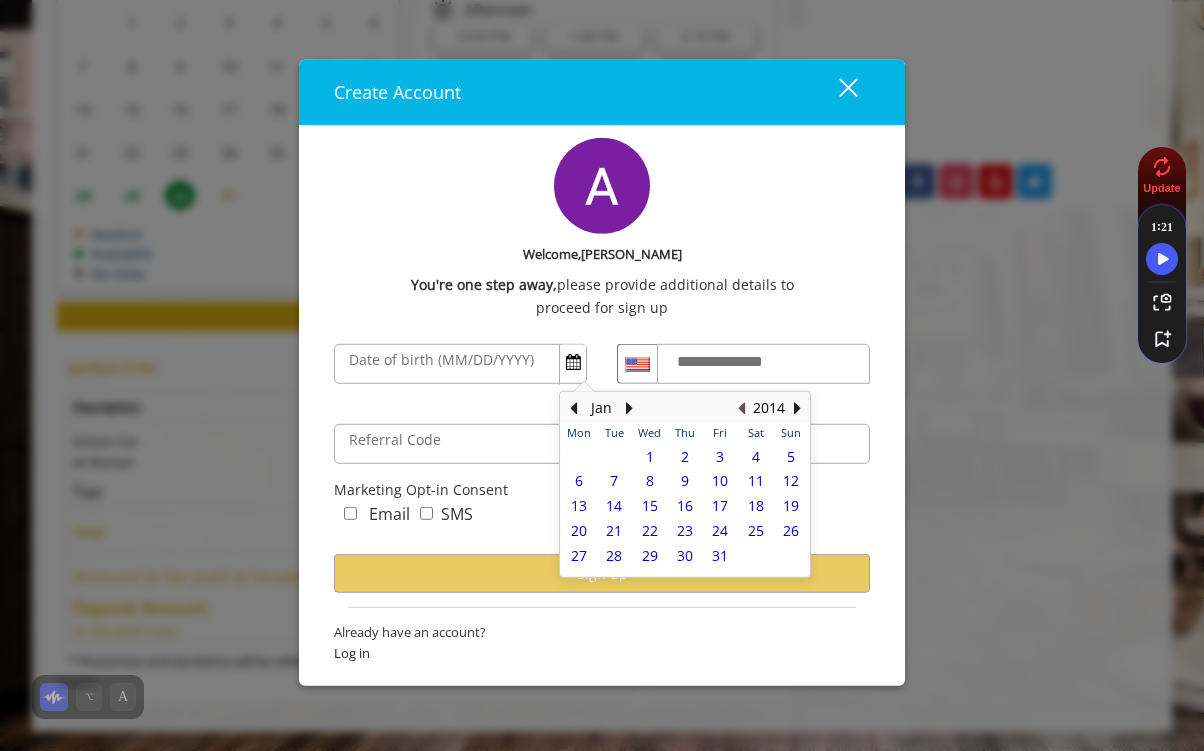 click at bounding box center (741, 408) 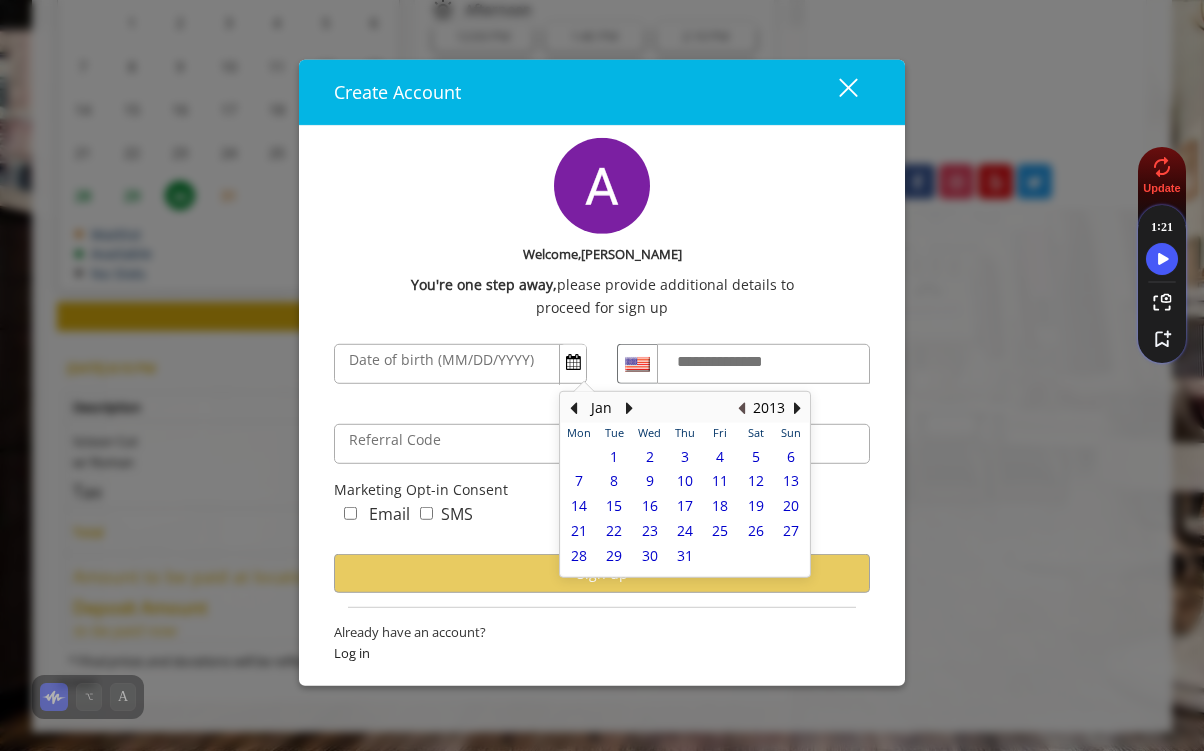 click at bounding box center (741, 408) 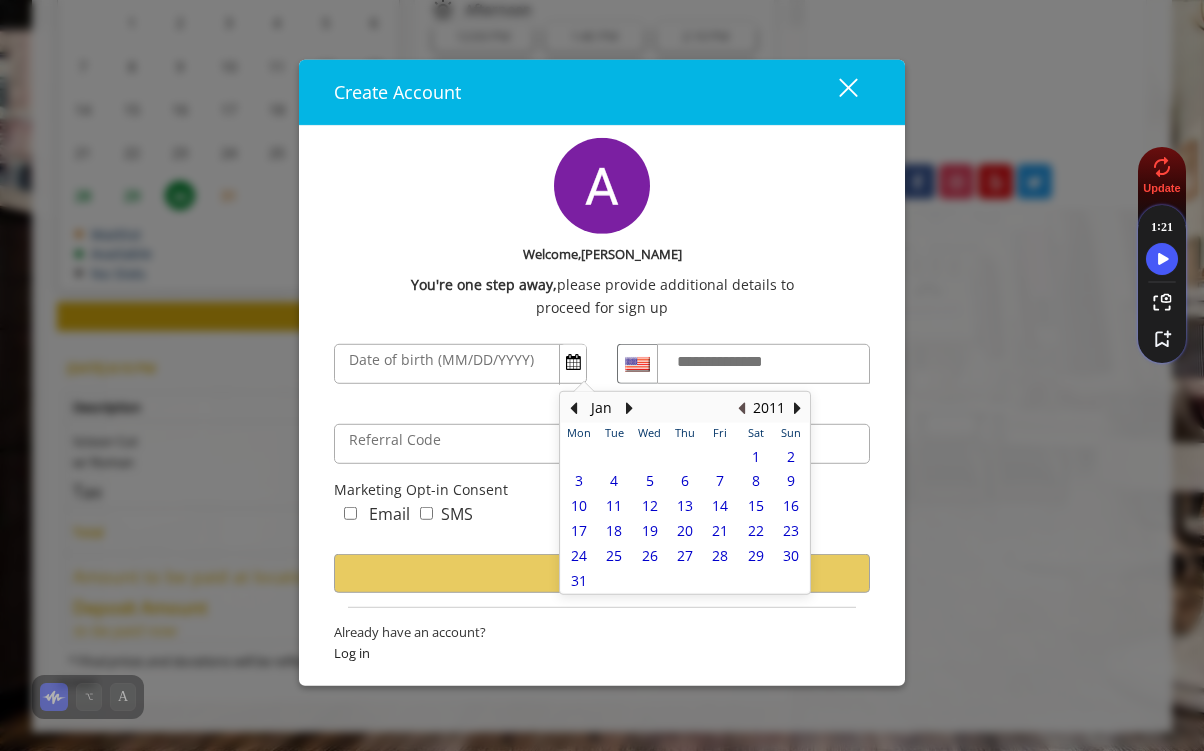 click at bounding box center [741, 408] 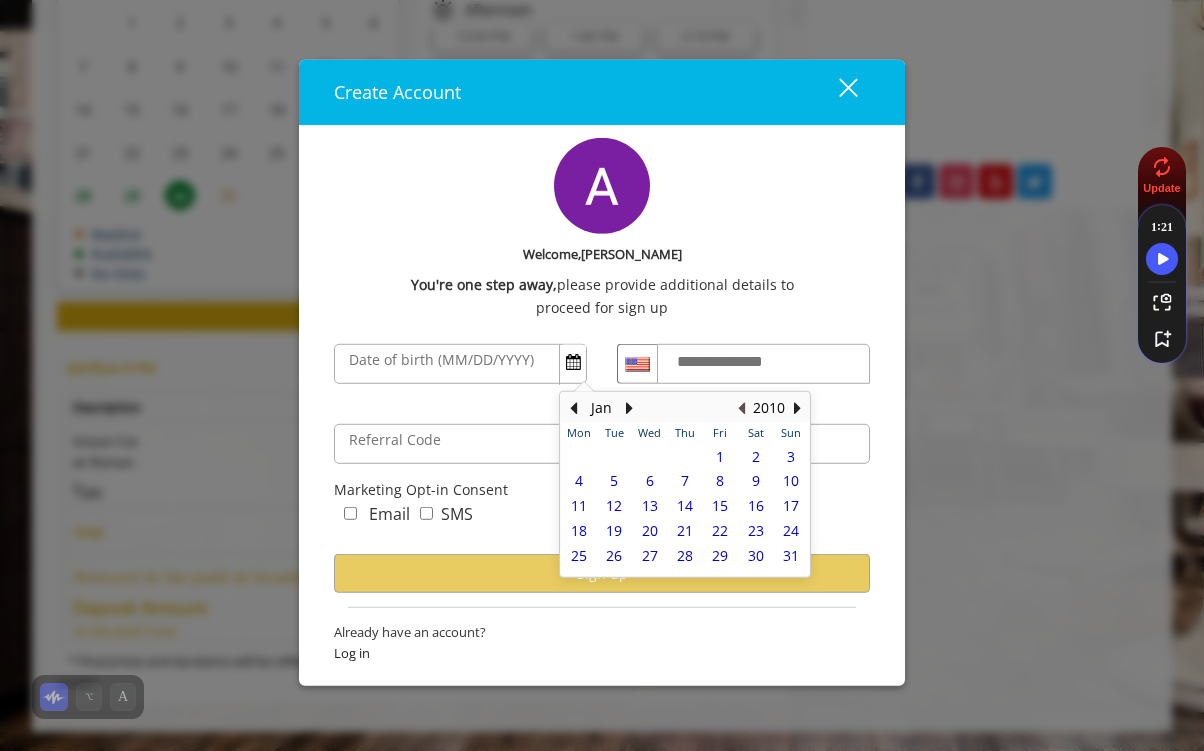 click at bounding box center [741, 408] 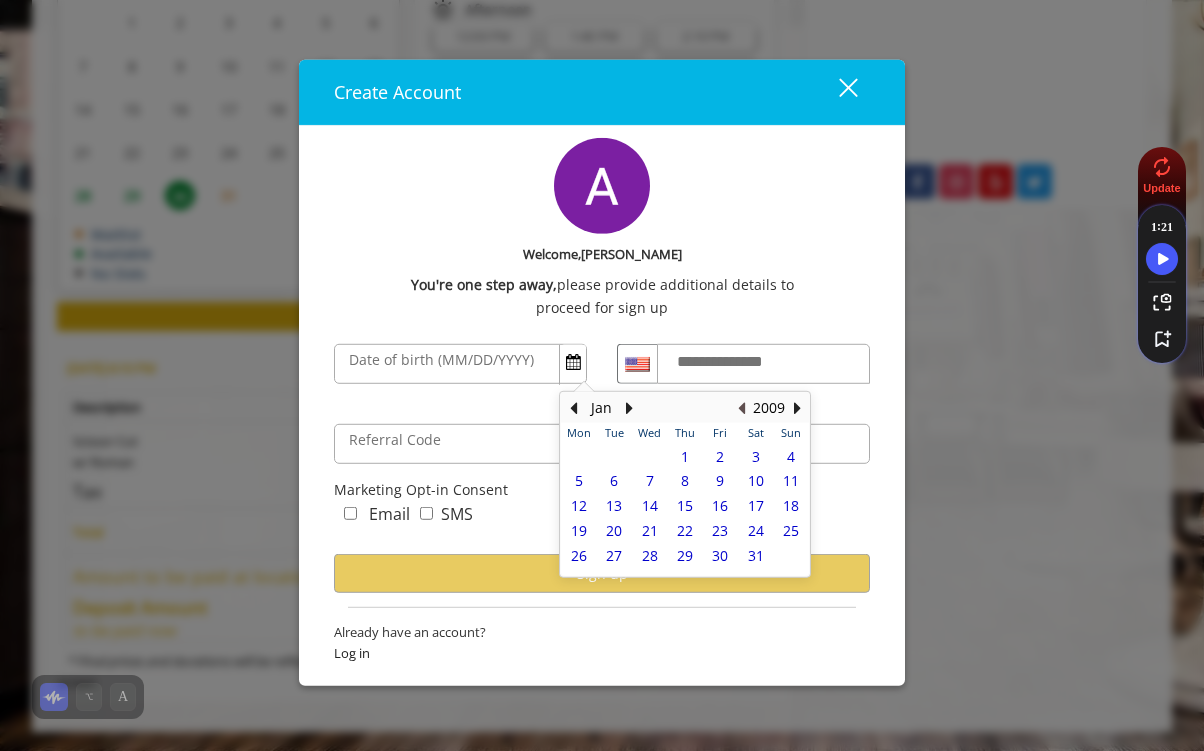click at bounding box center (741, 408) 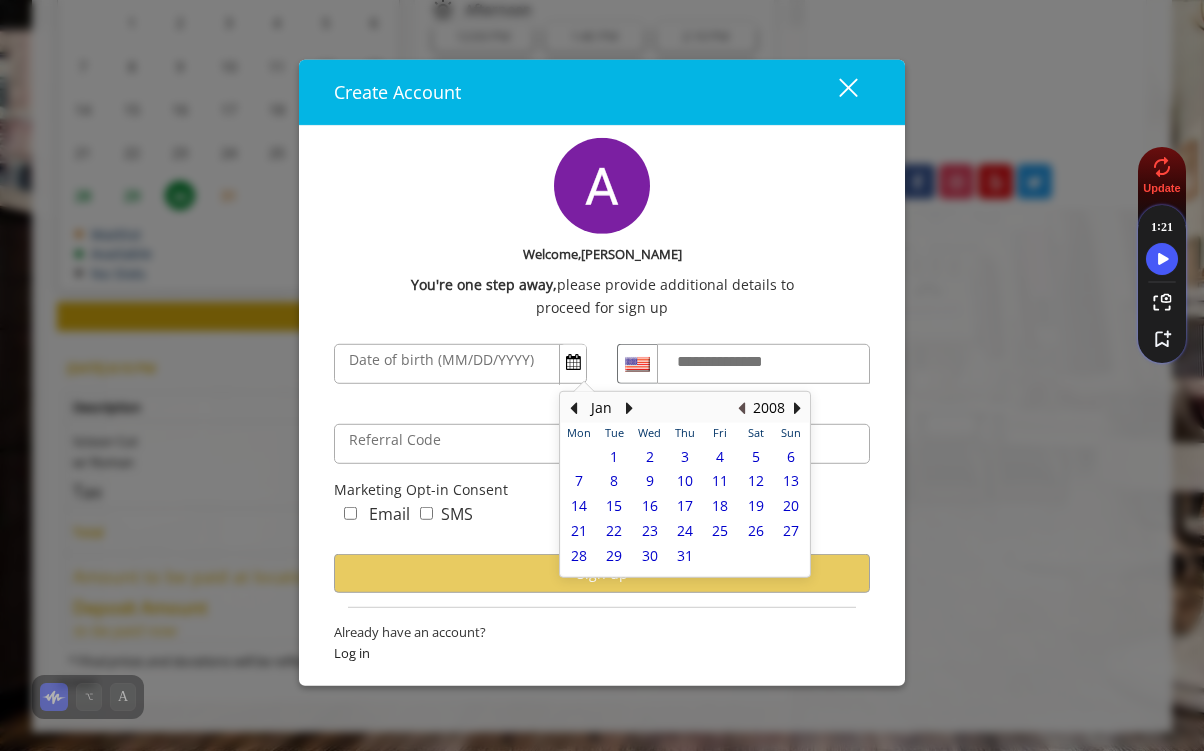 click at bounding box center (741, 408) 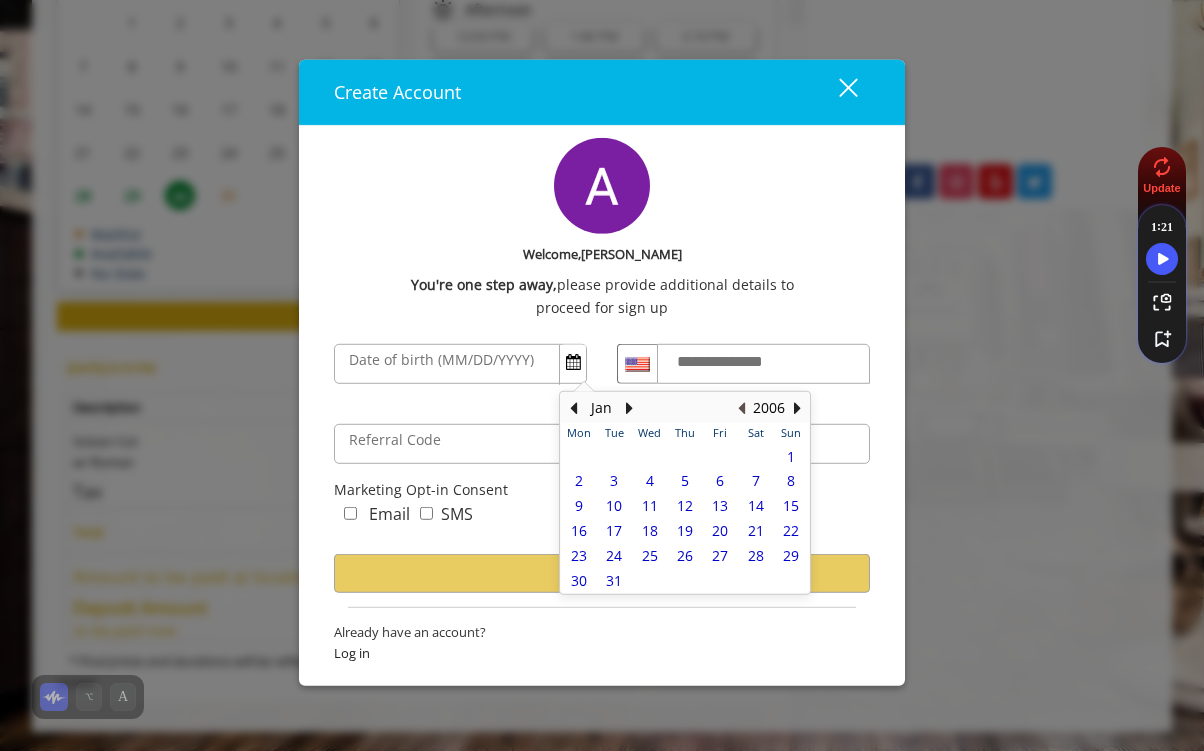 click at bounding box center [741, 408] 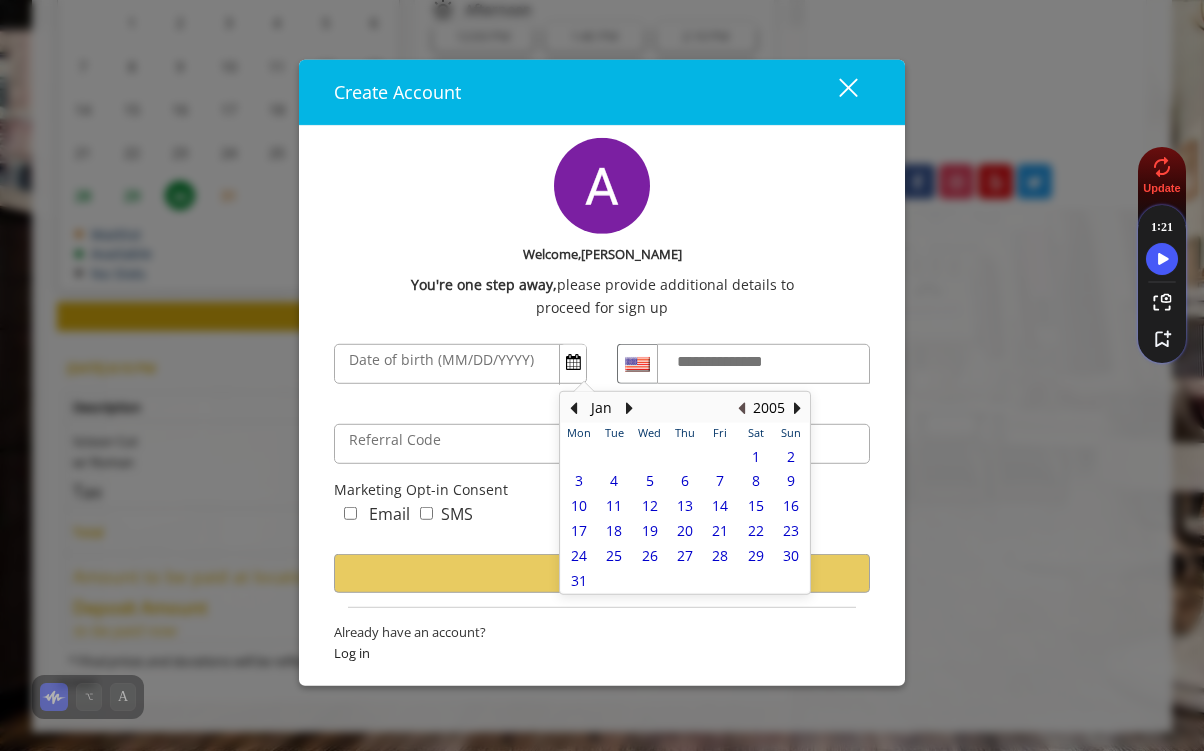 click at bounding box center [741, 408] 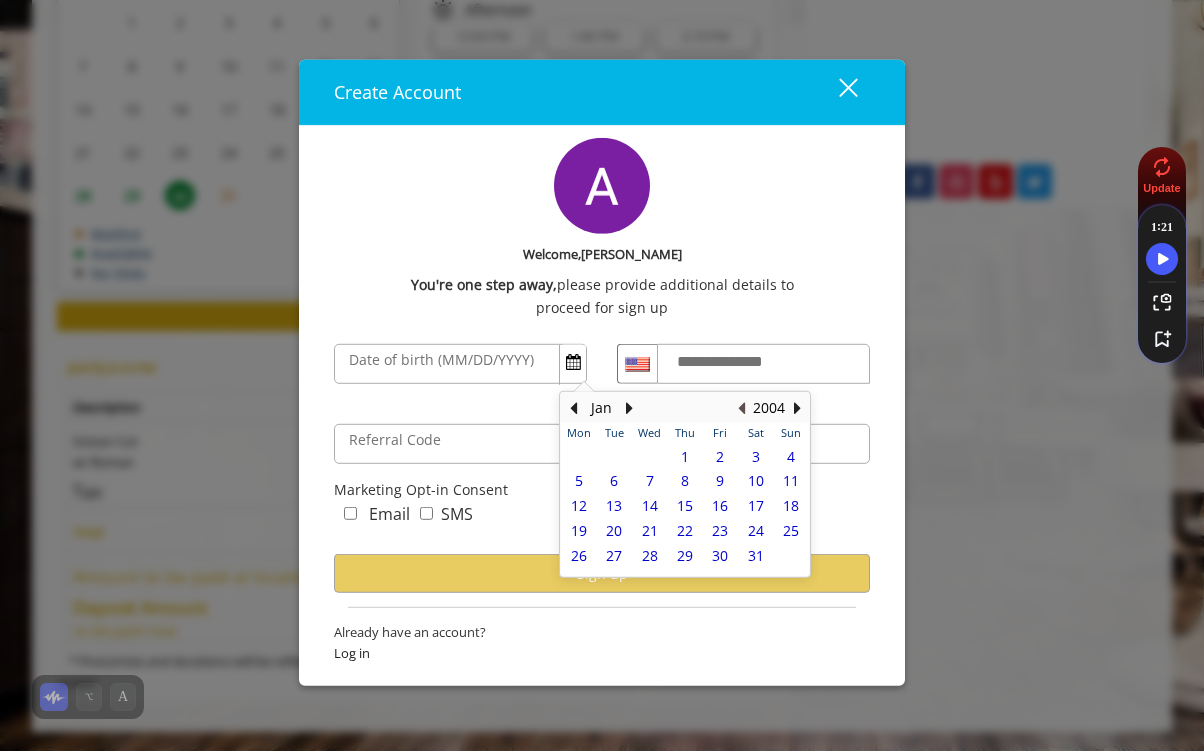 click at bounding box center (741, 408) 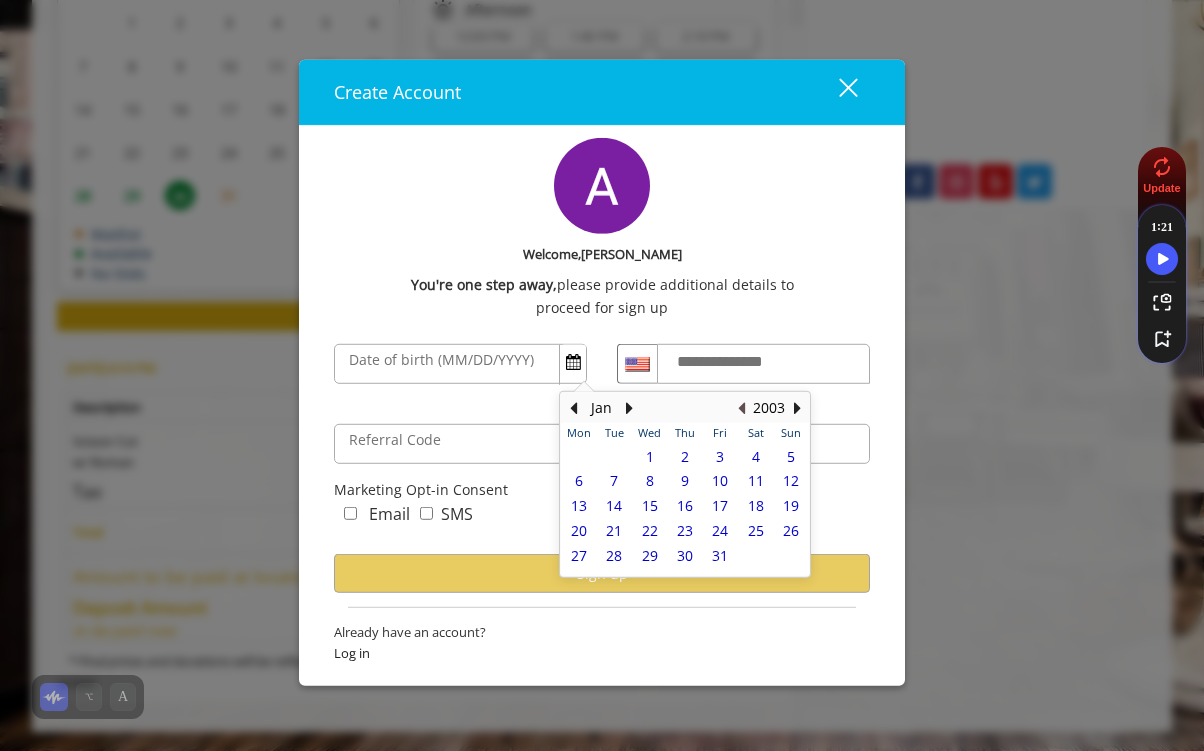 click at bounding box center (741, 408) 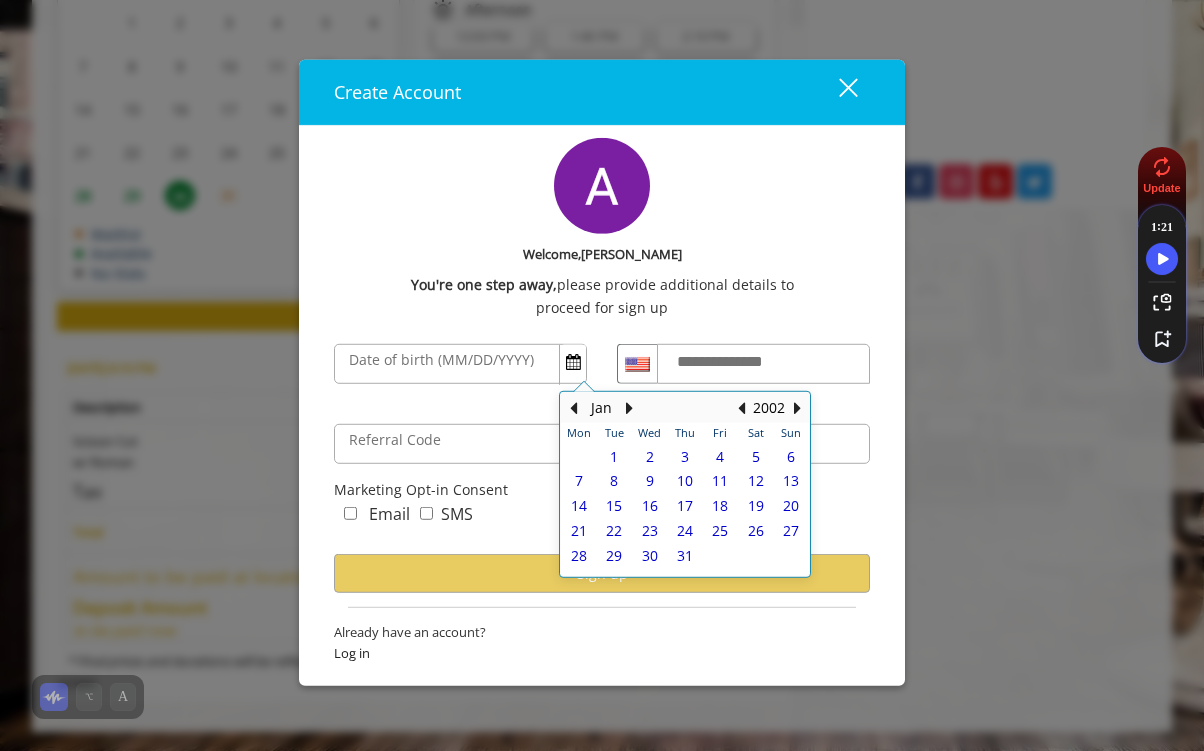 click on "Jan" at bounding box center (601, 408) 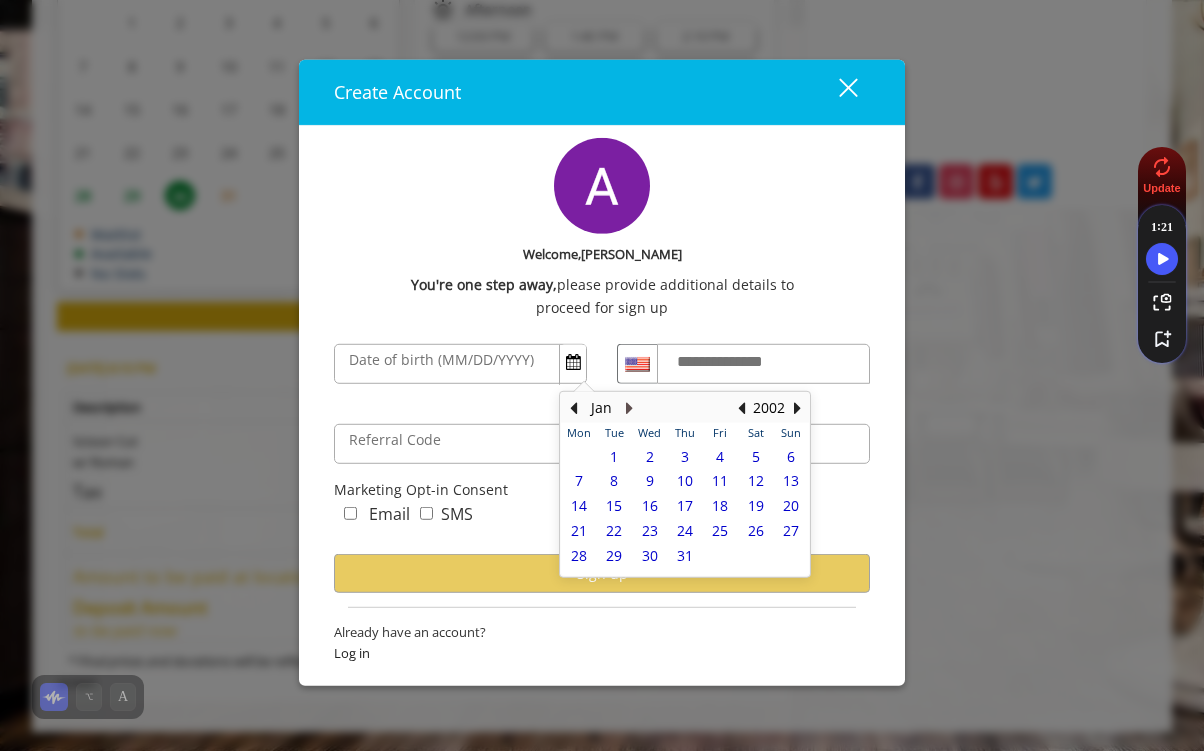 click at bounding box center (629, 408) 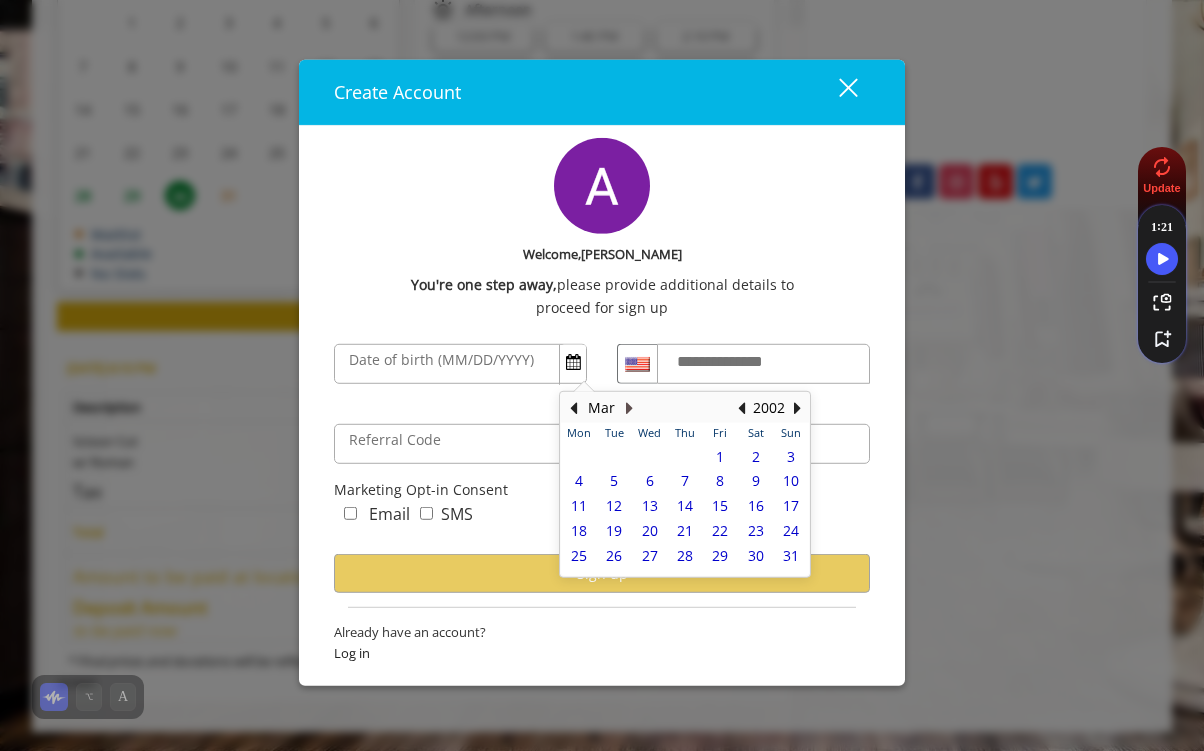 click at bounding box center (629, 408) 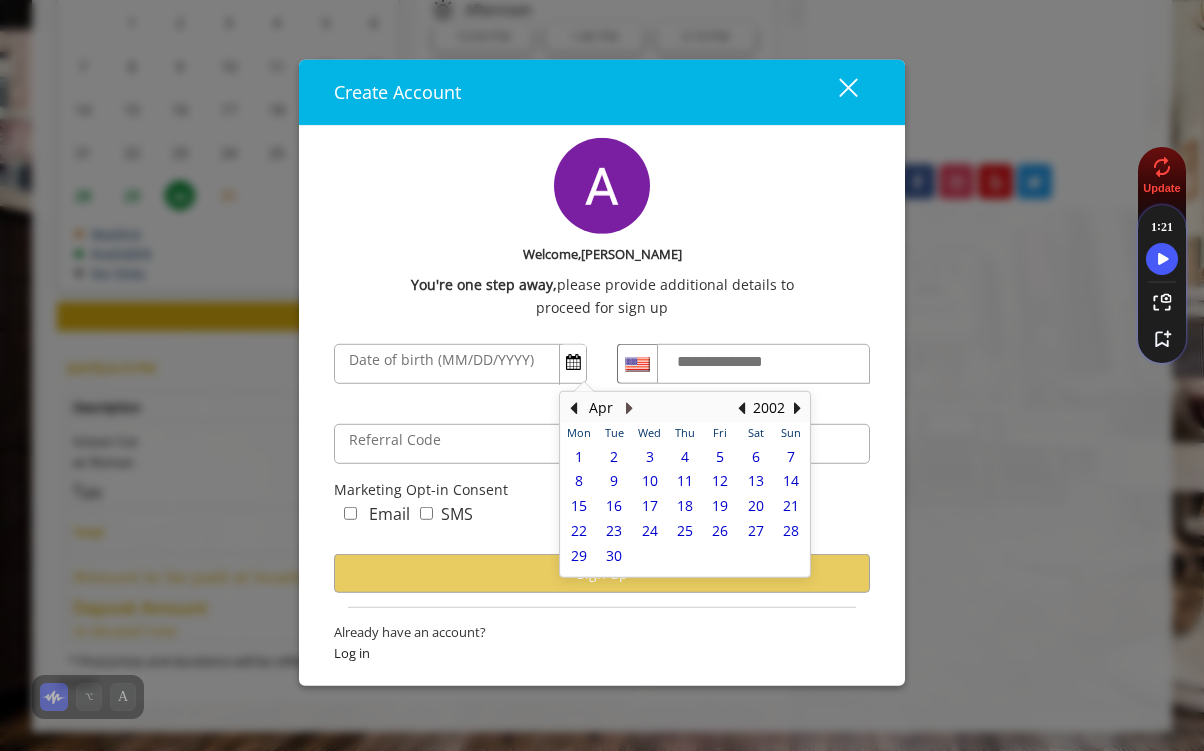 click at bounding box center (629, 408) 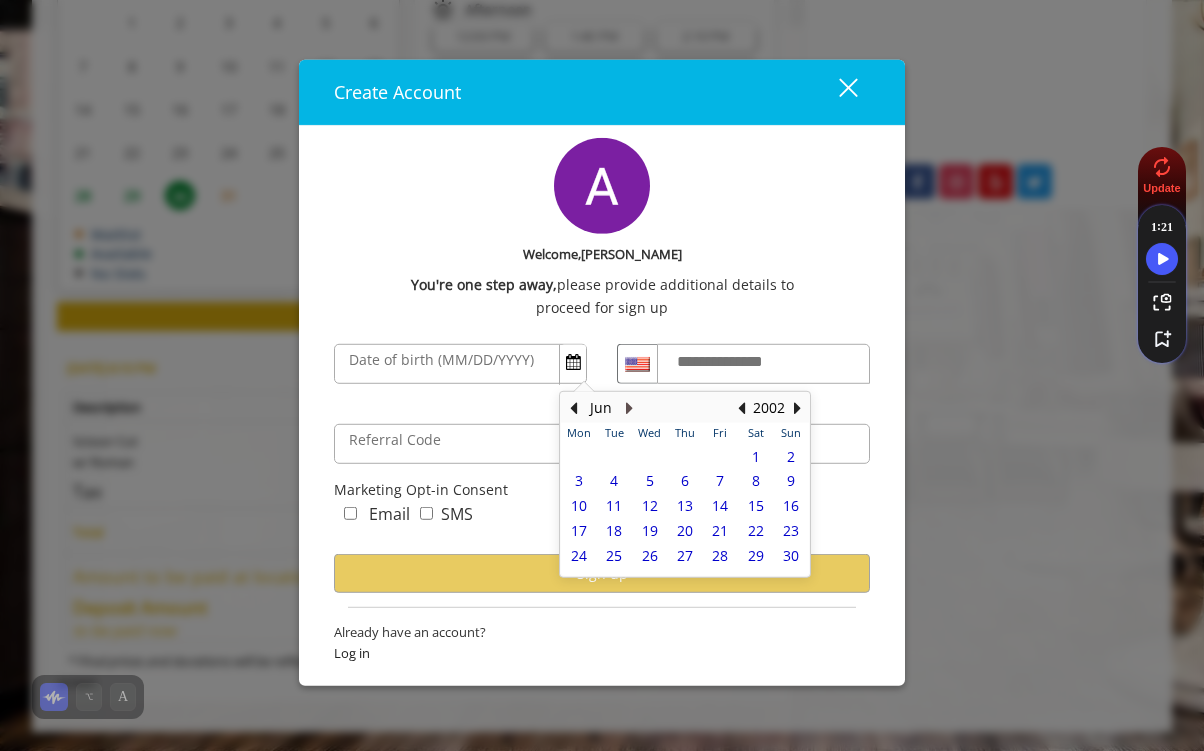 click at bounding box center (629, 408) 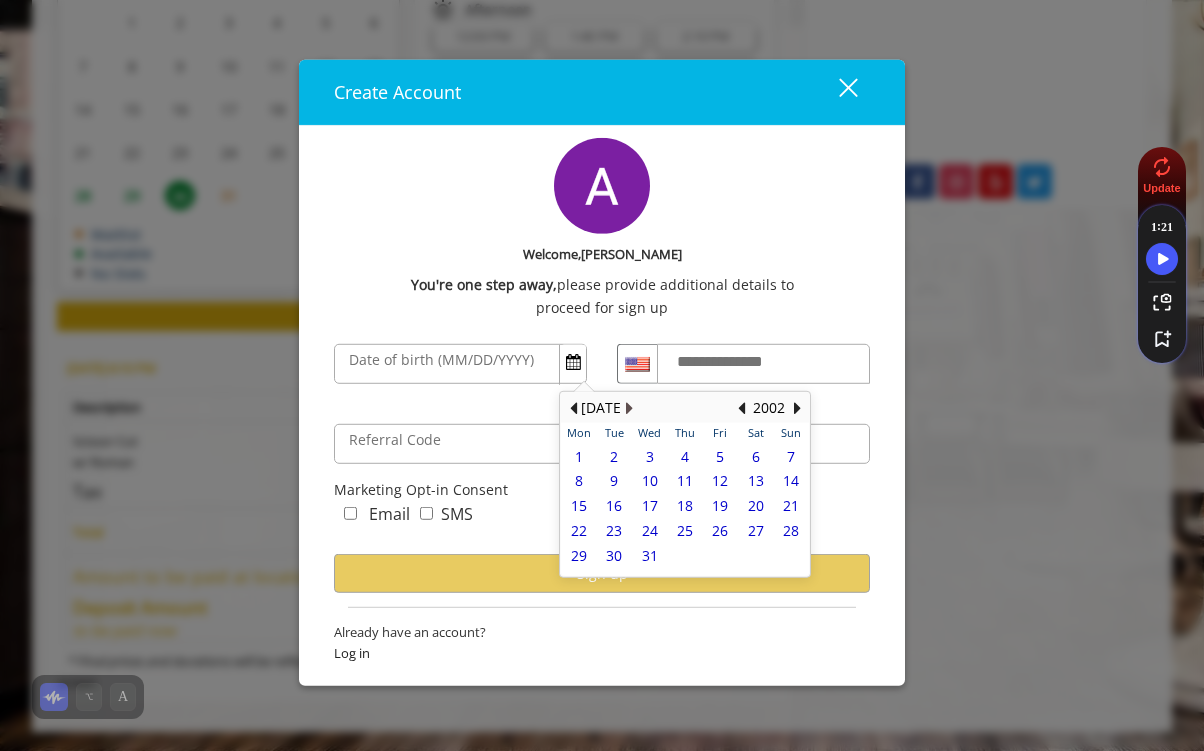 click at bounding box center (629, 408) 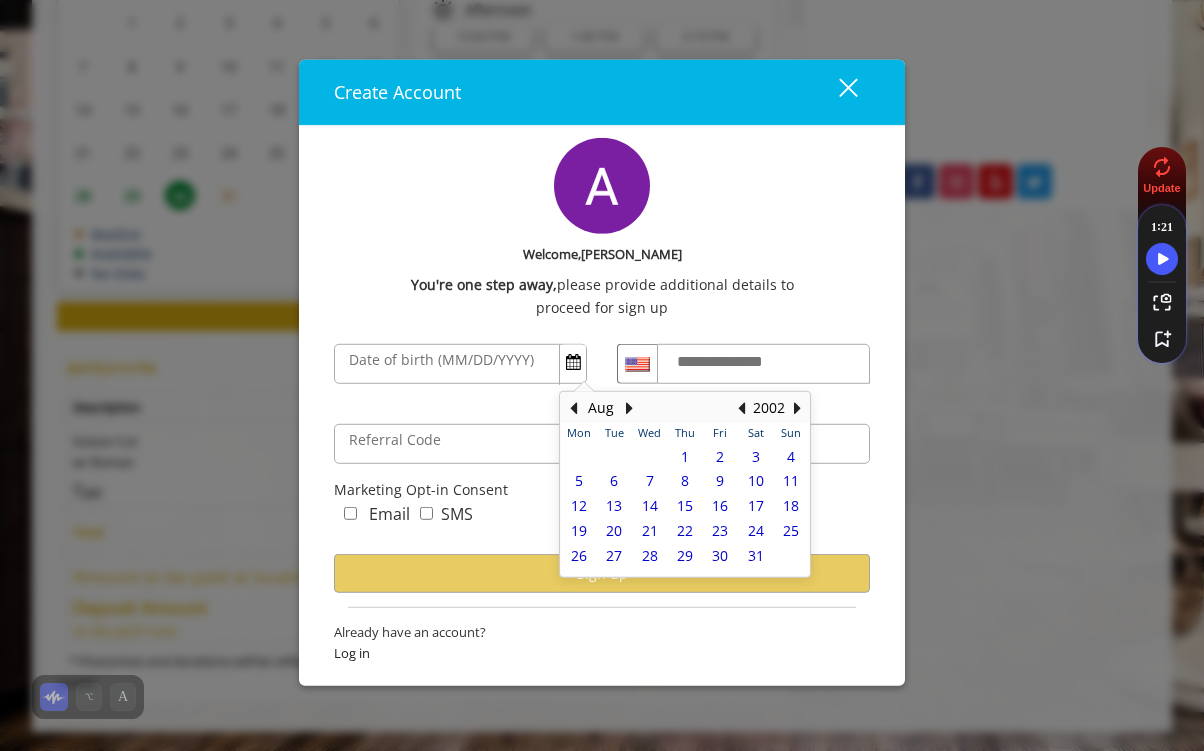 click on "24" at bounding box center (756, 531) 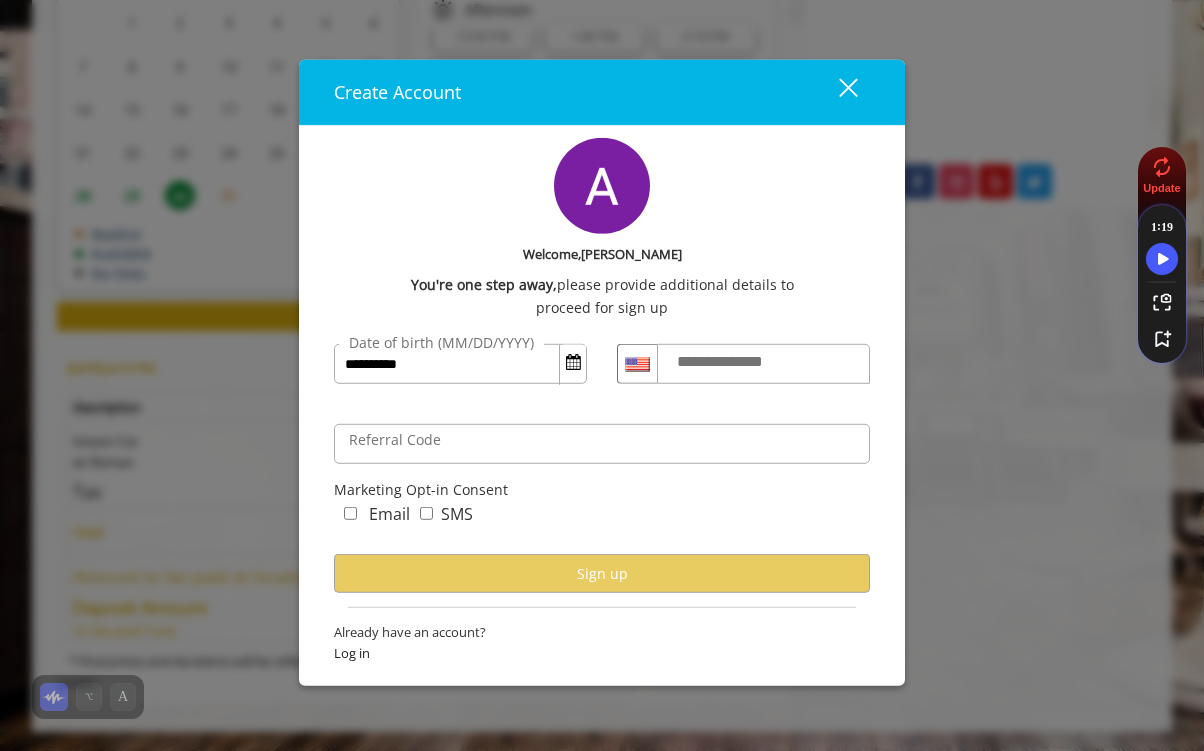 scroll, scrollTop: 0, scrollLeft: 0, axis: both 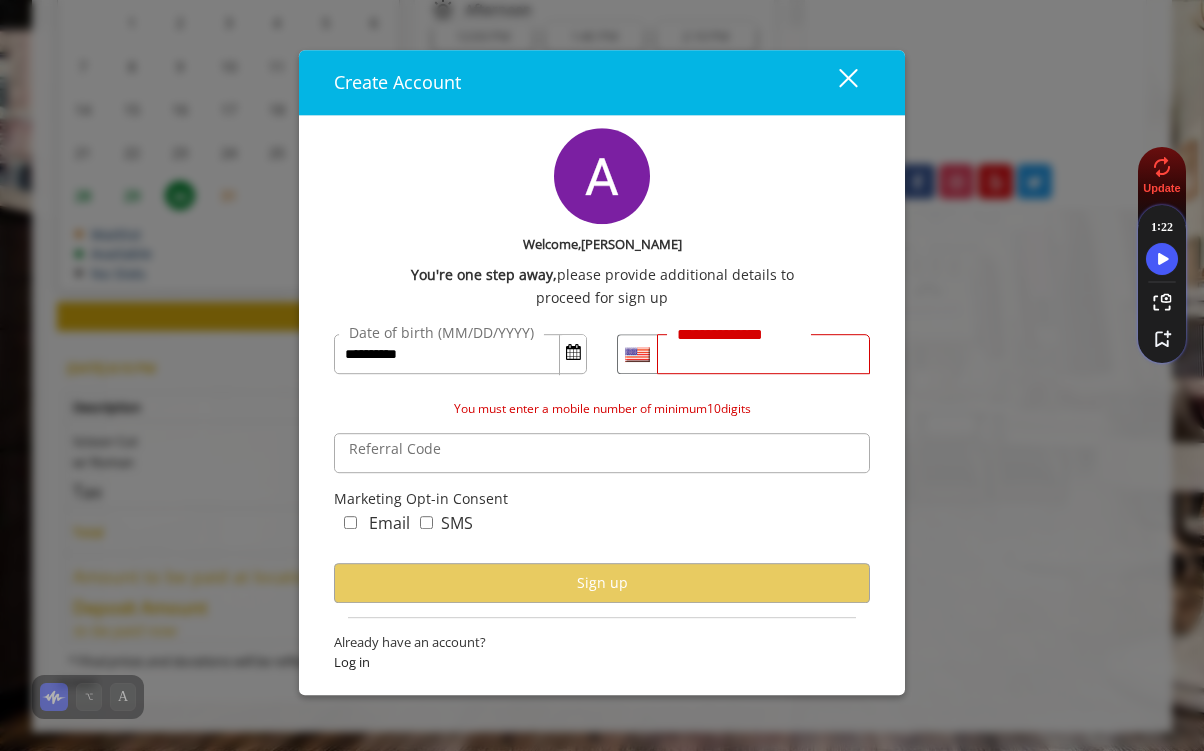 type on "**********" 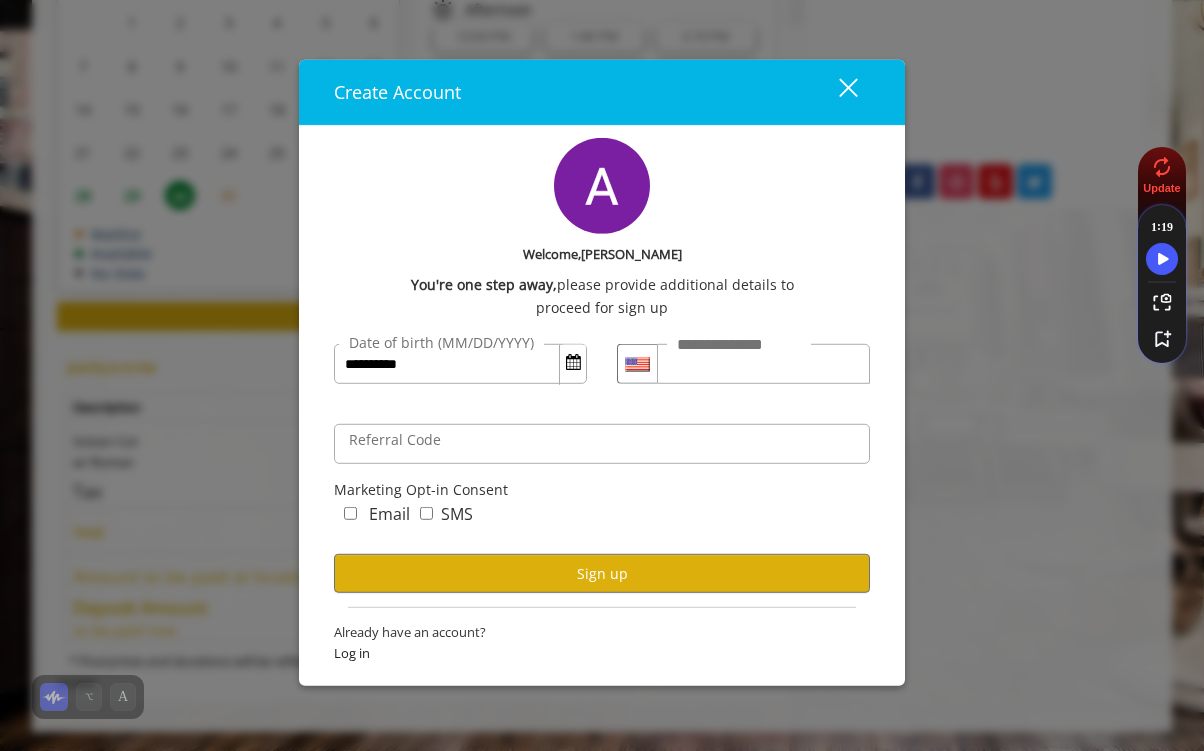 click at bounding box center (602, 185) 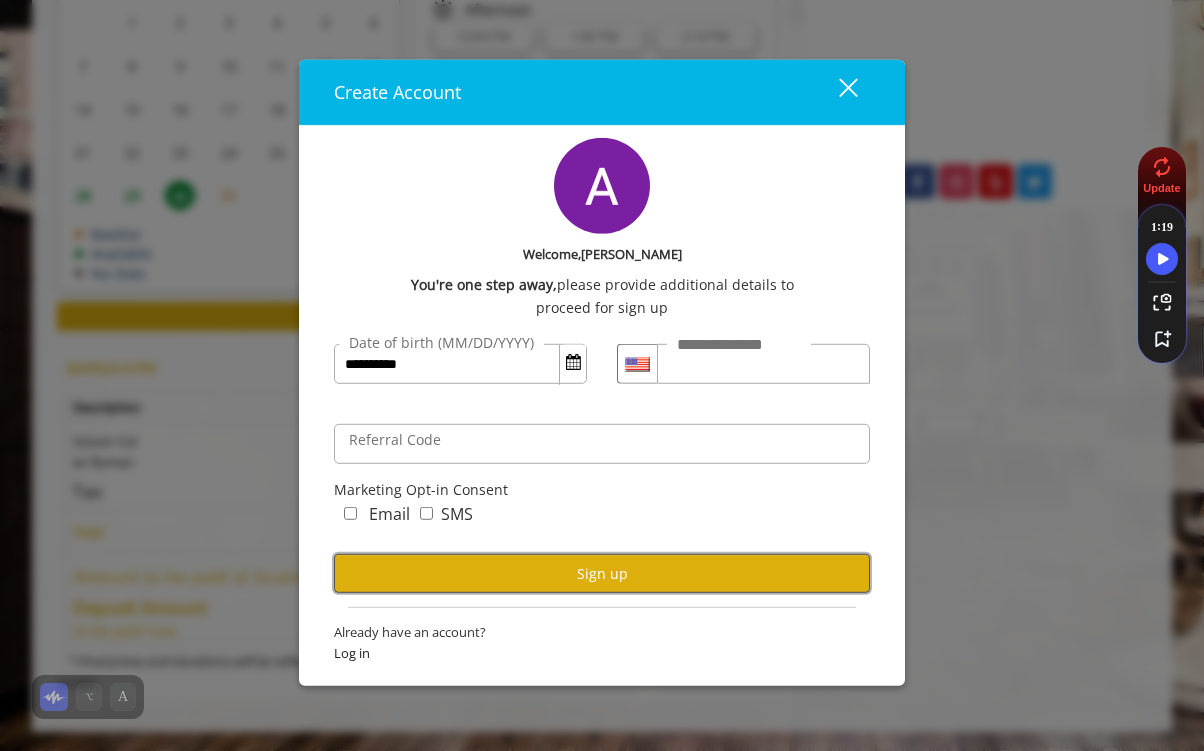 click on "Sign up" at bounding box center (602, 573) 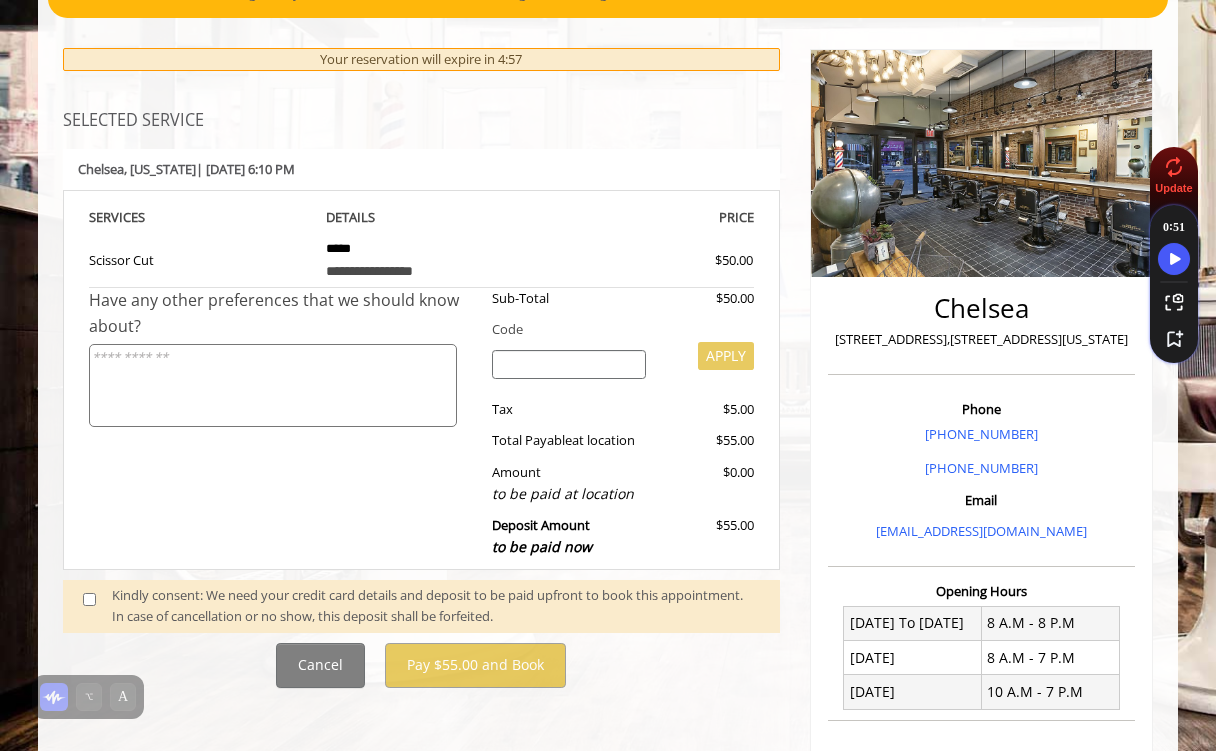scroll, scrollTop: 251, scrollLeft: 0, axis: vertical 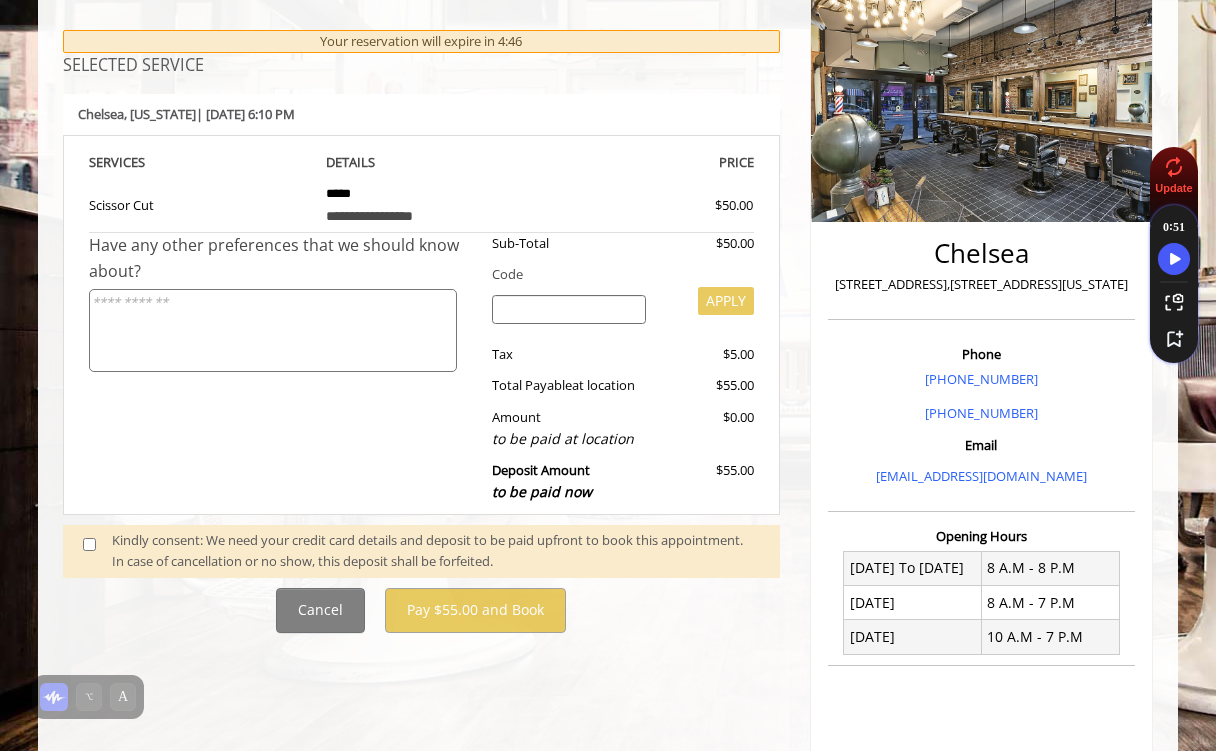 click at bounding box center [569, 310] 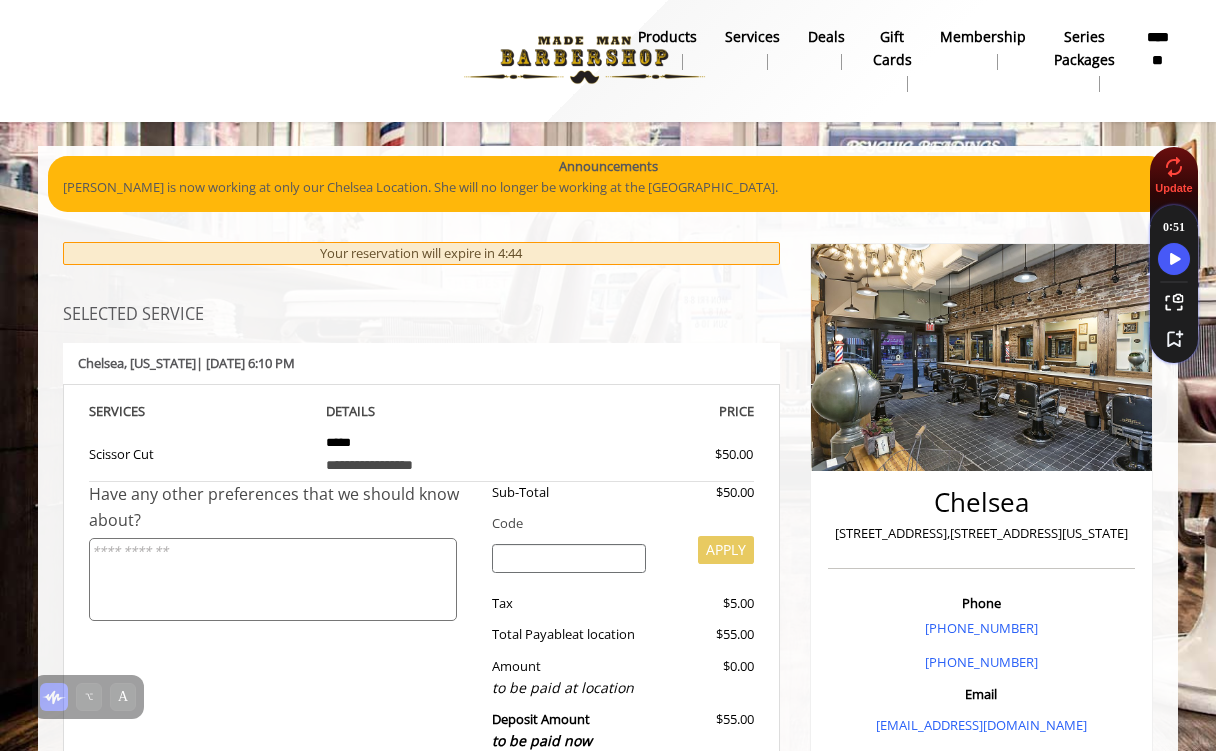 scroll, scrollTop: 1, scrollLeft: 0, axis: vertical 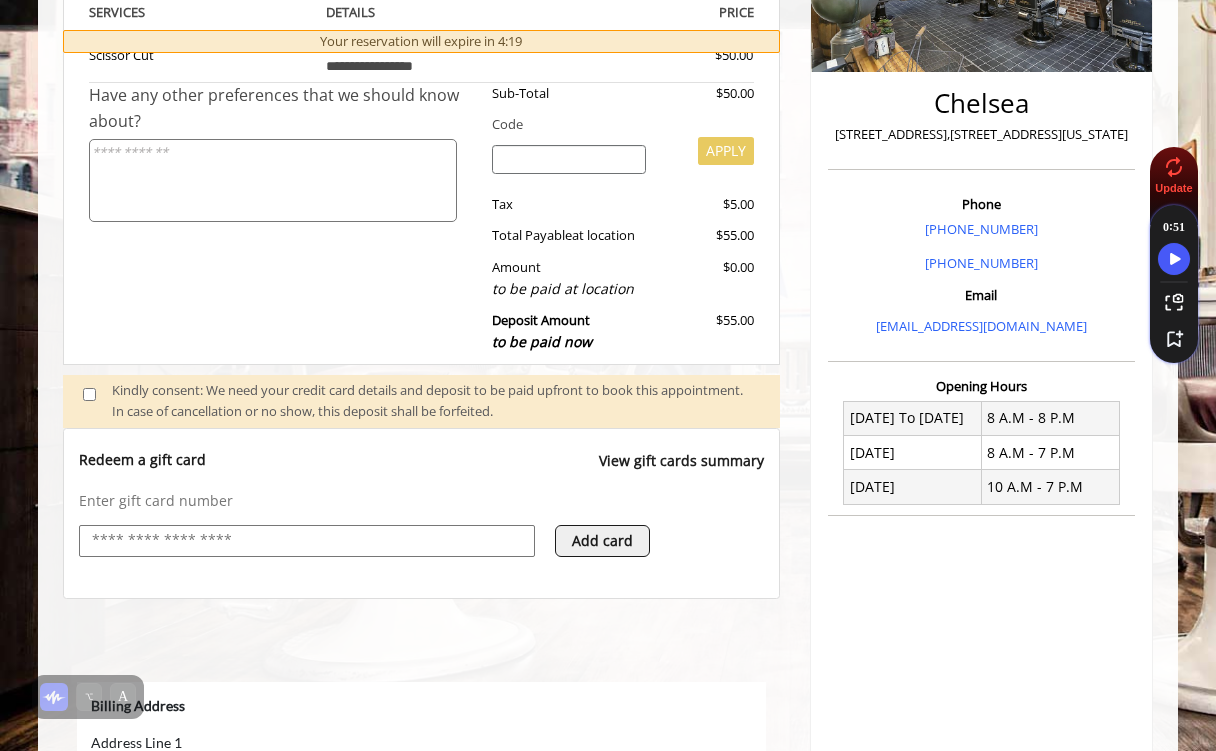 select on "***" 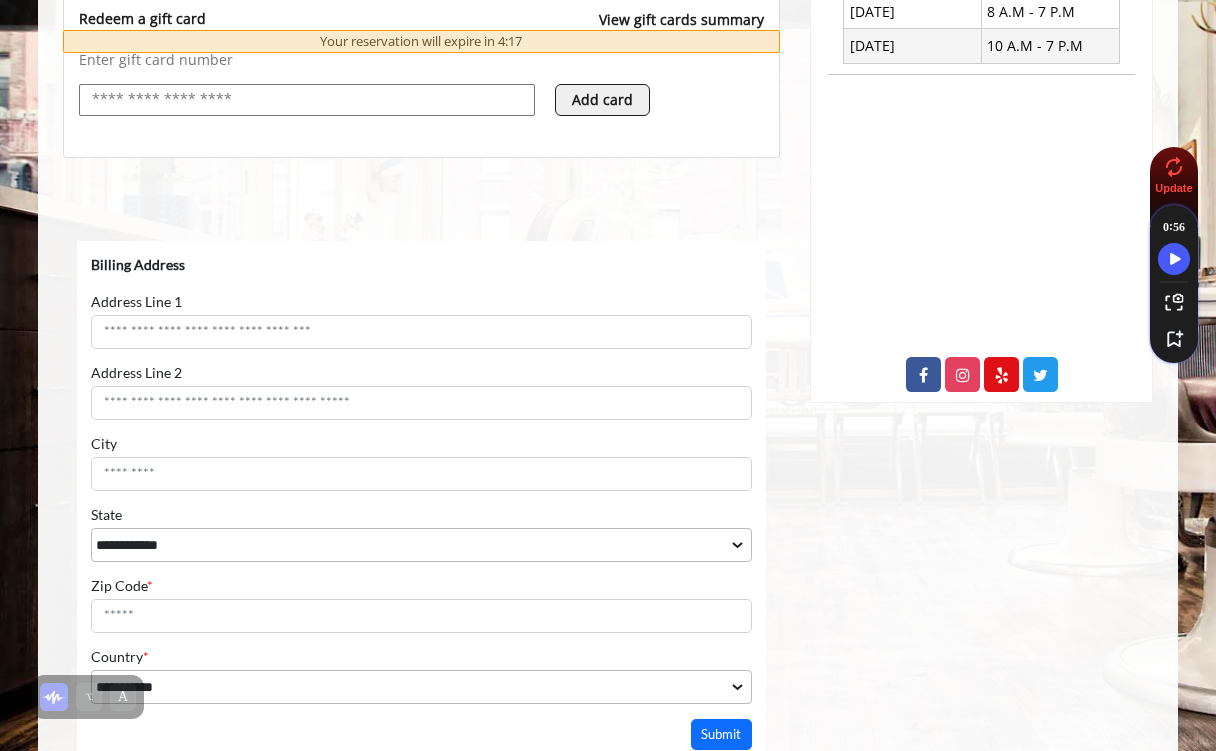 scroll, scrollTop: 846, scrollLeft: 0, axis: vertical 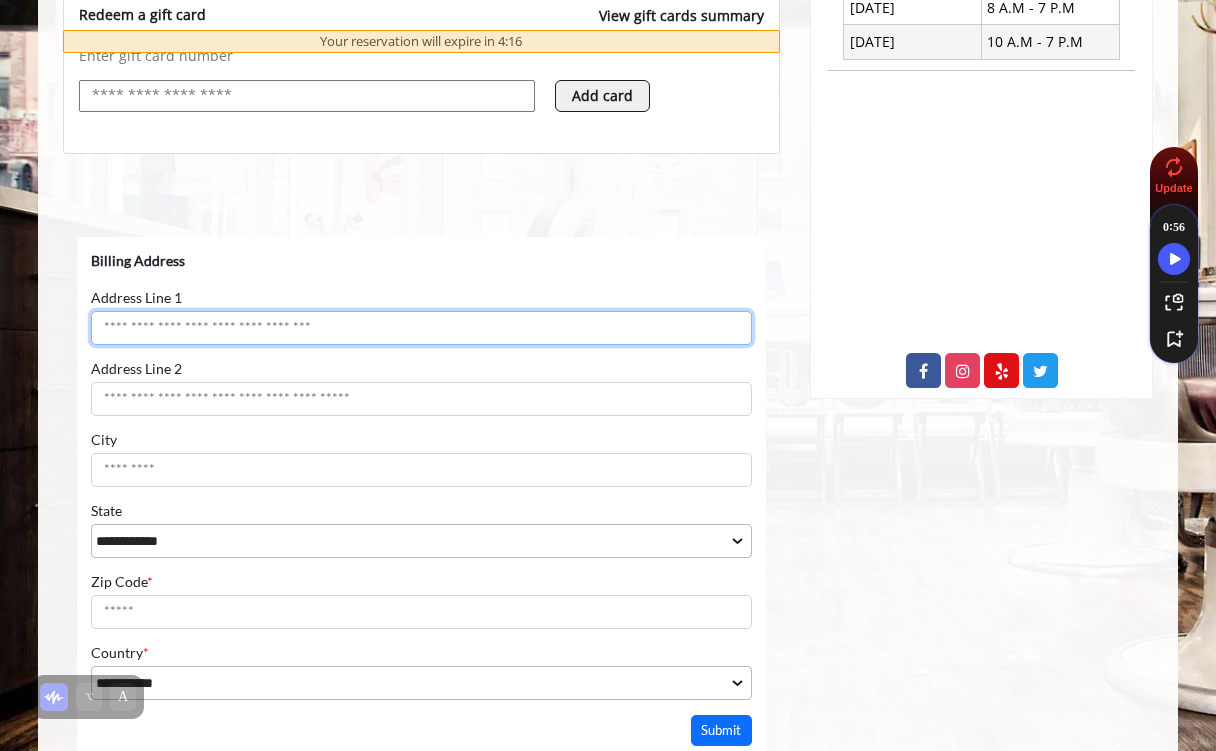 click on "Address Line 1" at bounding box center (421, 328) 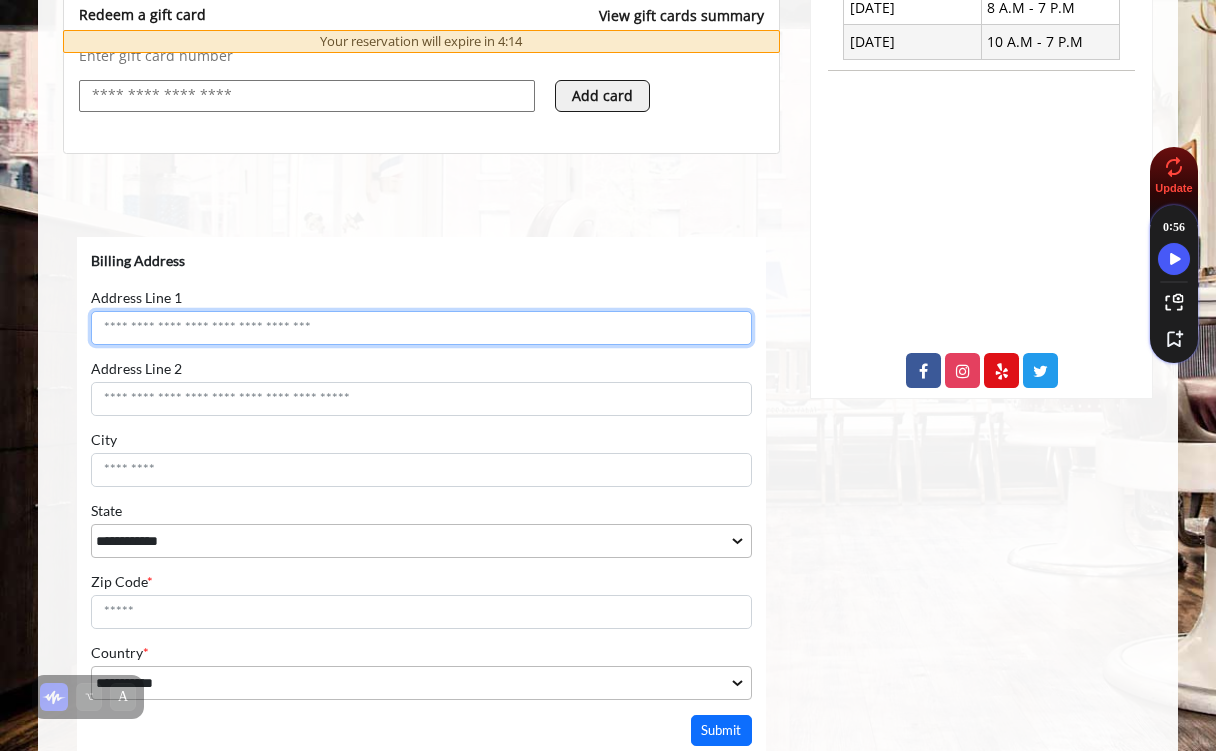 type on "*" 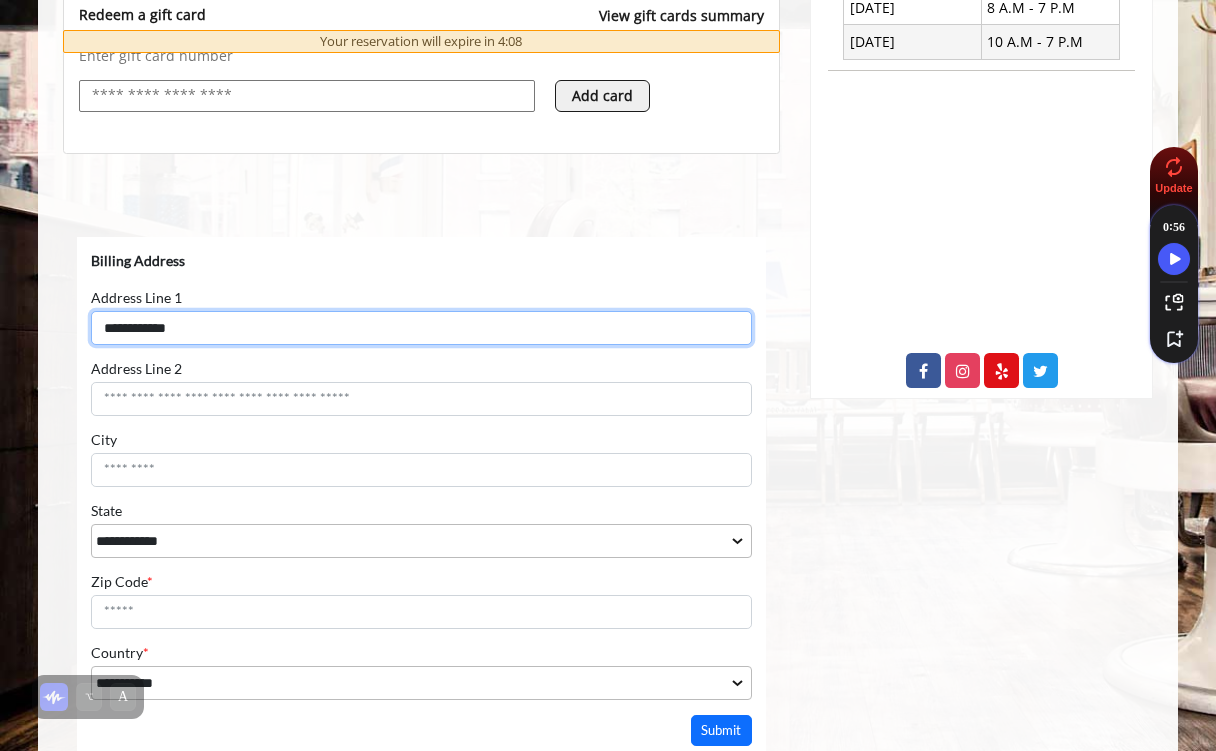 type on "**********" 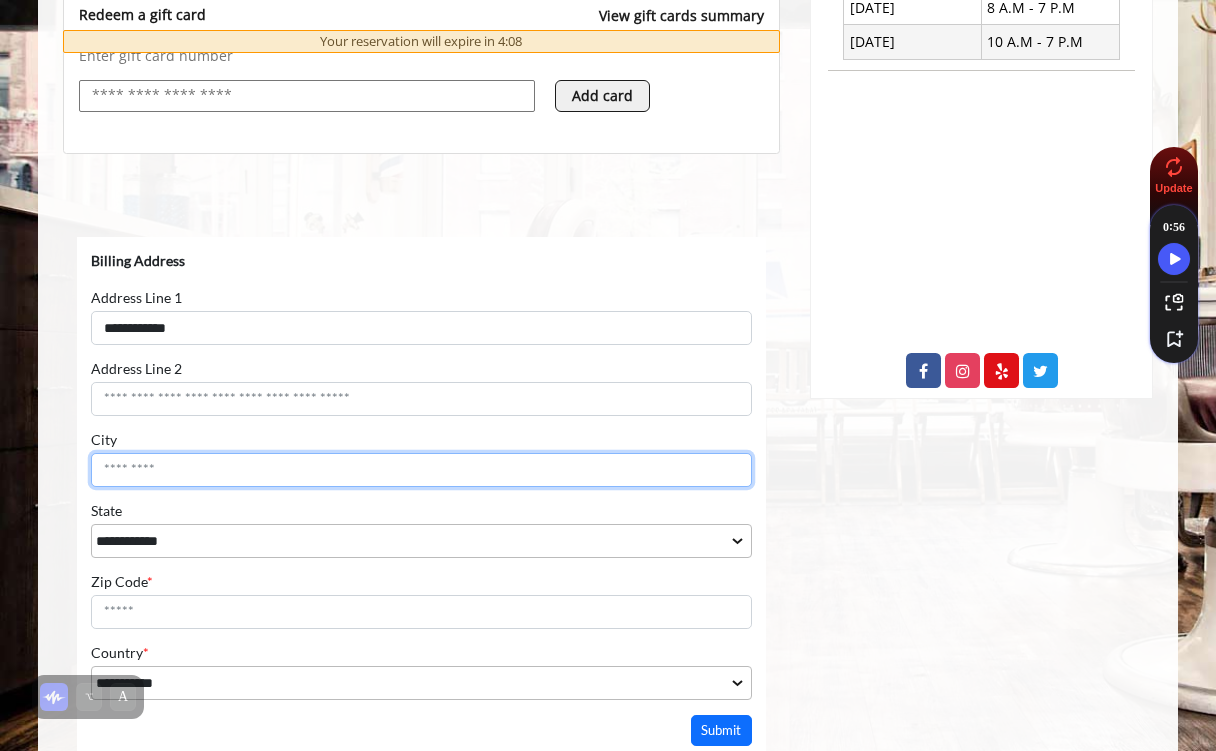 click on "City" at bounding box center [421, 470] 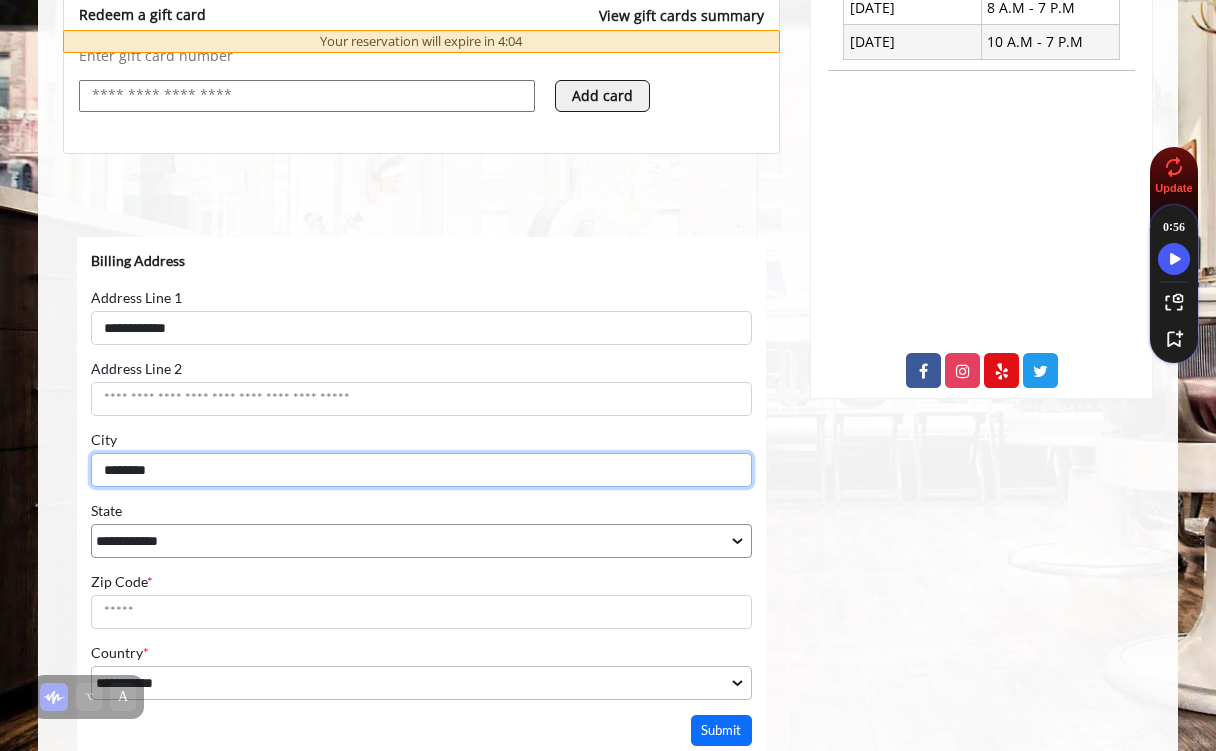type on "********" 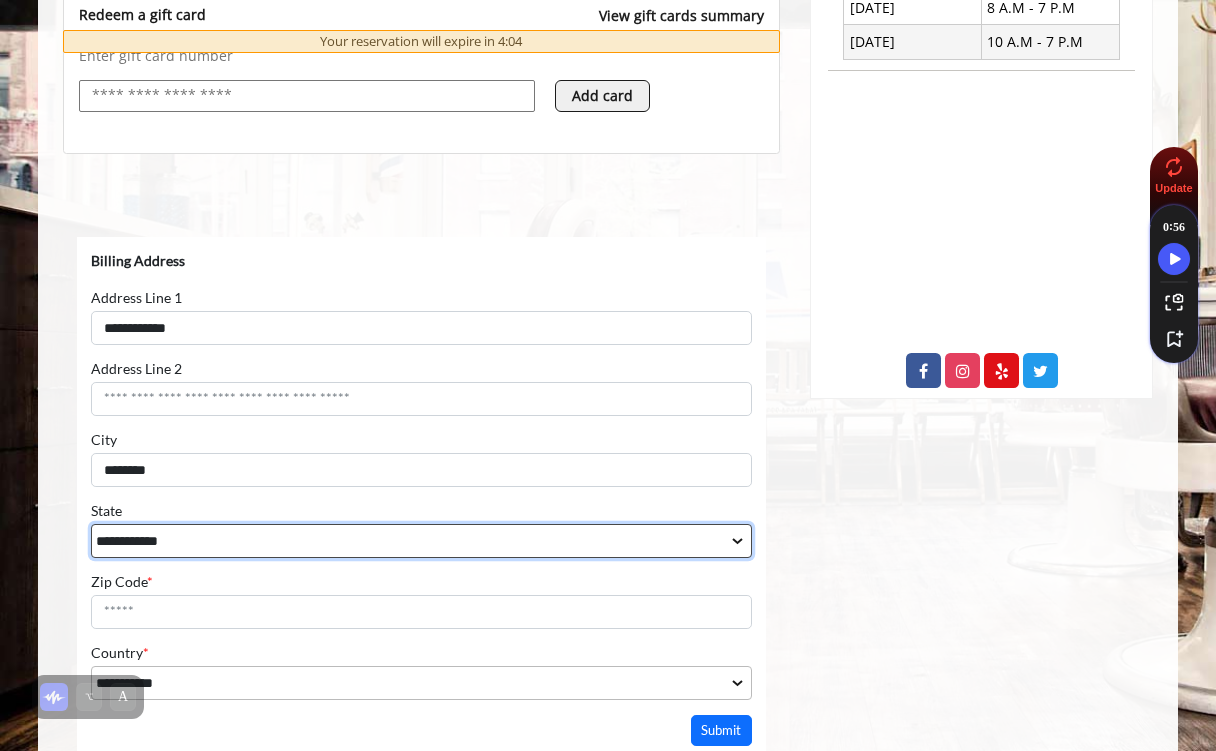 click on "**********" at bounding box center (421, 541) 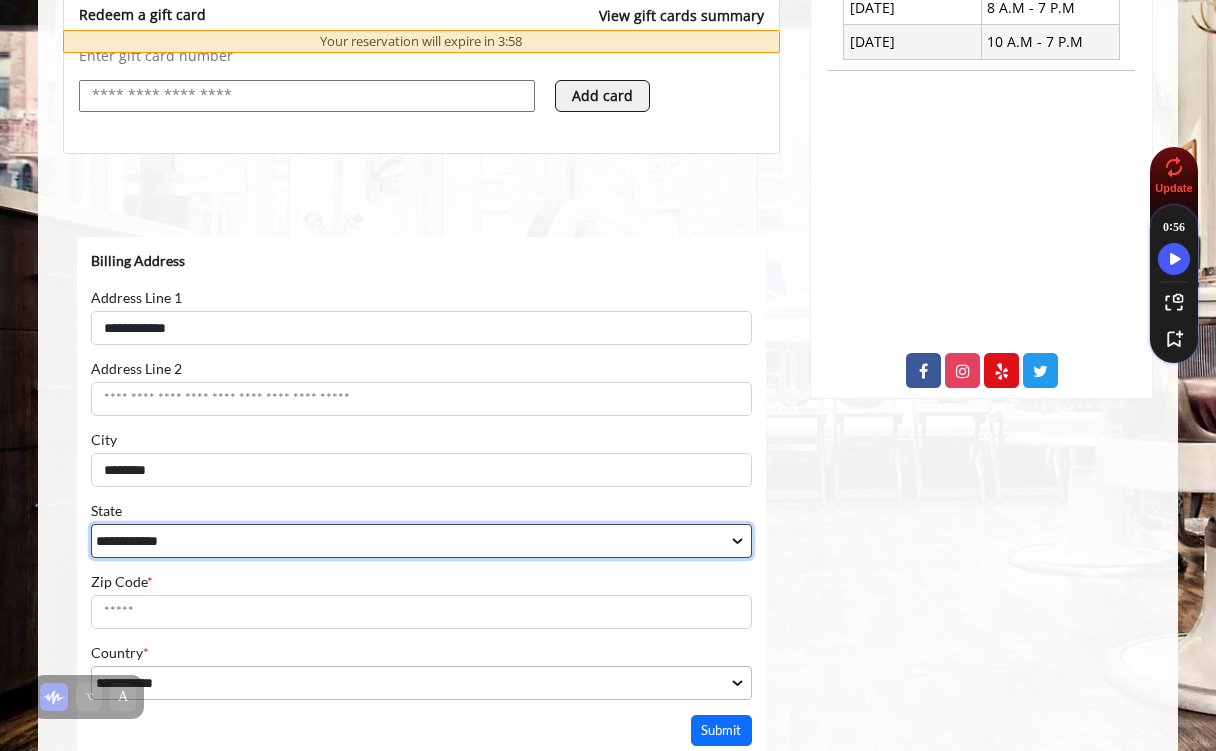 select on "**" 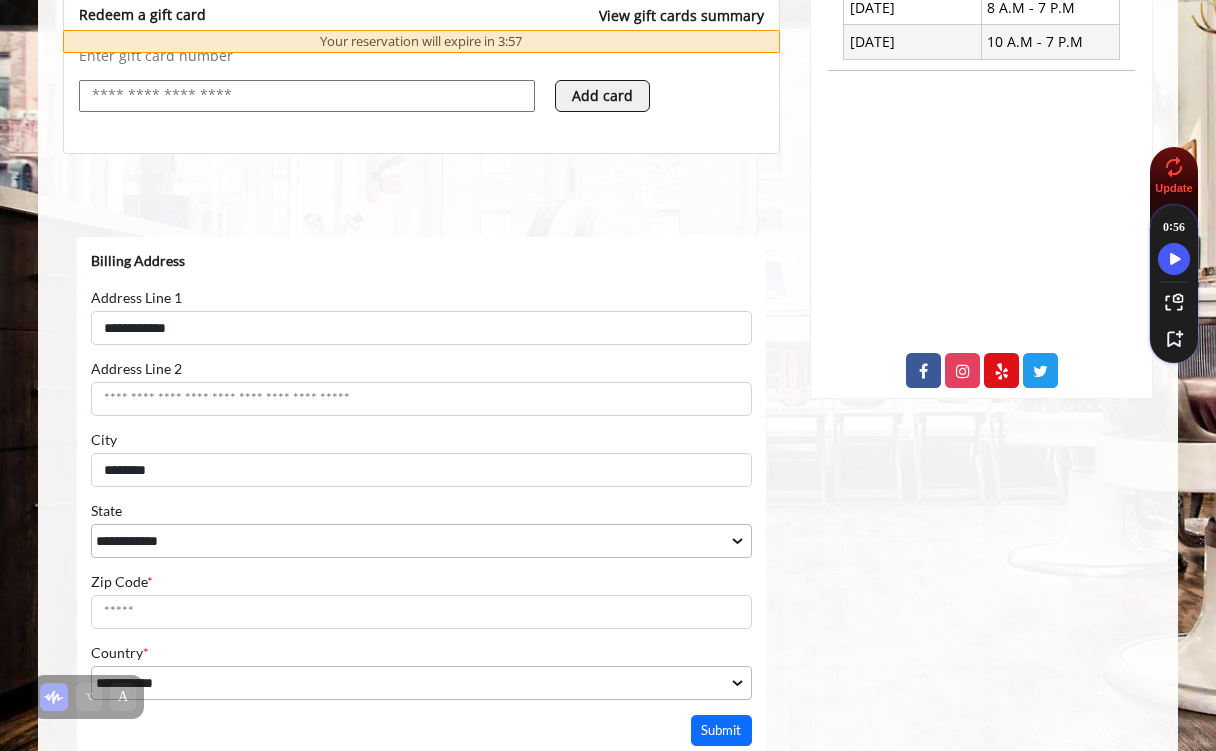 click on "**********" at bounding box center (421, 476) 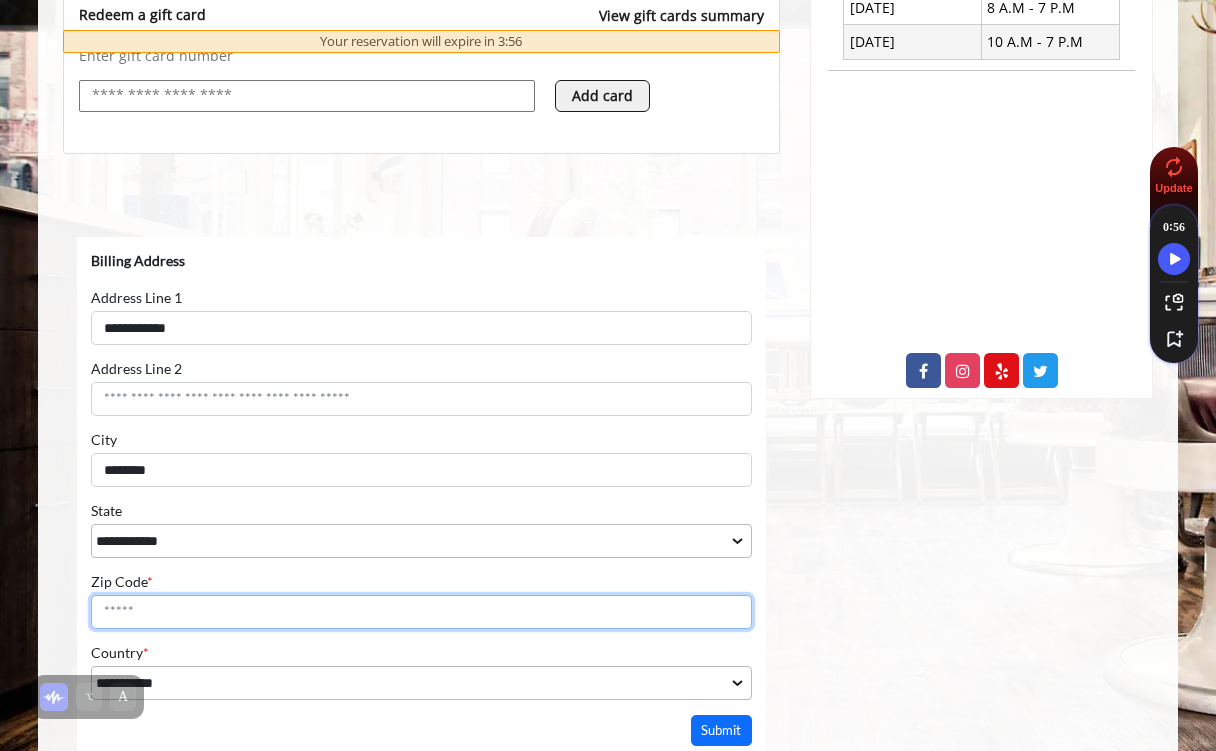 click on "Zip Code  *" at bounding box center (421, 612) 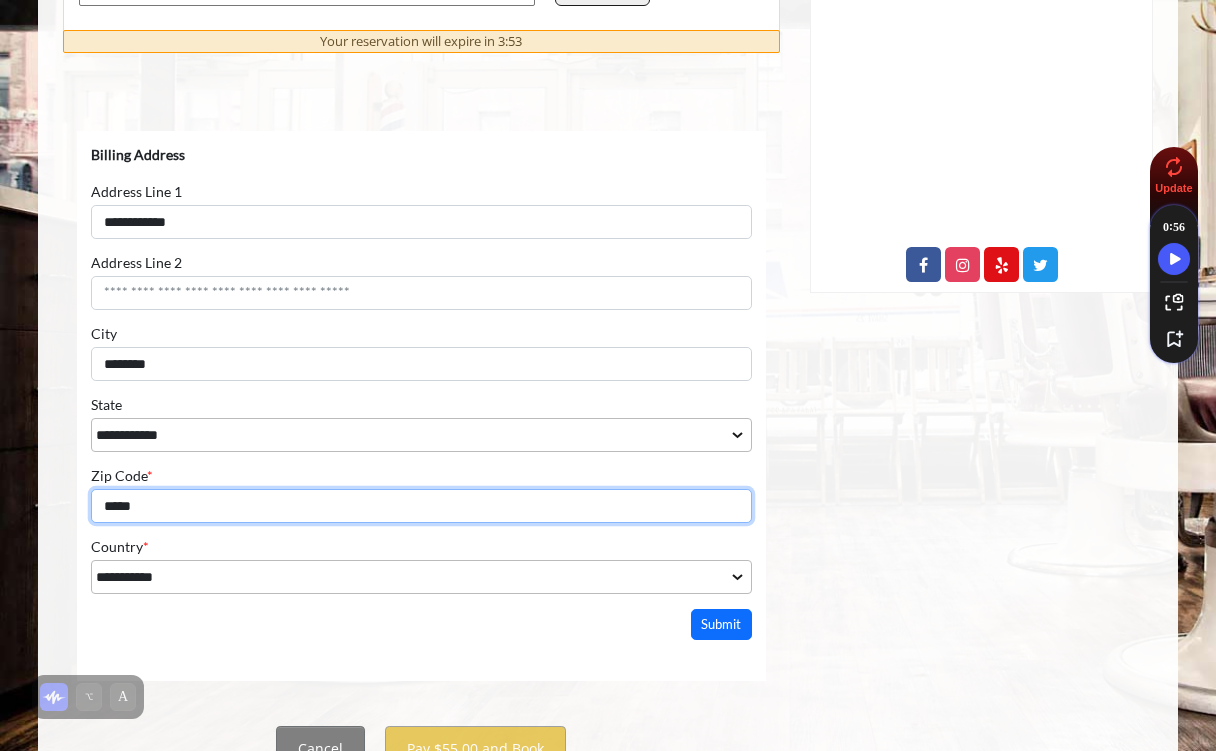 scroll, scrollTop: 960, scrollLeft: 0, axis: vertical 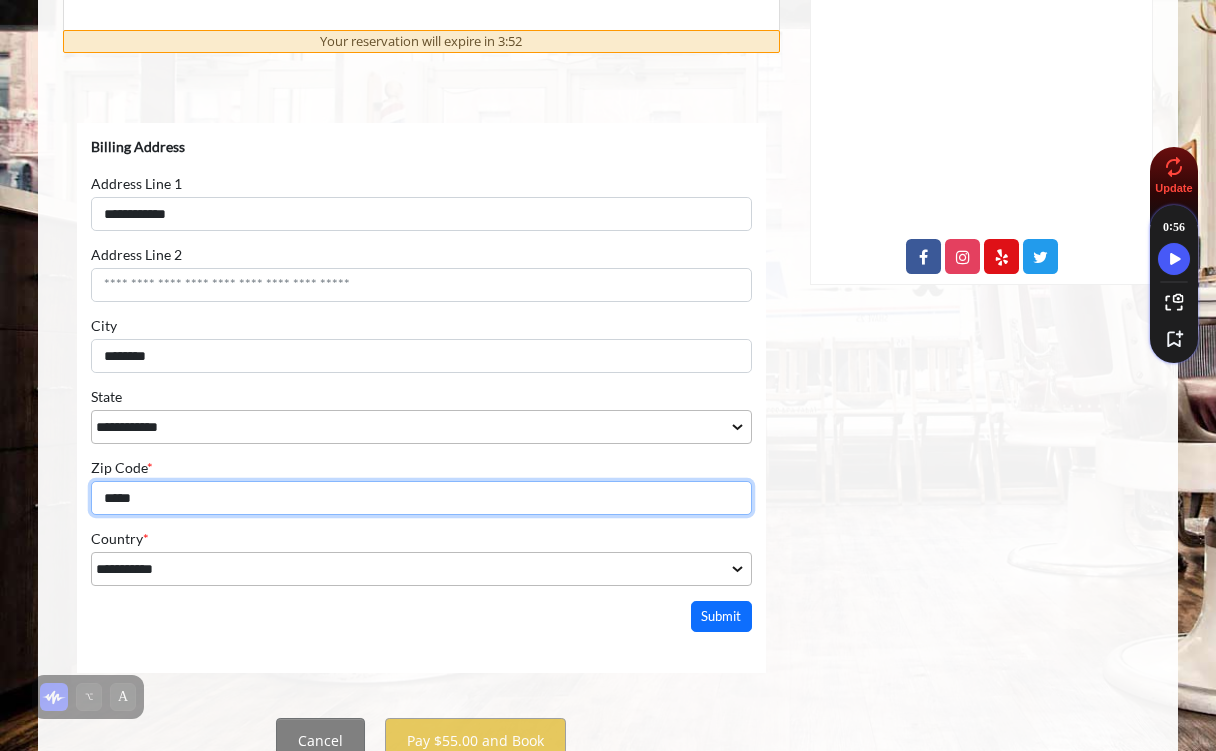 type on "*****" 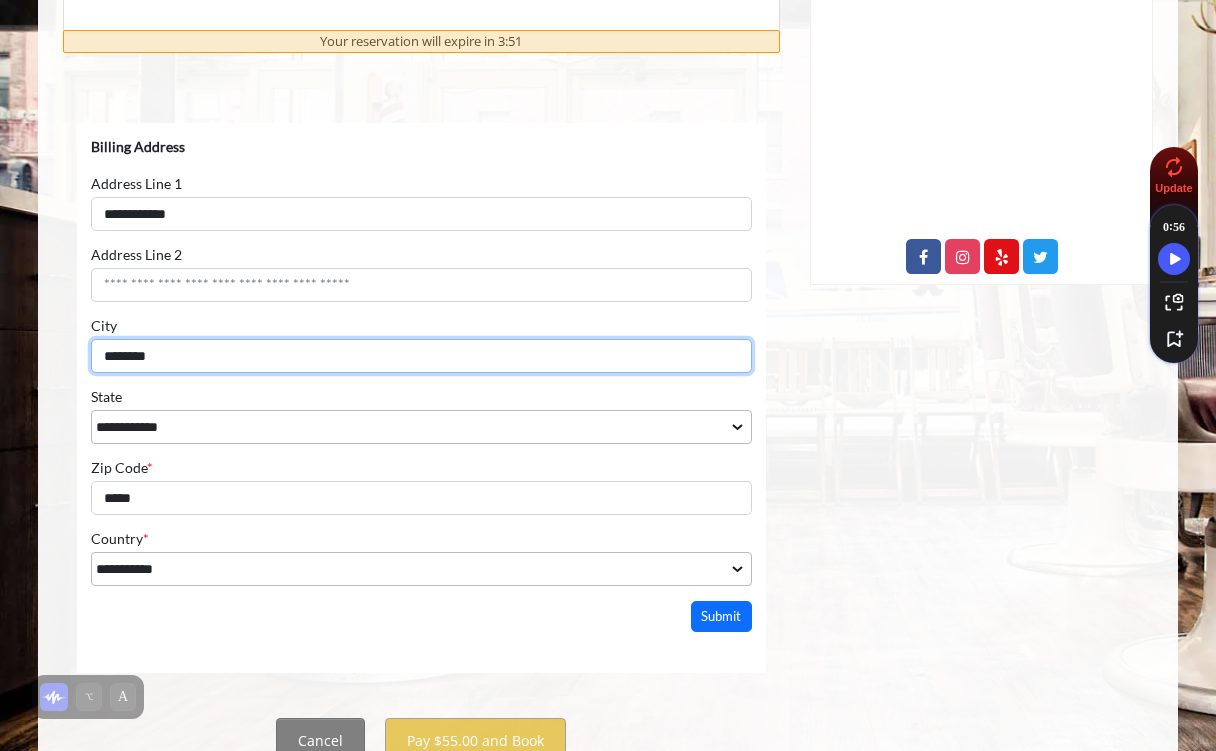 click on "********" at bounding box center [421, 356] 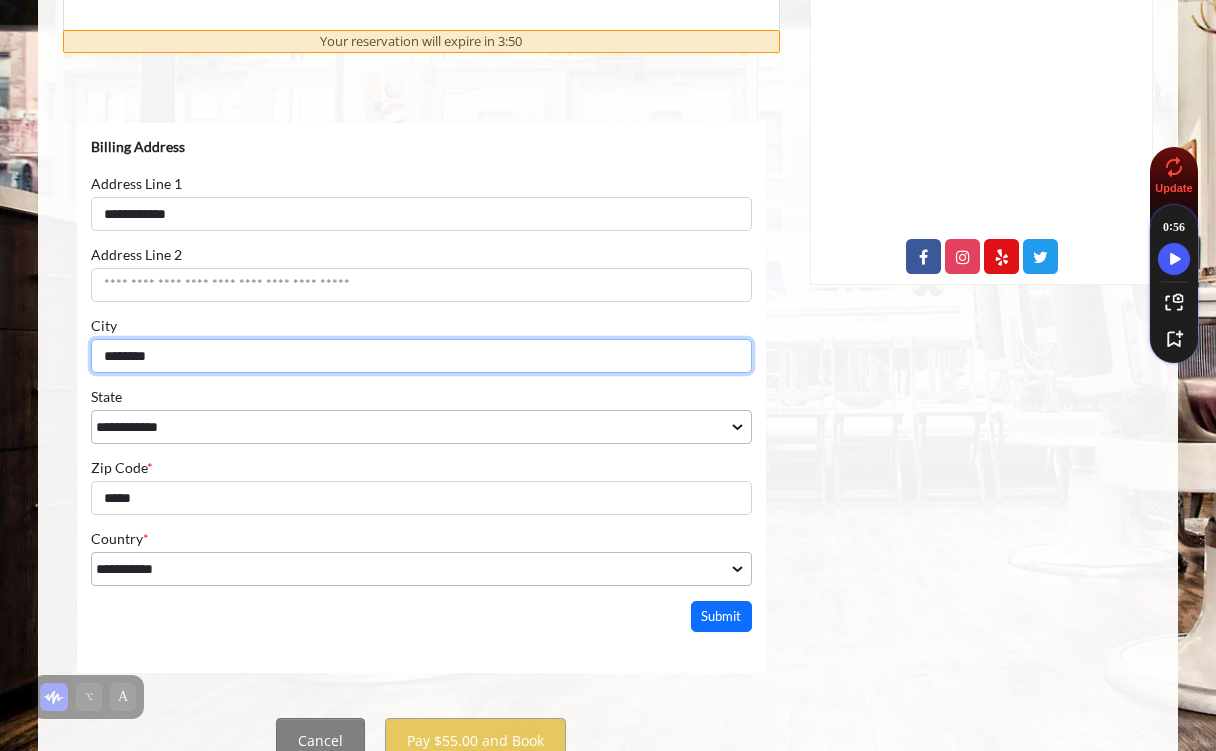 click on "********" at bounding box center [421, 356] 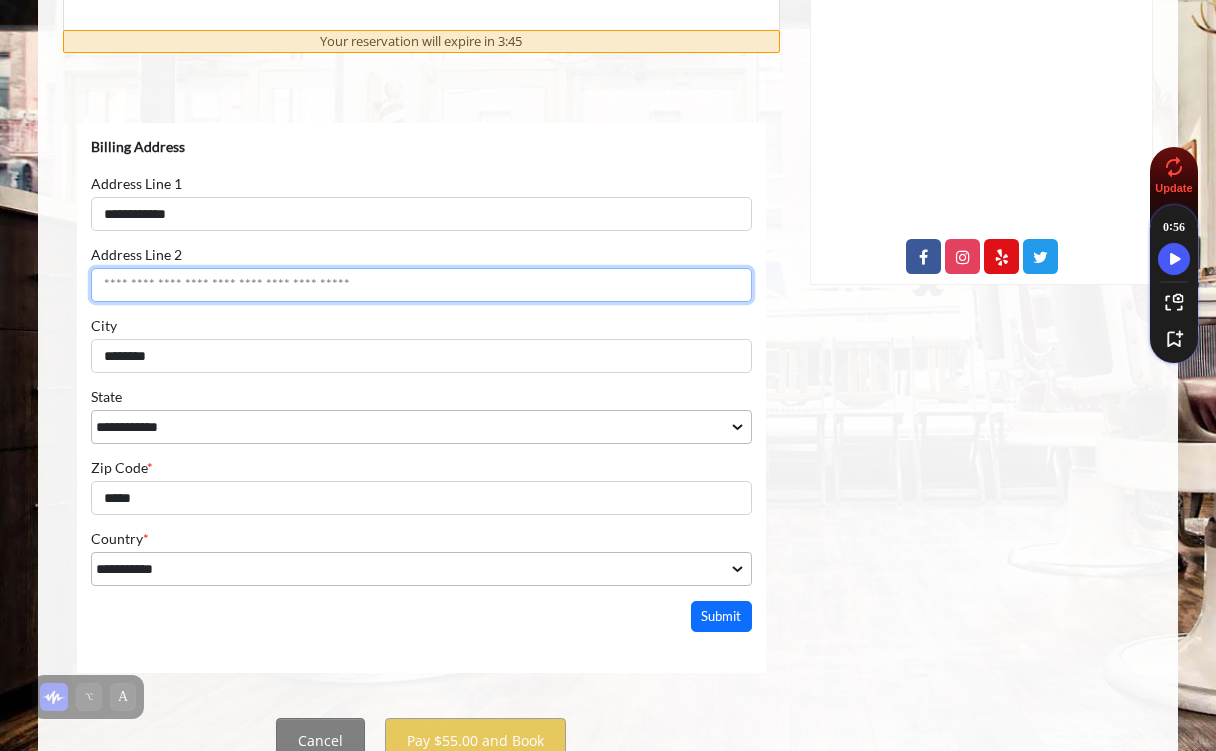 click on "Address Line 2" at bounding box center [421, 285] 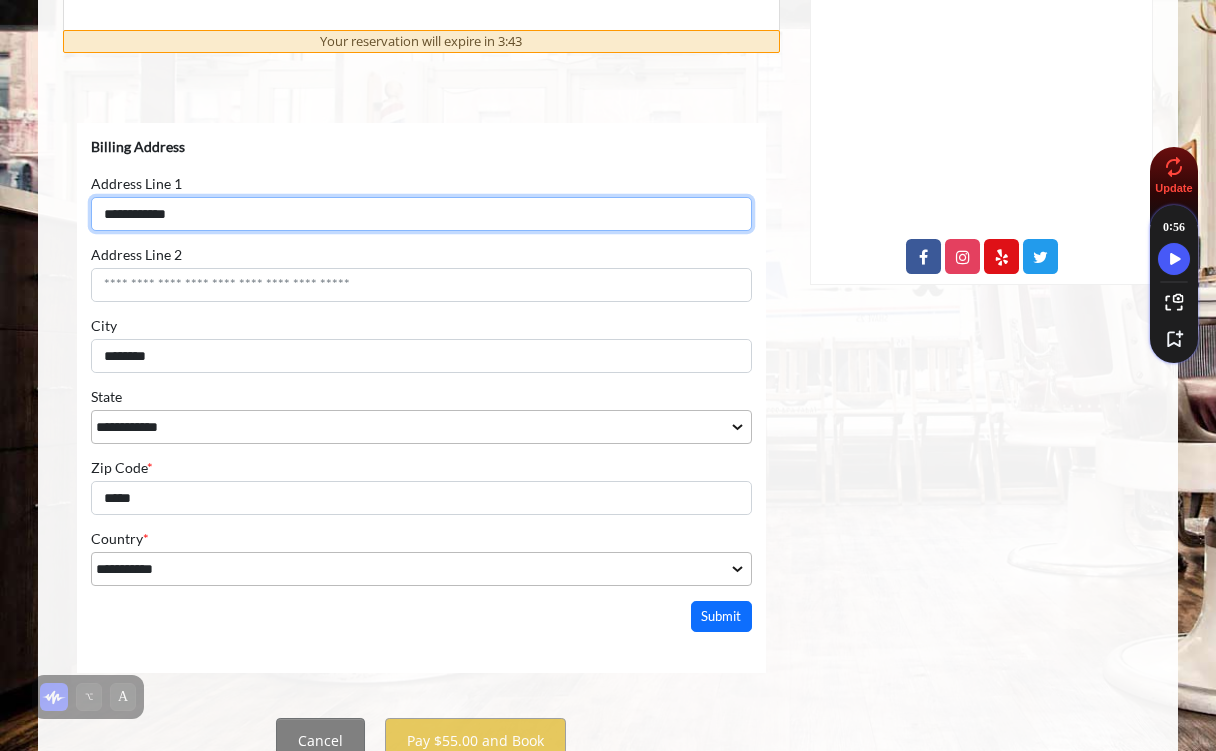 click on "**********" at bounding box center [421, 214] 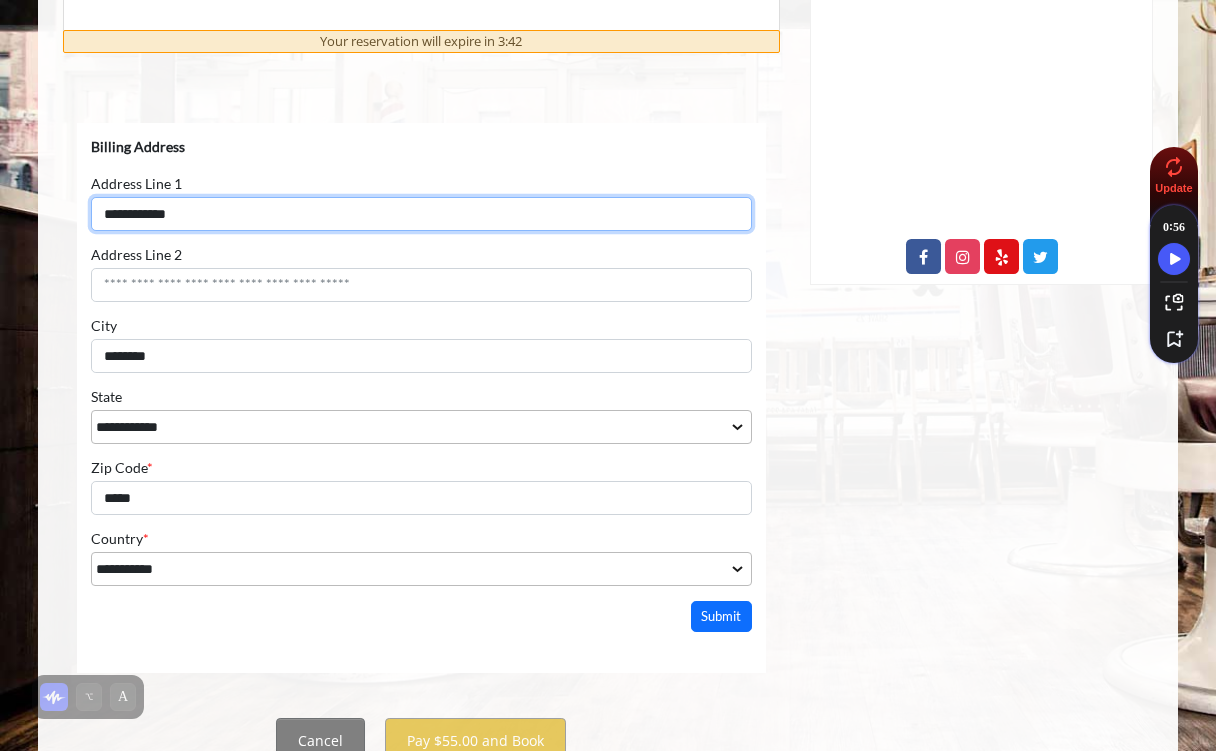 scroll, scrollTop: 1042, scrollLeft: 0, axis: vertical 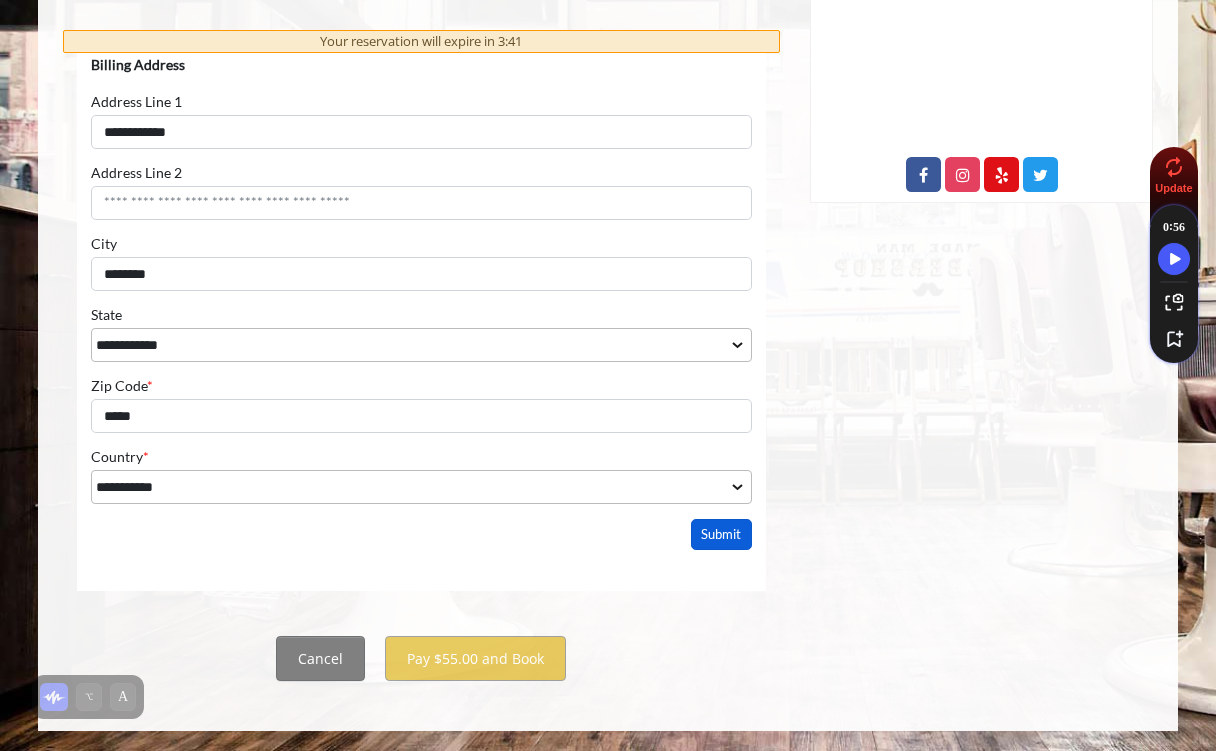 click on "Submit" at bounding box center (722, 534) 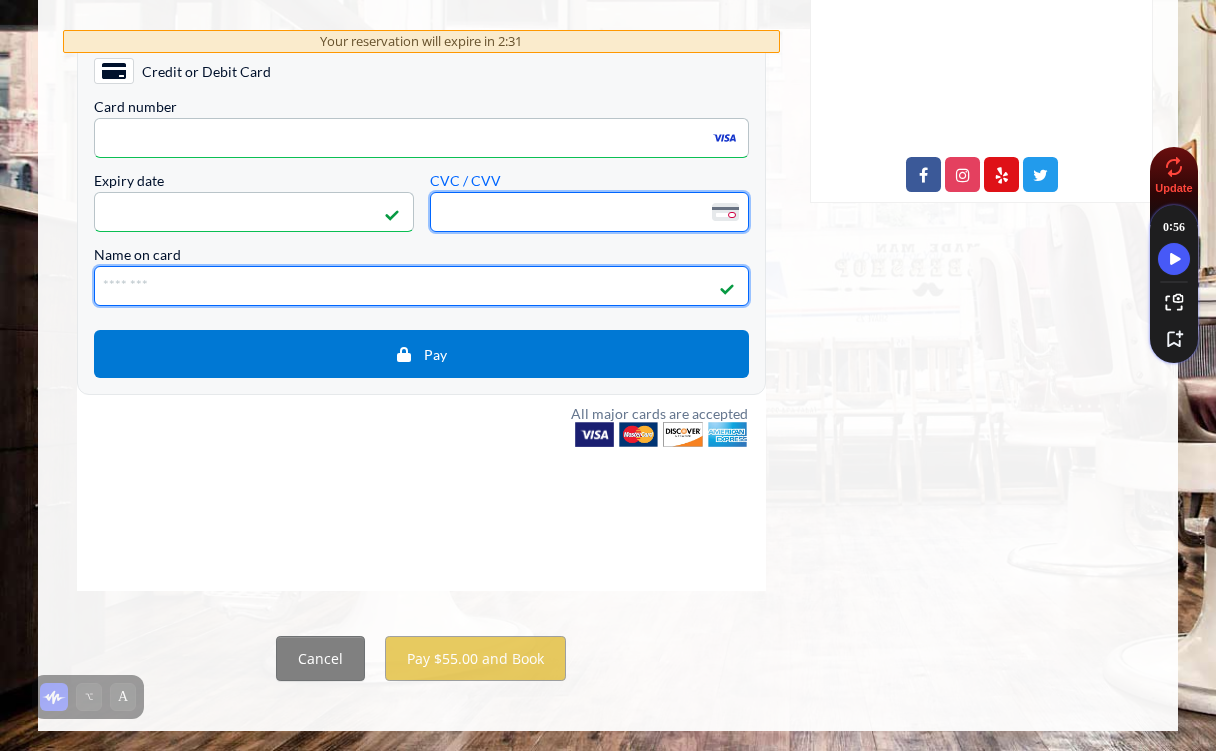 click on "Name on card" at bounding box center (421, 286) 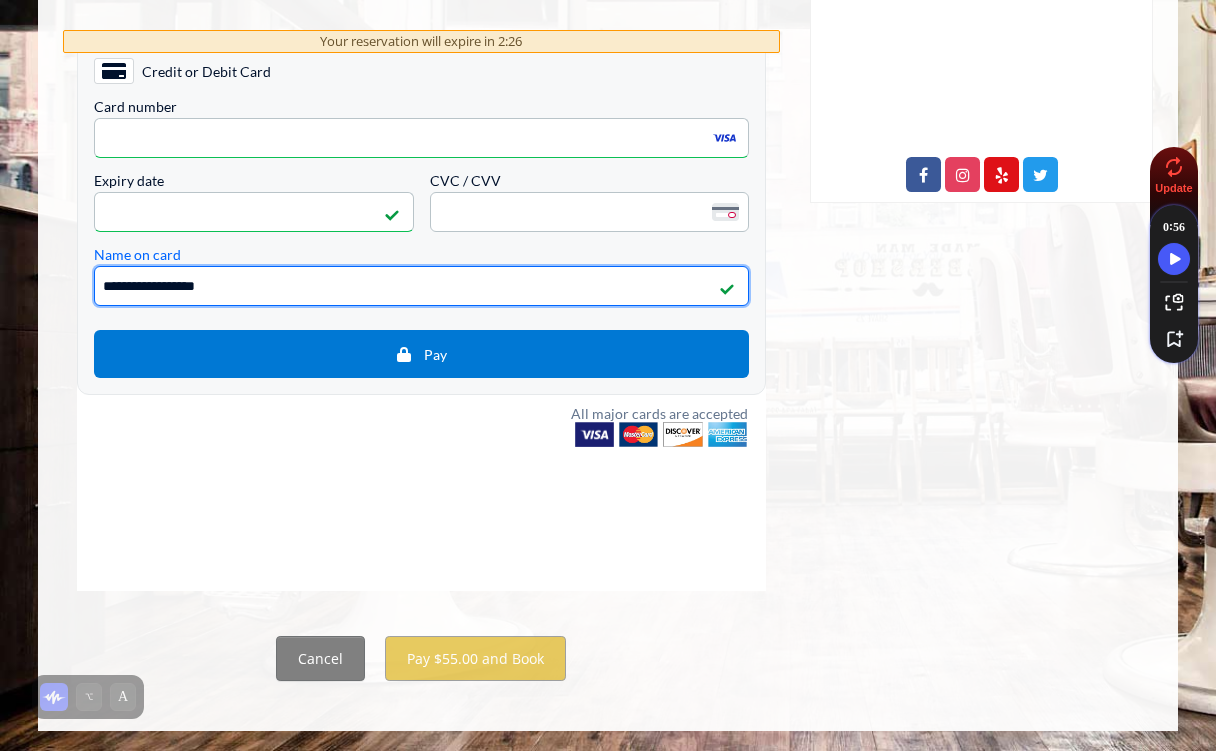 type on "**********" 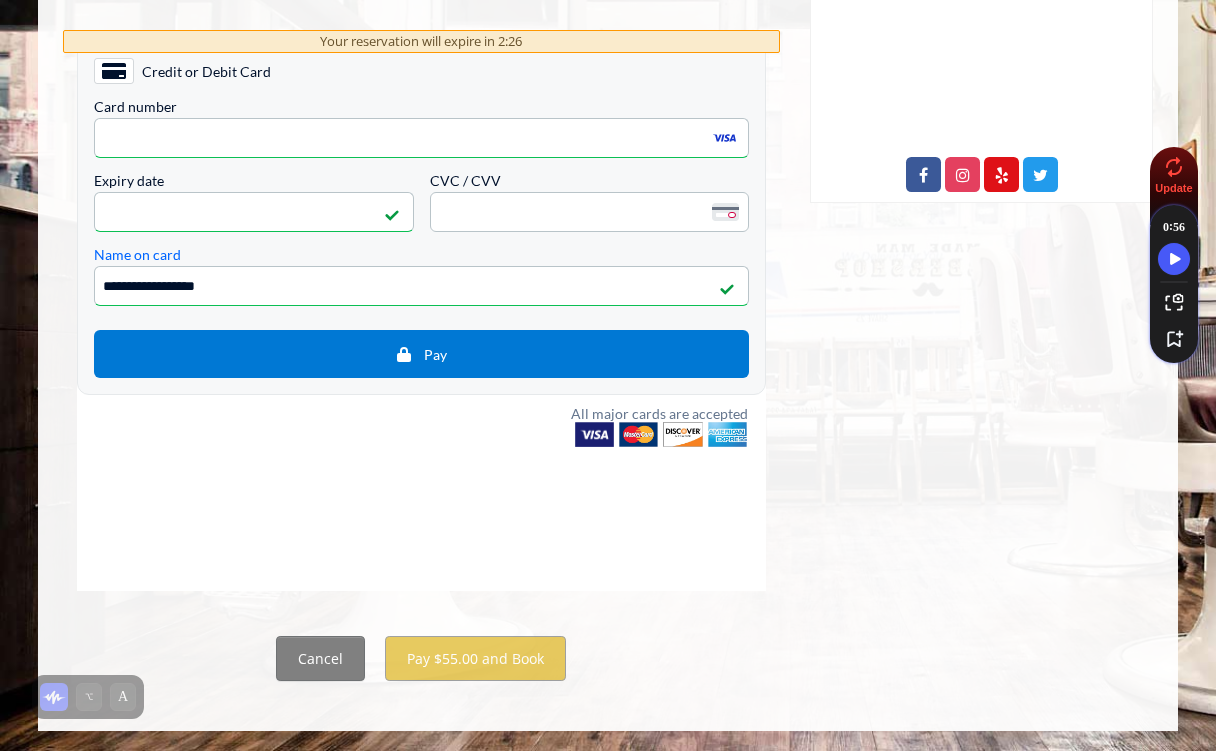 click 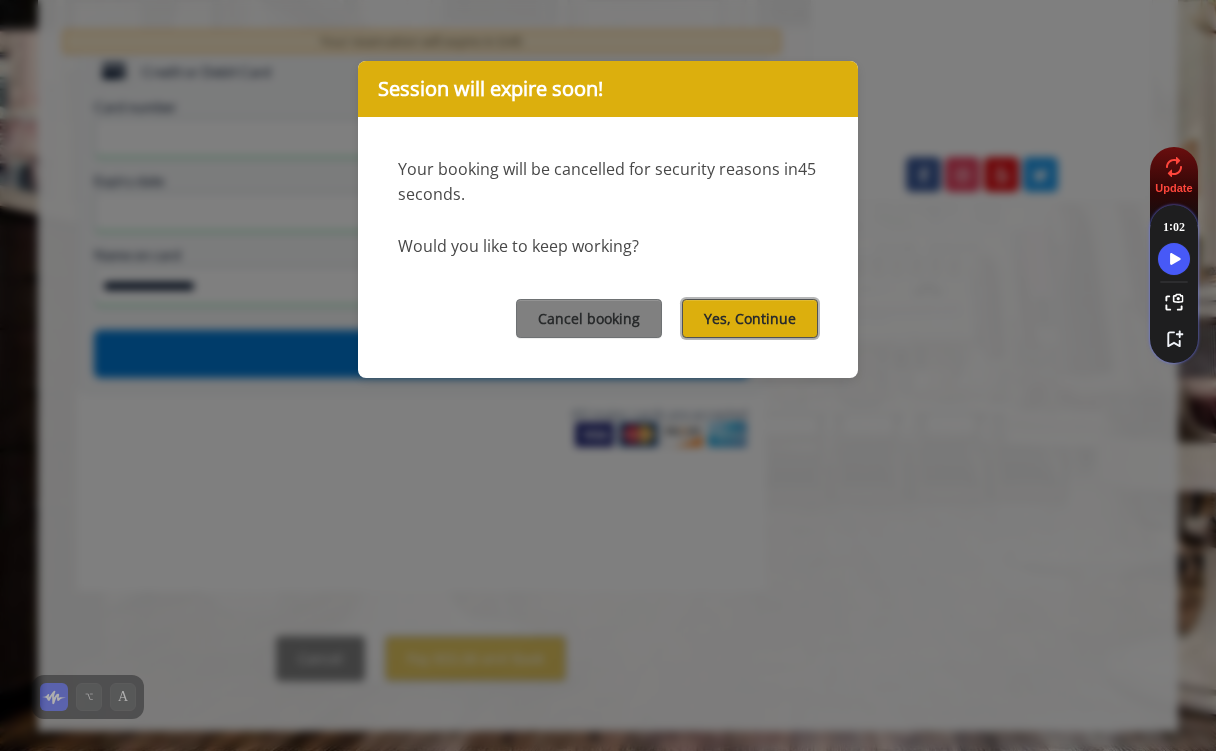 click on "Yes, Continue" at bounding box center (750, 318) 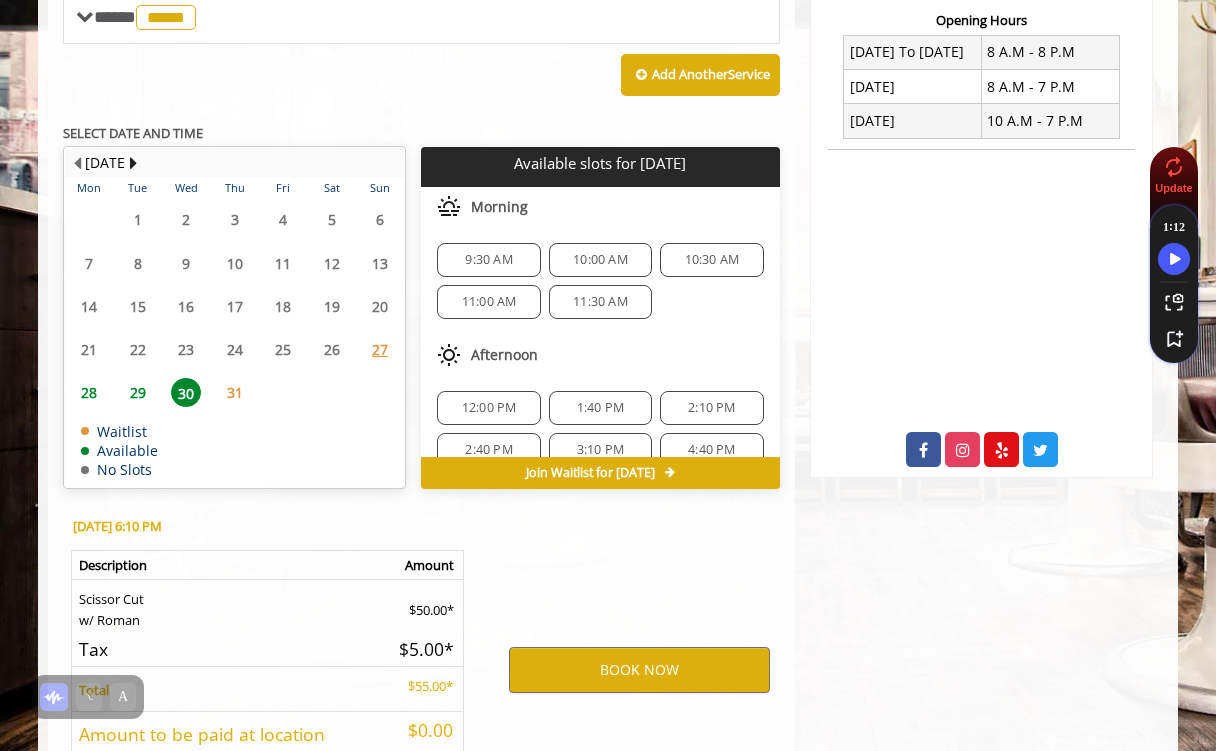 scroll, scrollTop: 602, scrollLeft: 0, axis: vertical 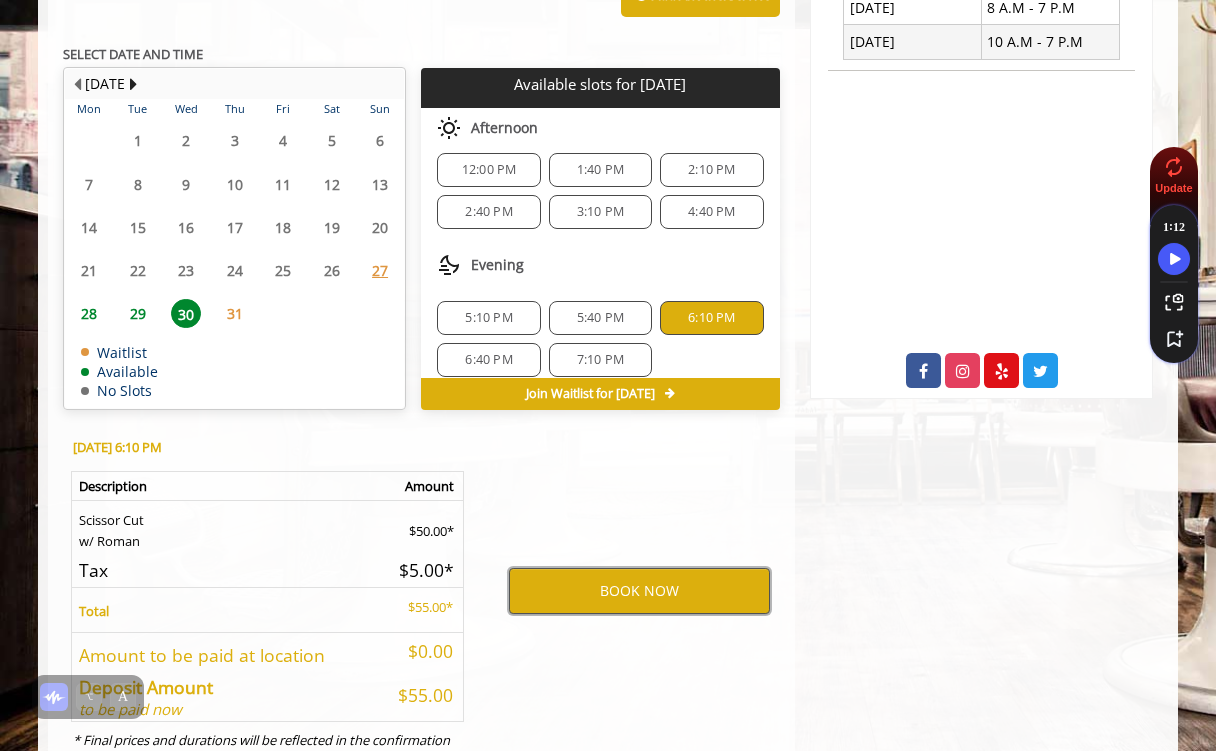 click on "BOOK NOW" at bounding box center (639, 591) 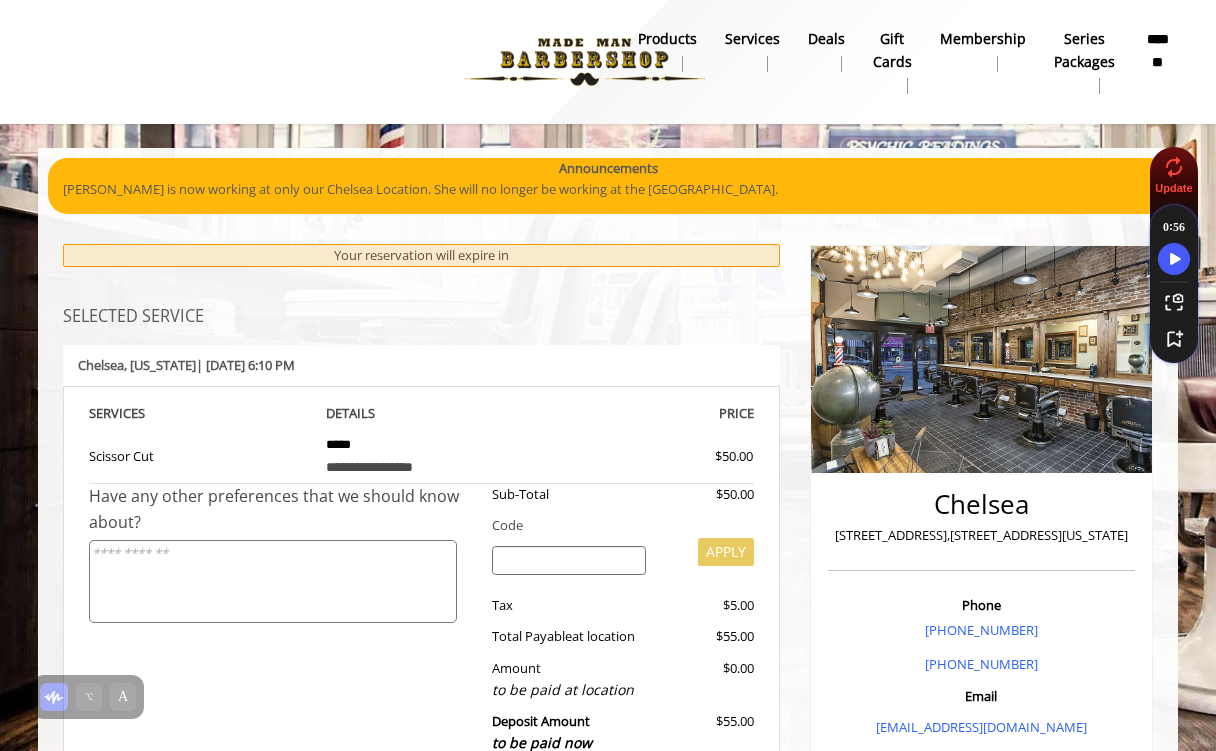 scroll, scrollTop: 0, scrollLeft: 0, axis: both 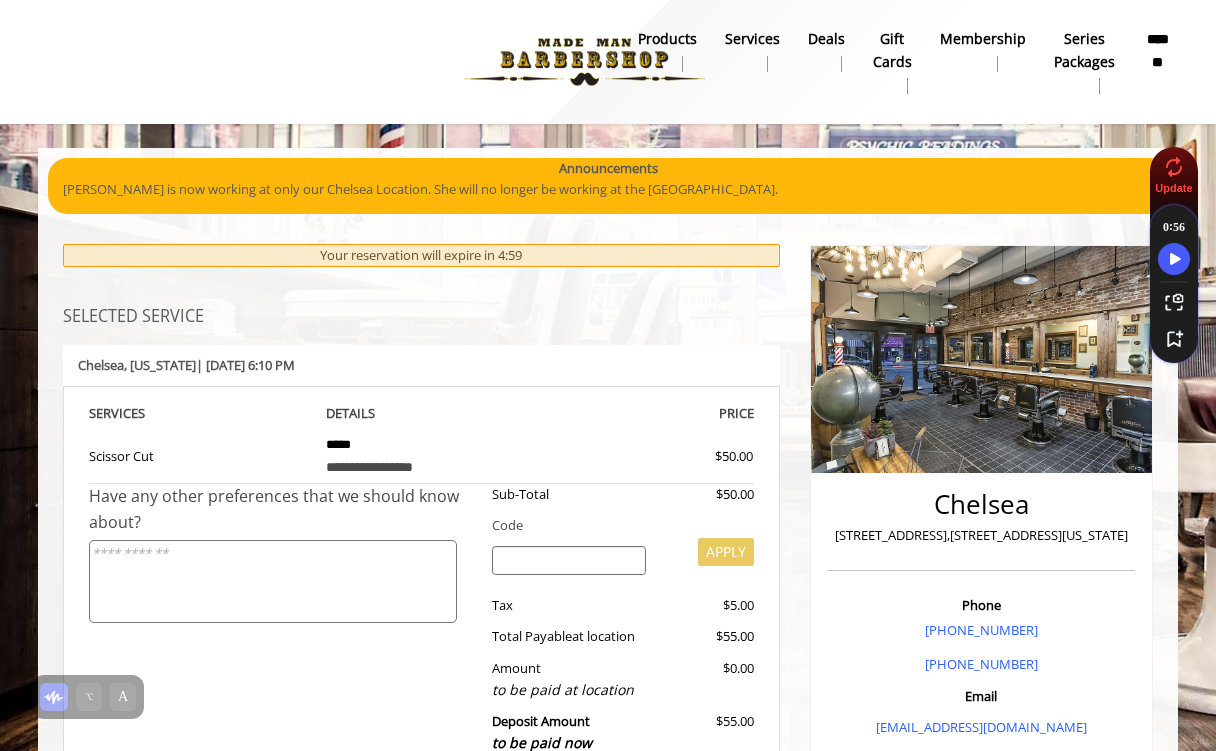 select on "***" 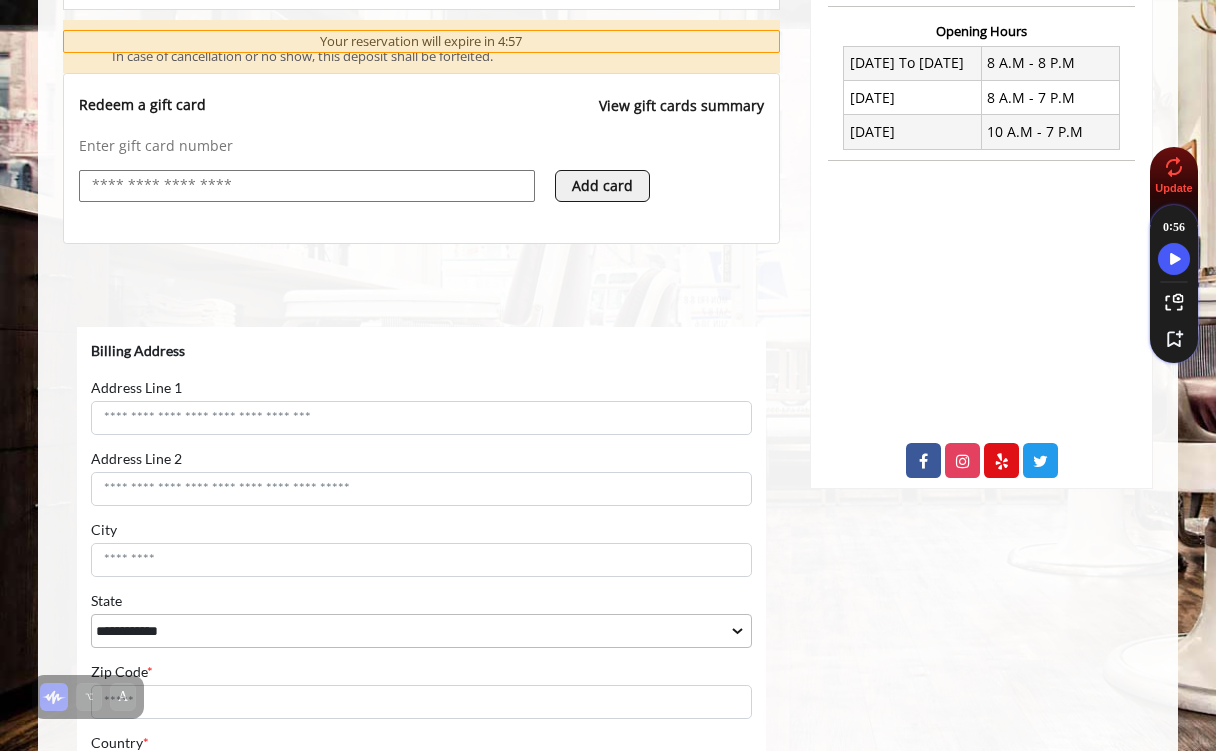 scroll, scrollTop: 815, scrollLeft: 0, axis: vertical 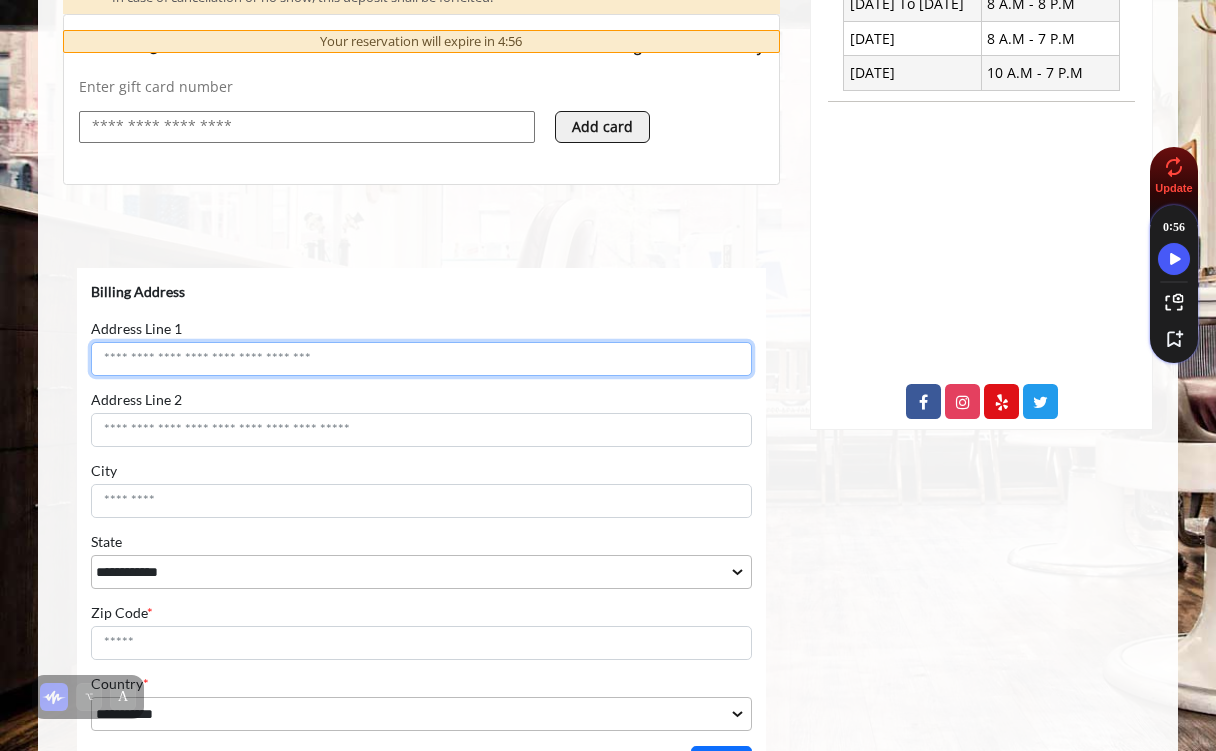 click on "Address Line 1" at bounding box center (421, 359) 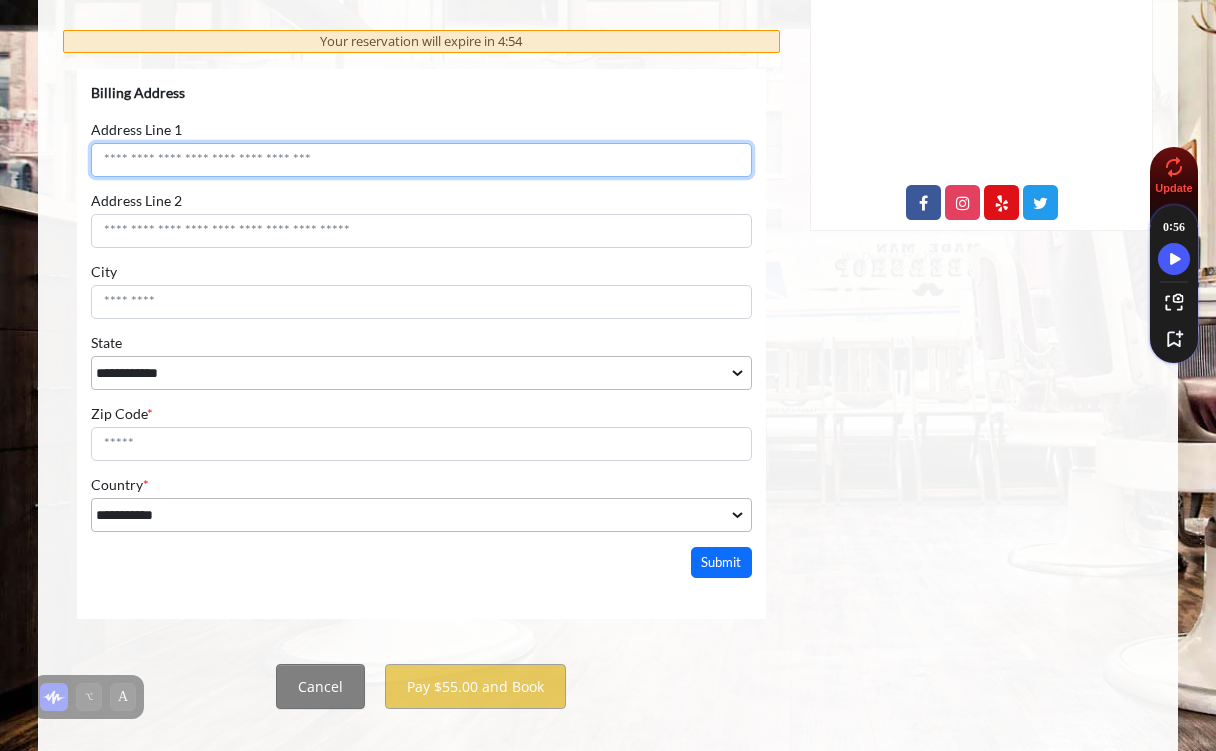 scroll, scrollTop: 978, scrollLeft: 0, axis: vertical 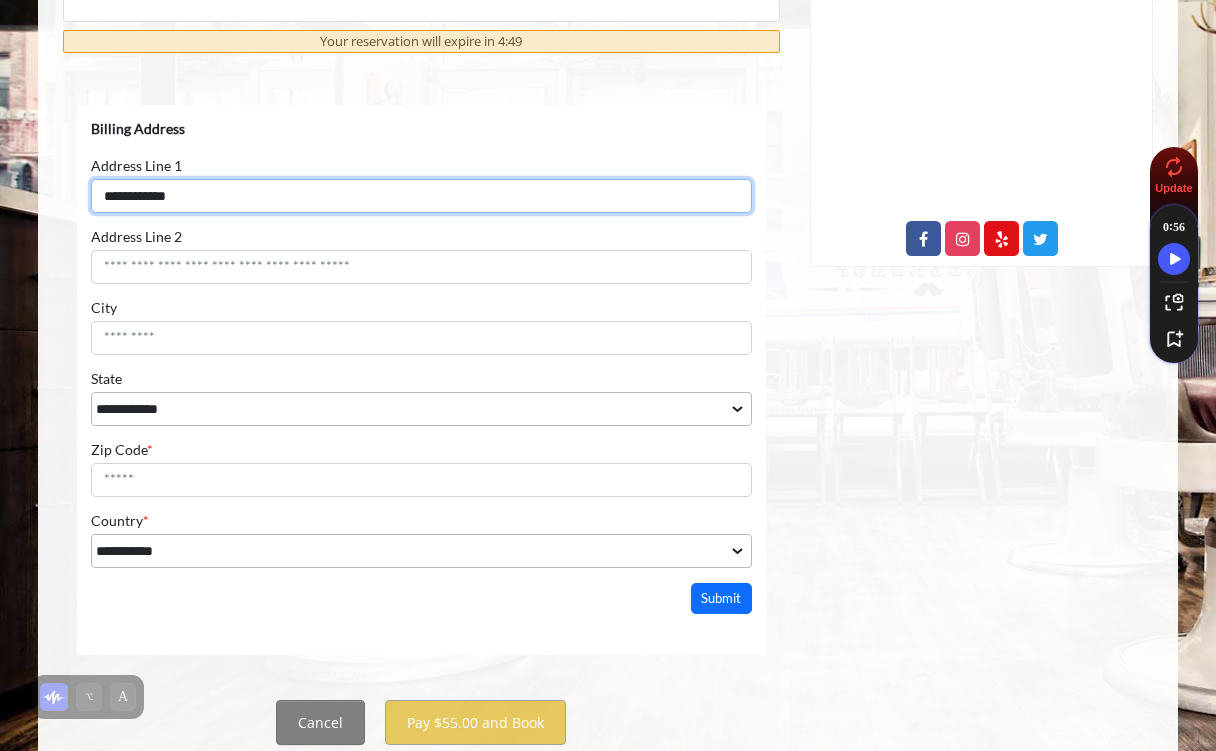 type on "**********" 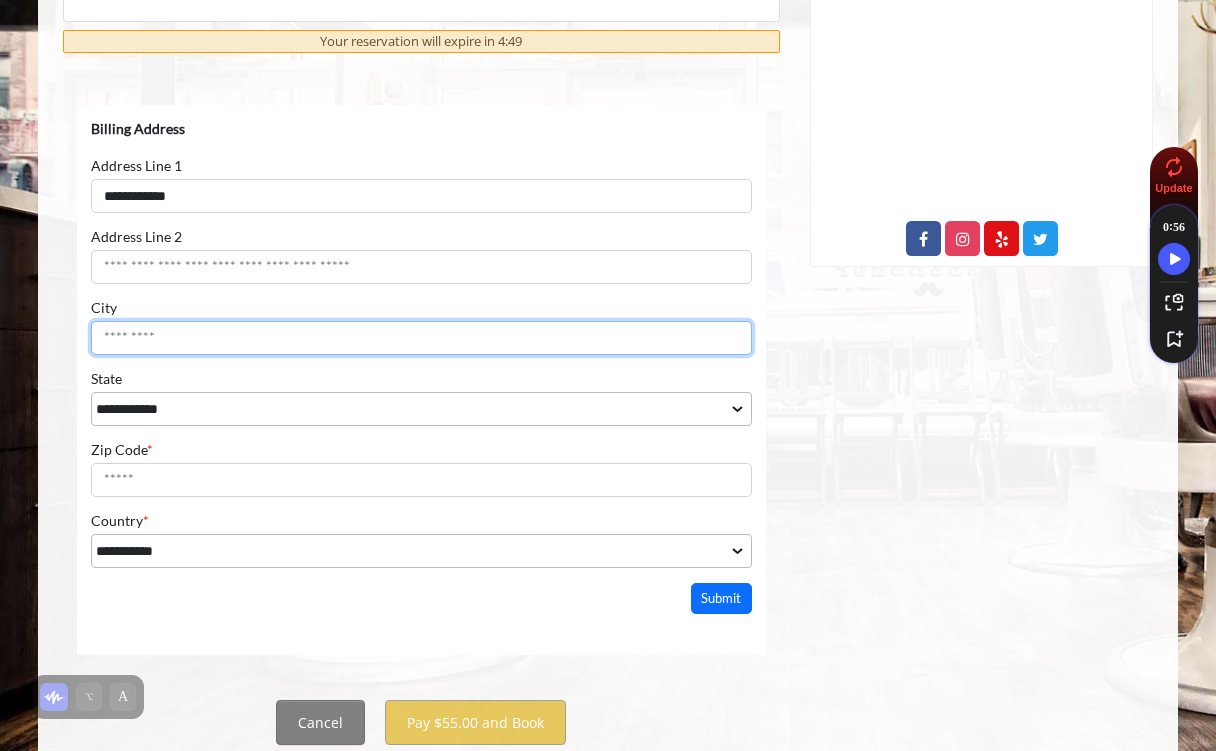 click on "City" at bounding box center (421, 338) 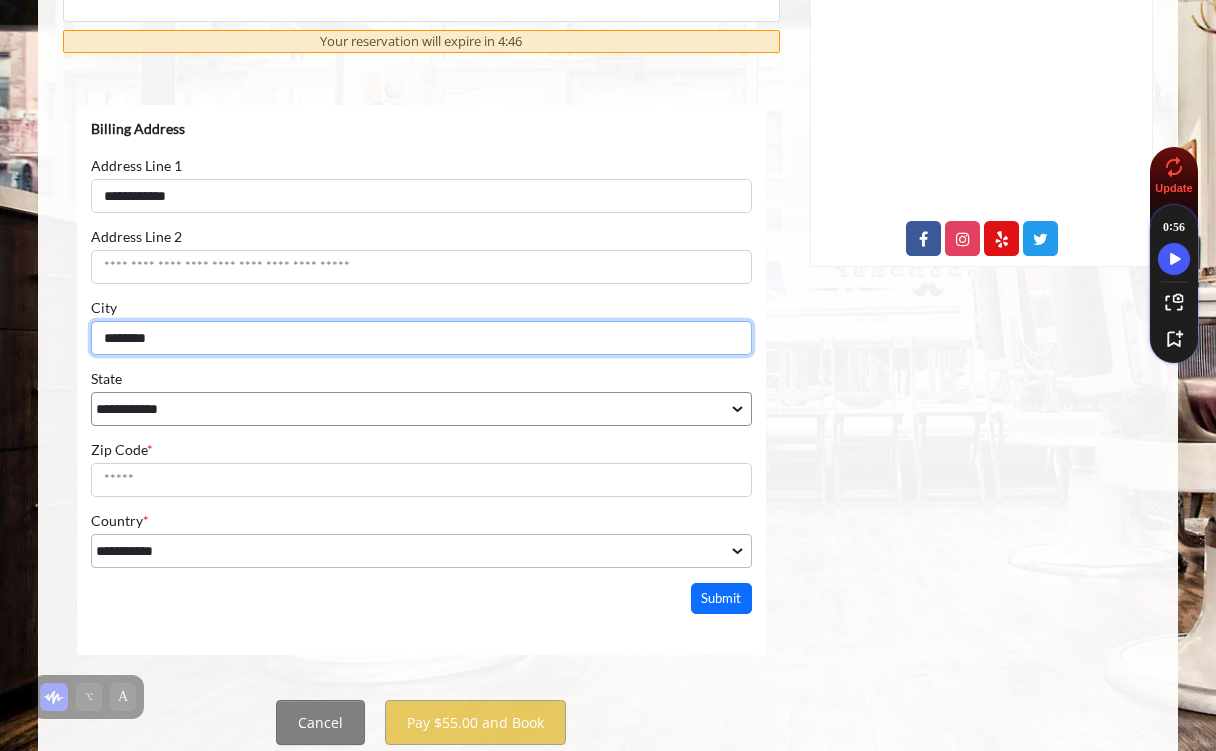type on "********" 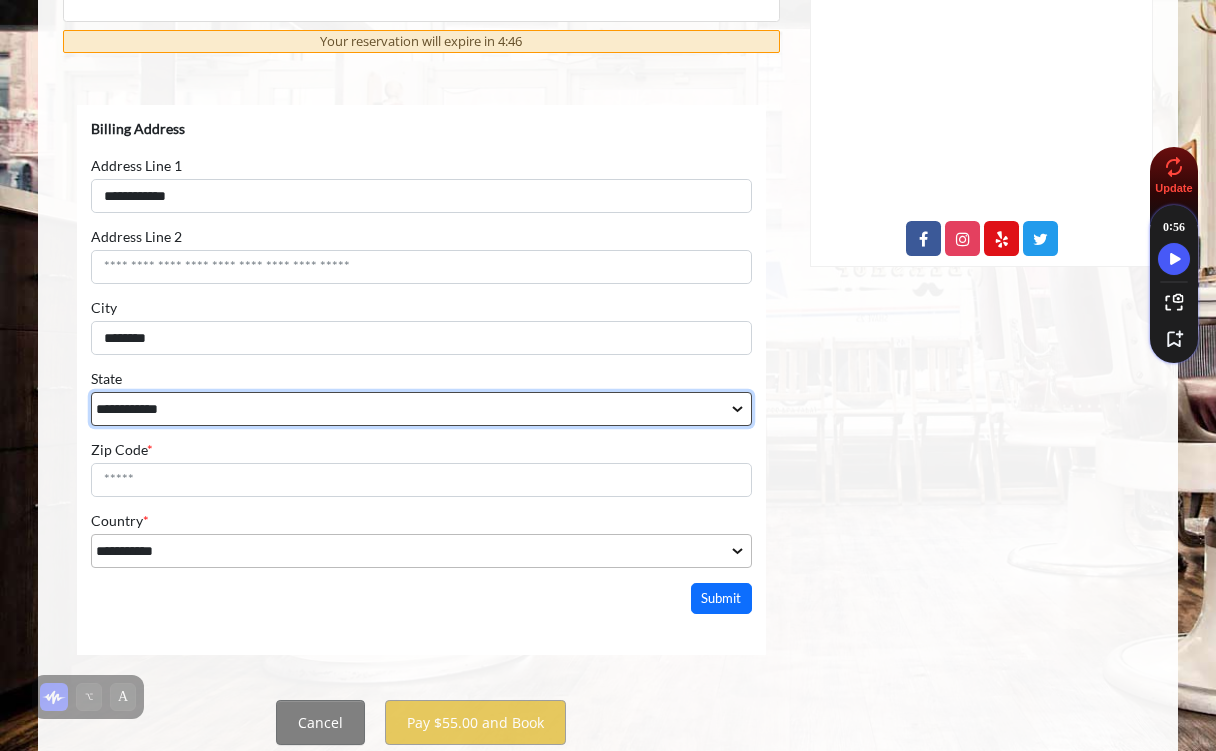 click on "**********" at bounding box center [421, 409] 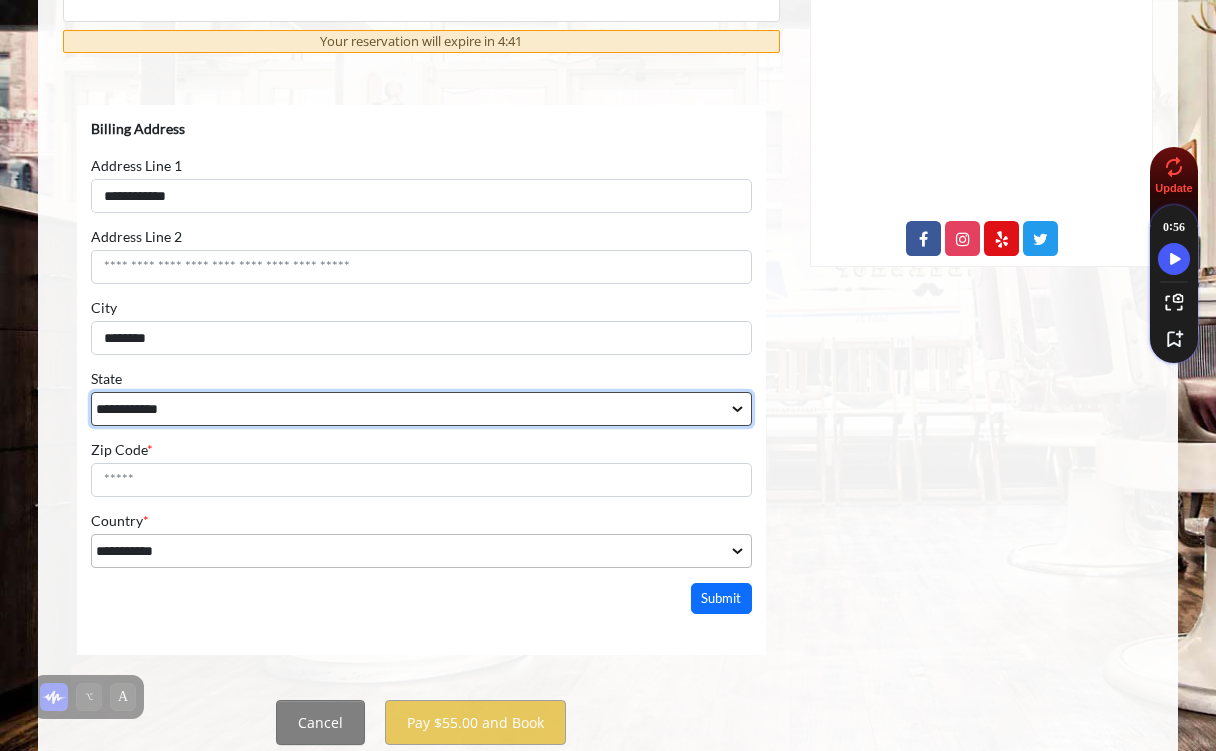 select on "**" 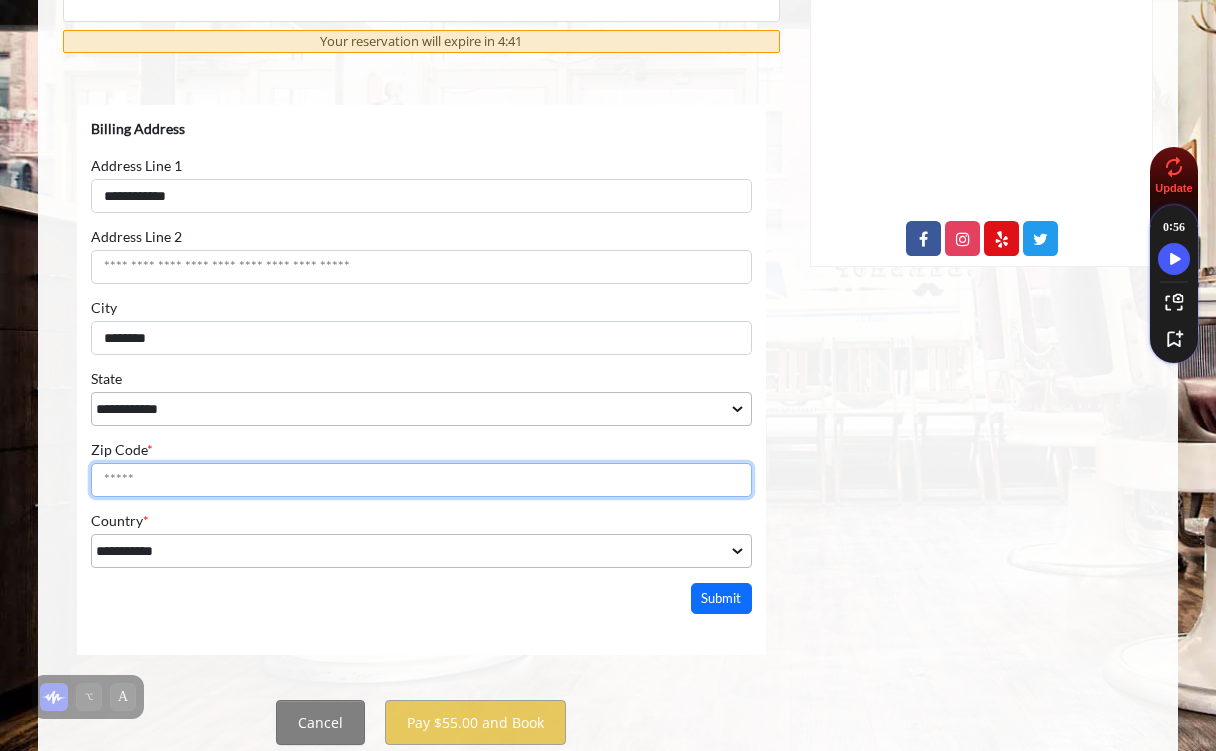 click on "Zip Code  *" at bounding box center [421, 480] 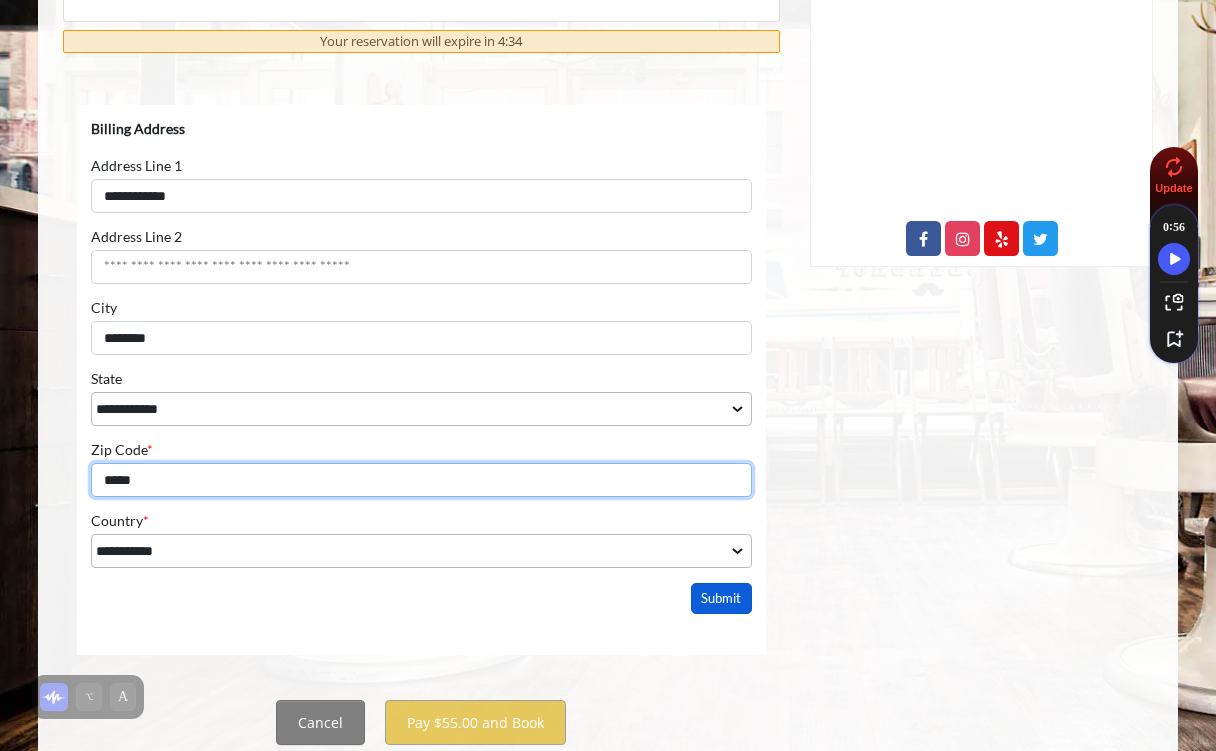 type on "*****" 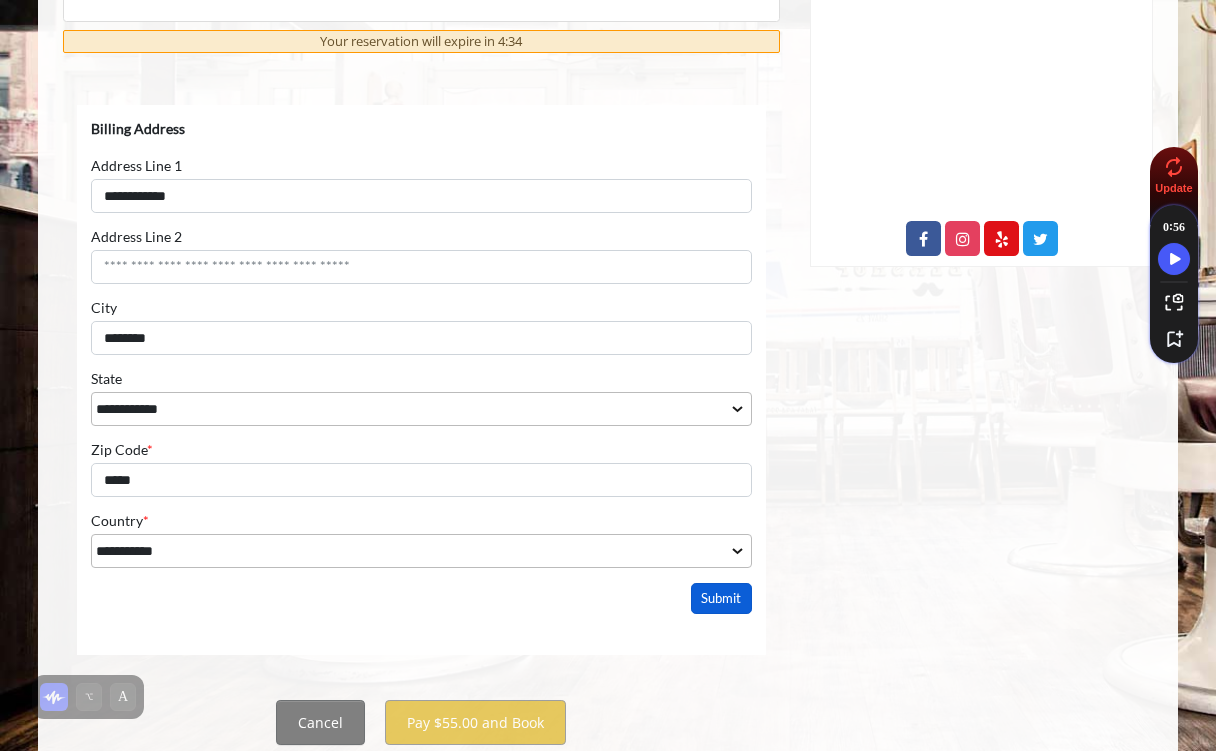 click on "Submit" at bounding box center [722, 598] 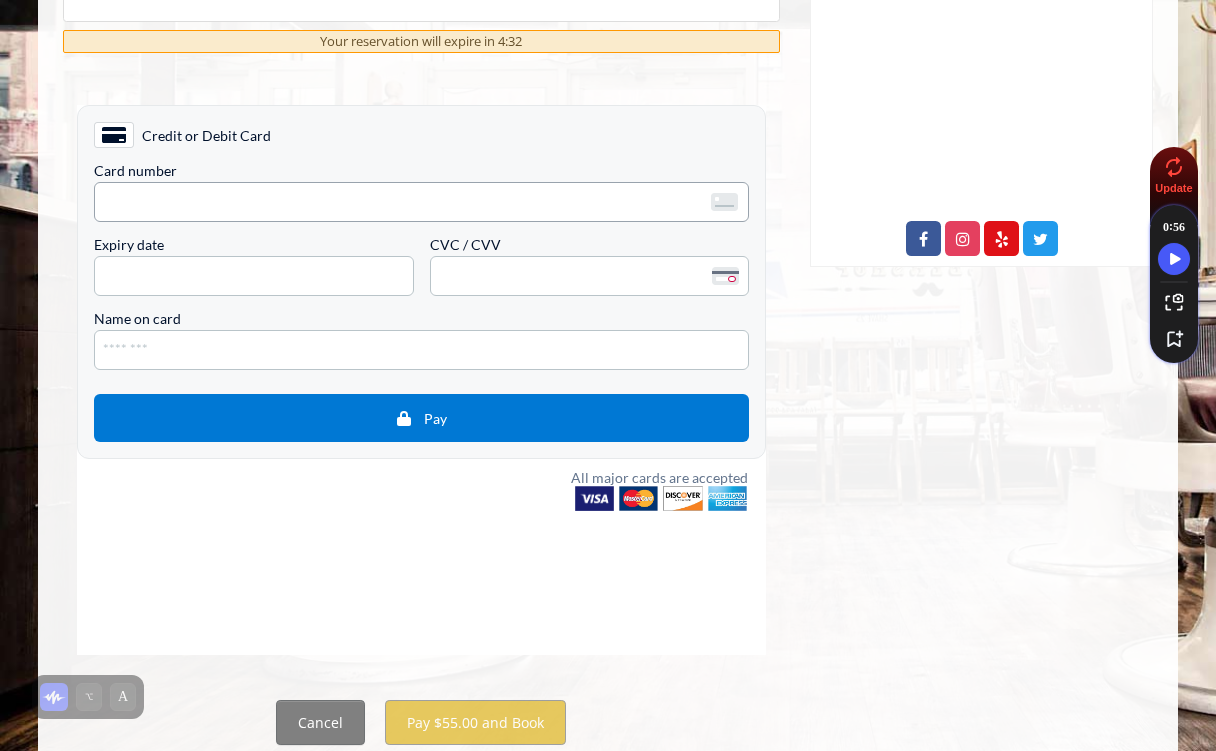 click on "<p>Your browser does not support iframes.</p>" at bounding box center [421, 202] 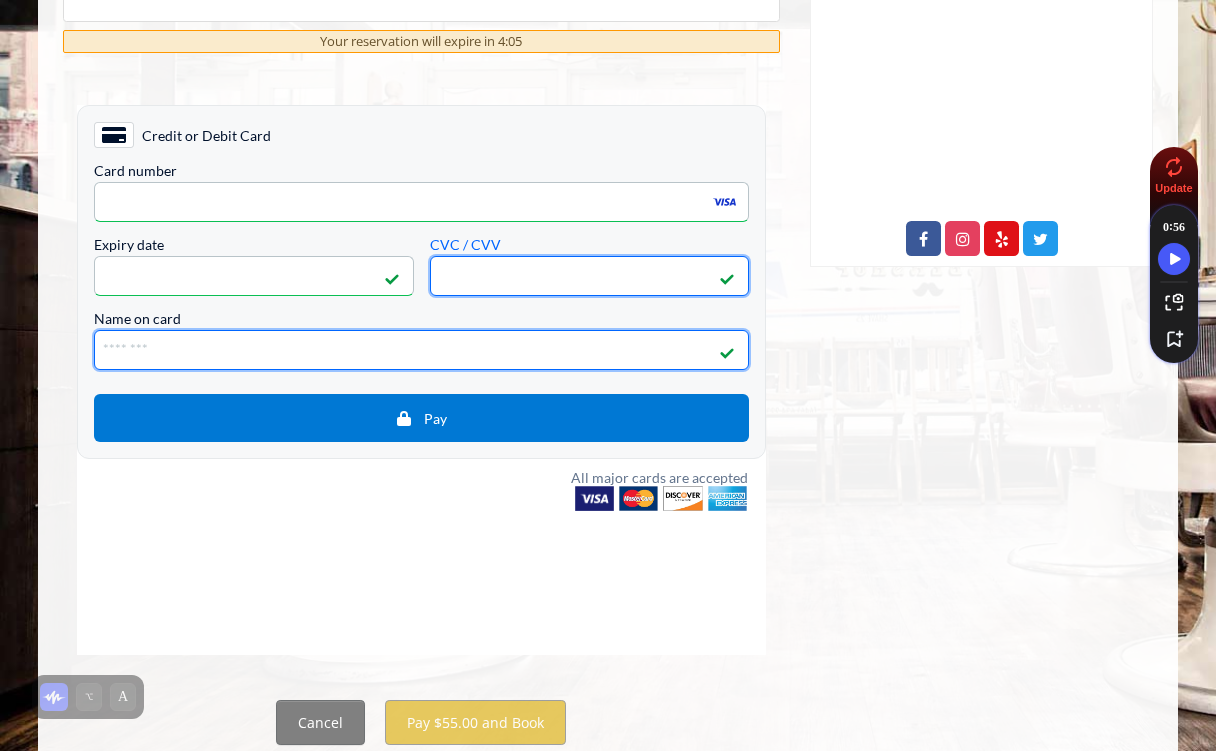 click on "Name on card" at bounding box center (421, 350) 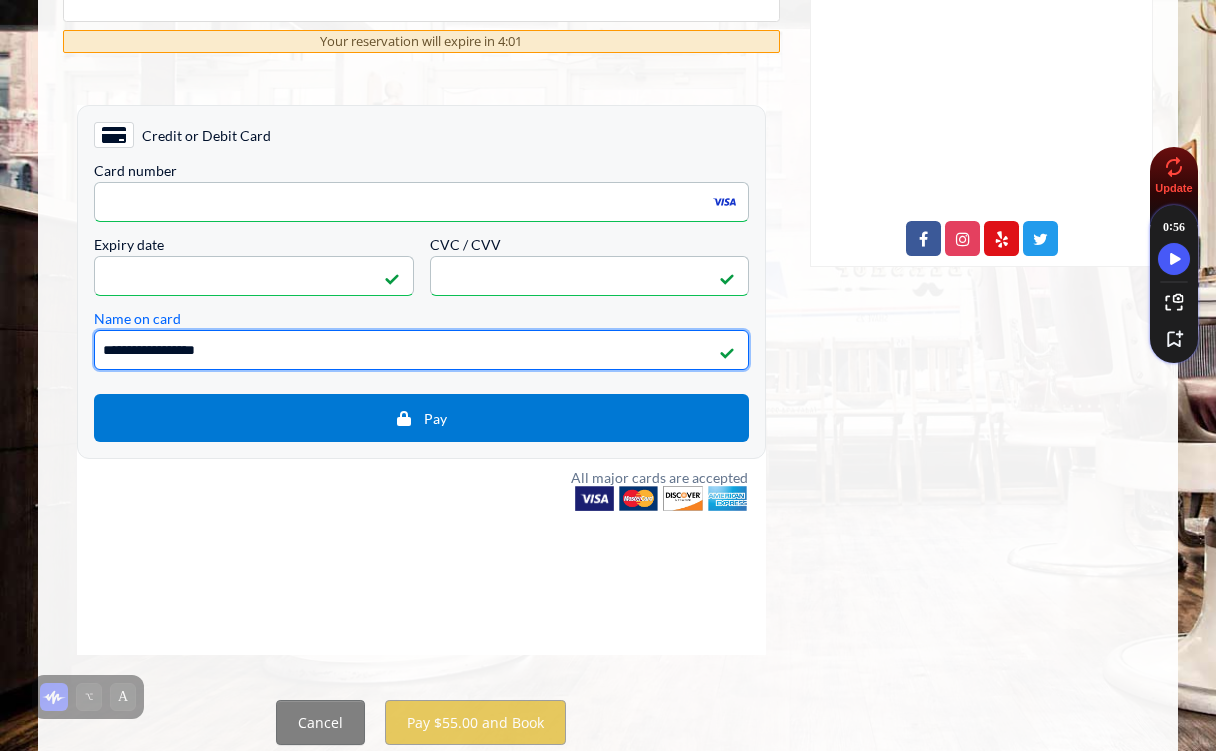 type on "**********" 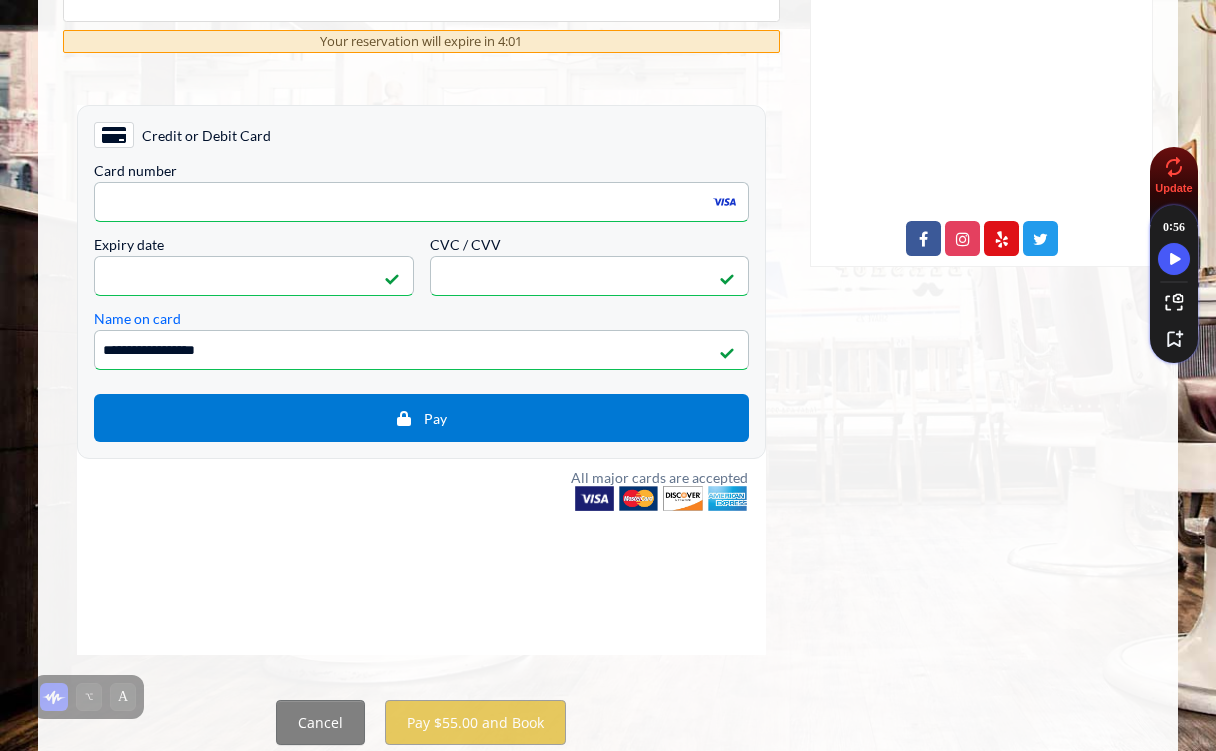 click on "**********" at bounding box center (421, 308) 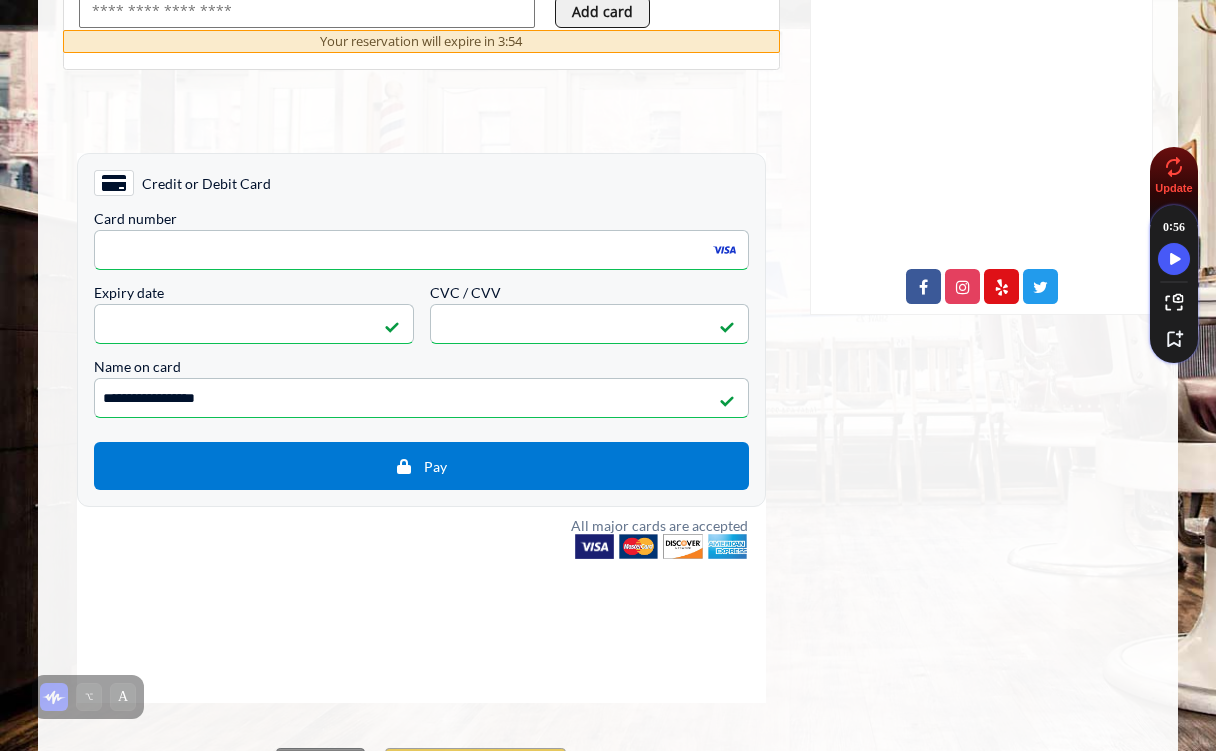 scroll, scrollTop: 955, scrollLeft: 0, axis: vertical 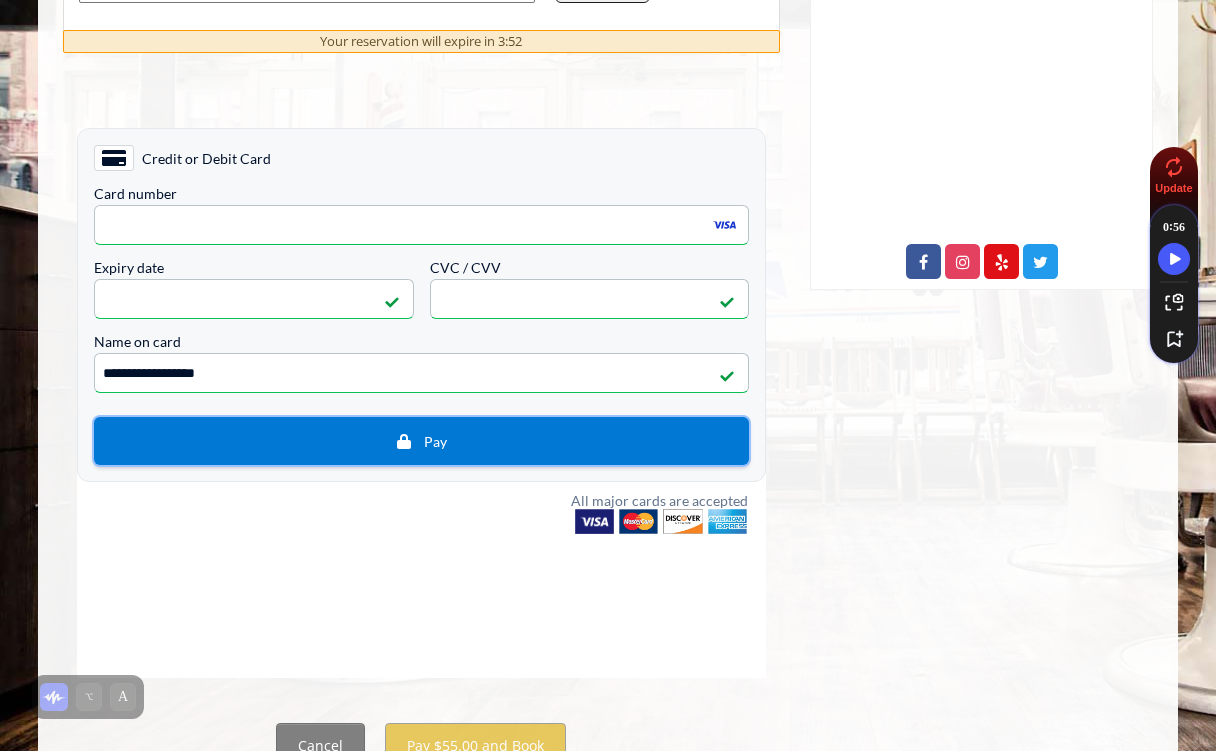 click on "Pay" at bounding box center [421, 441] 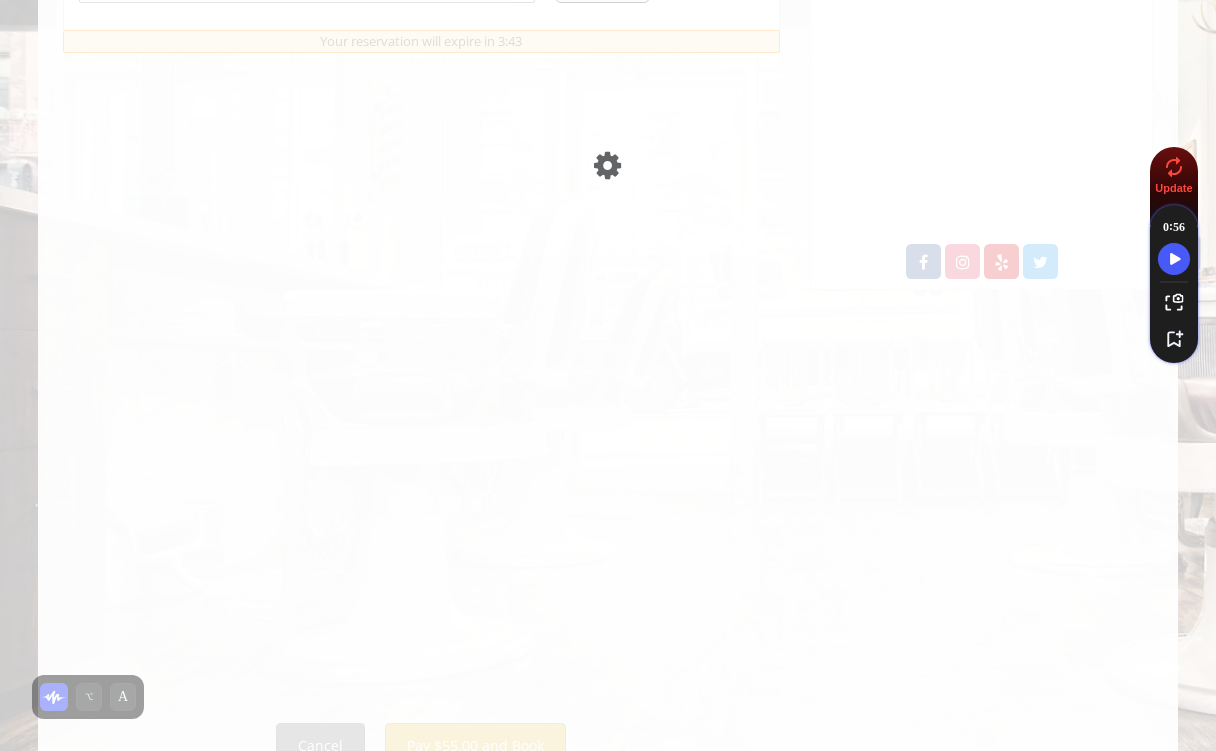 scroll, scrollTop: 0, scrollLeft: 0, axis: both 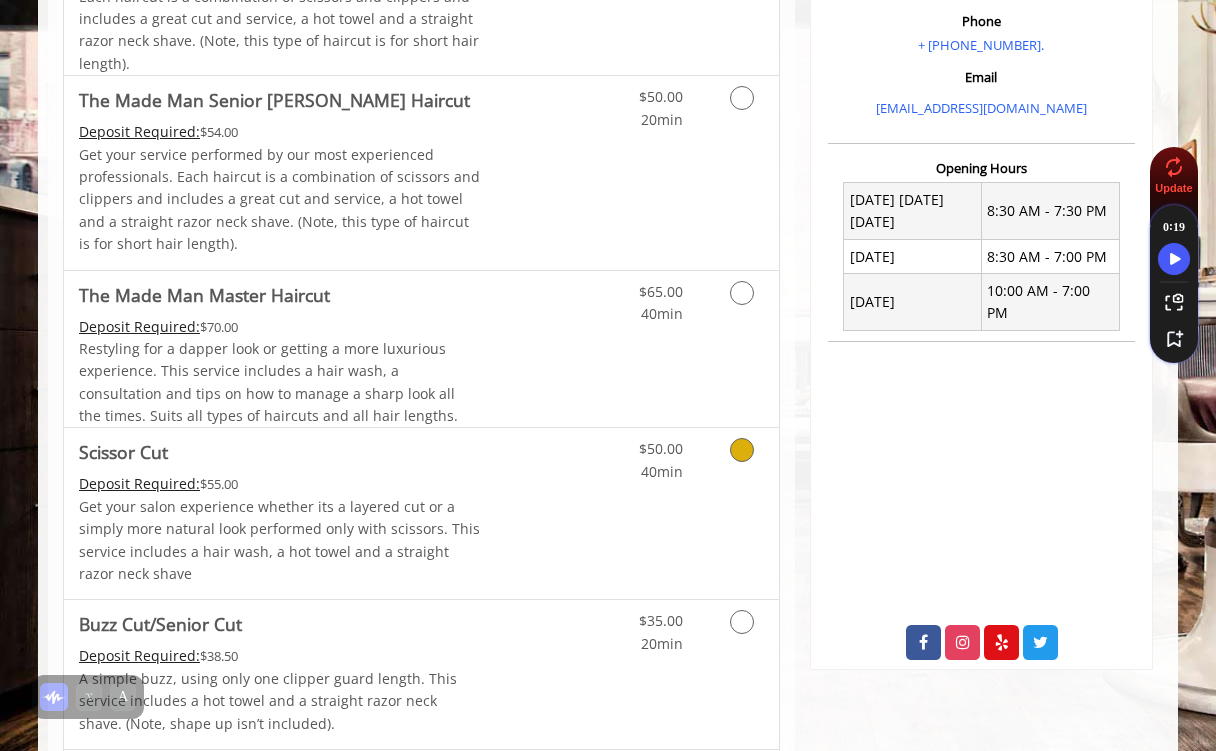 click at bounding box center (738, 455) 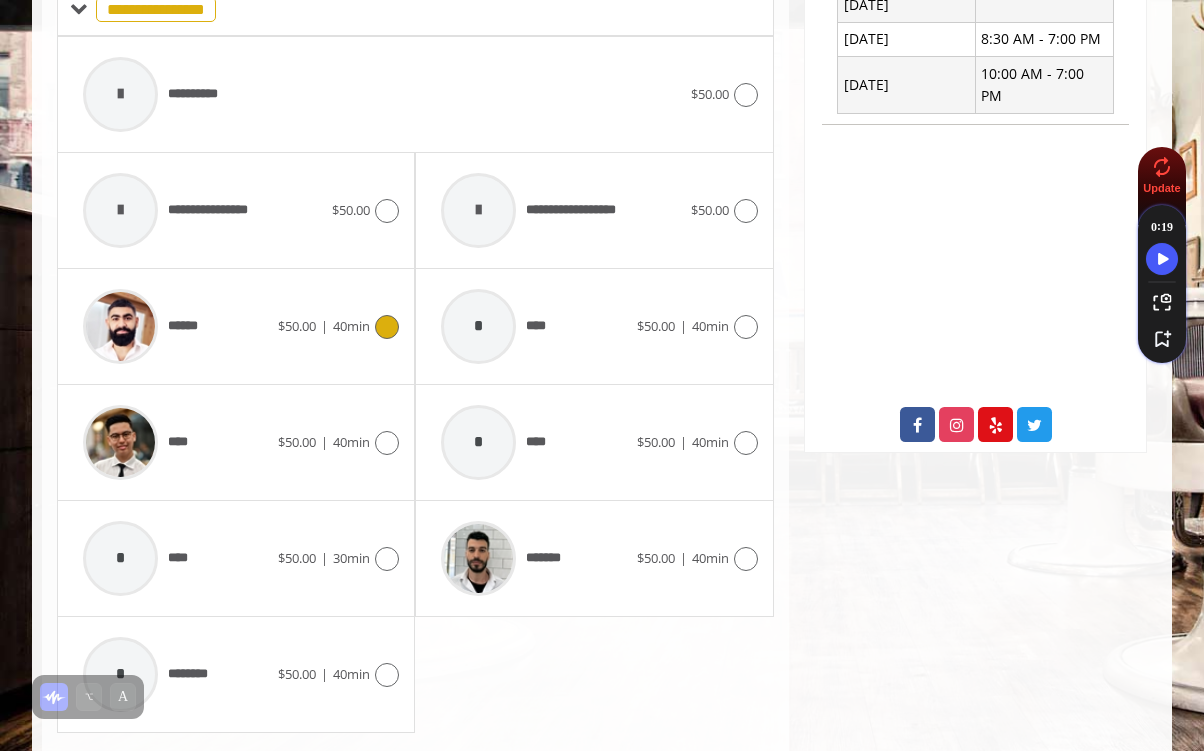 scroll, scrollTop: 861, scrollLeft: 0, axis: vertical 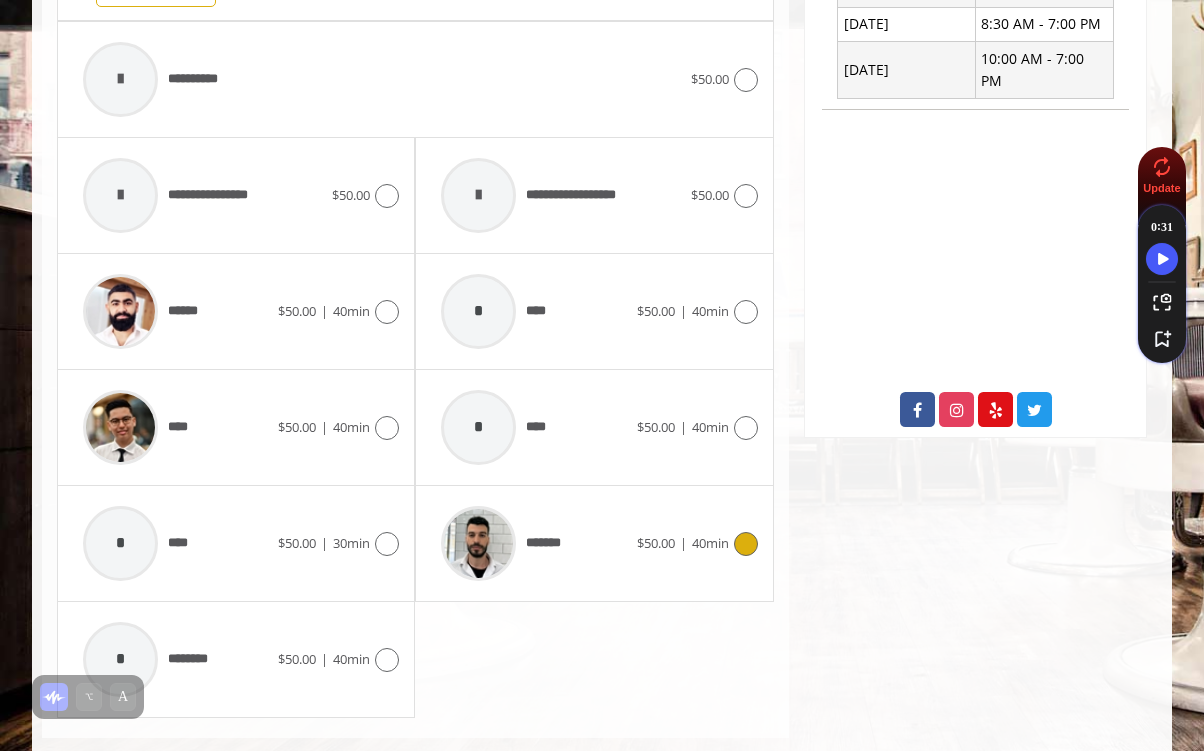 click on "*******" at bounding box center [548, 543] 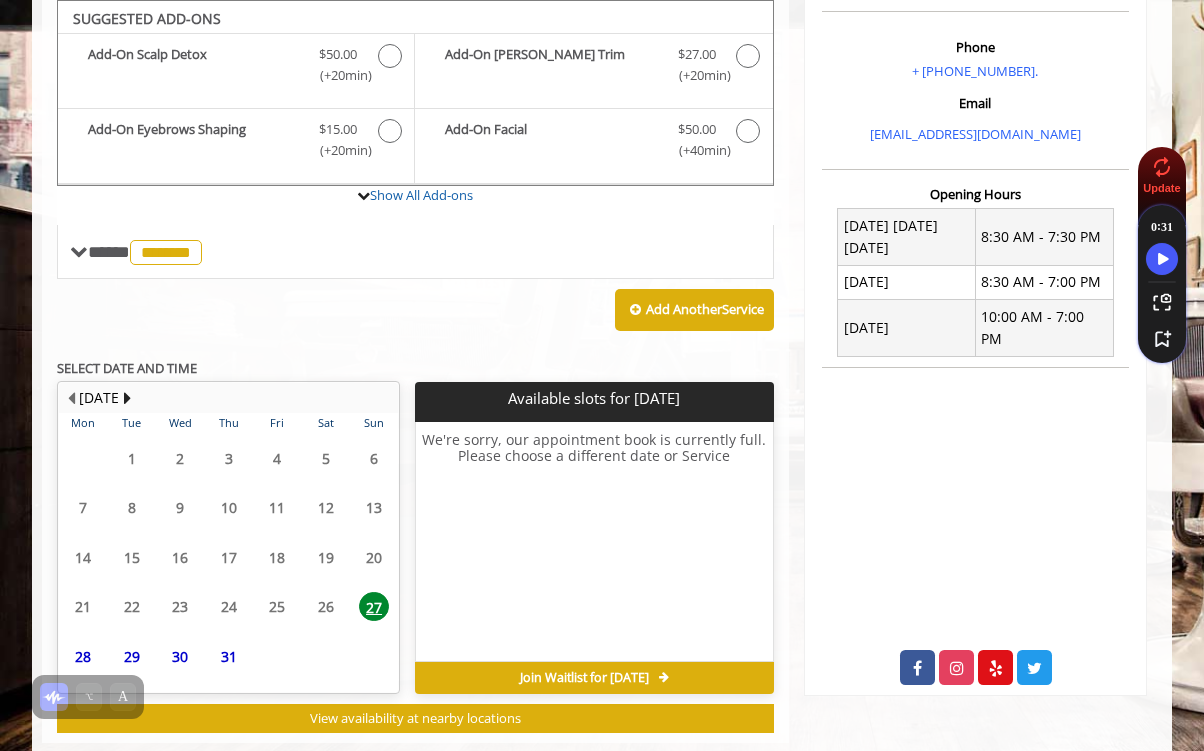 click on "31" 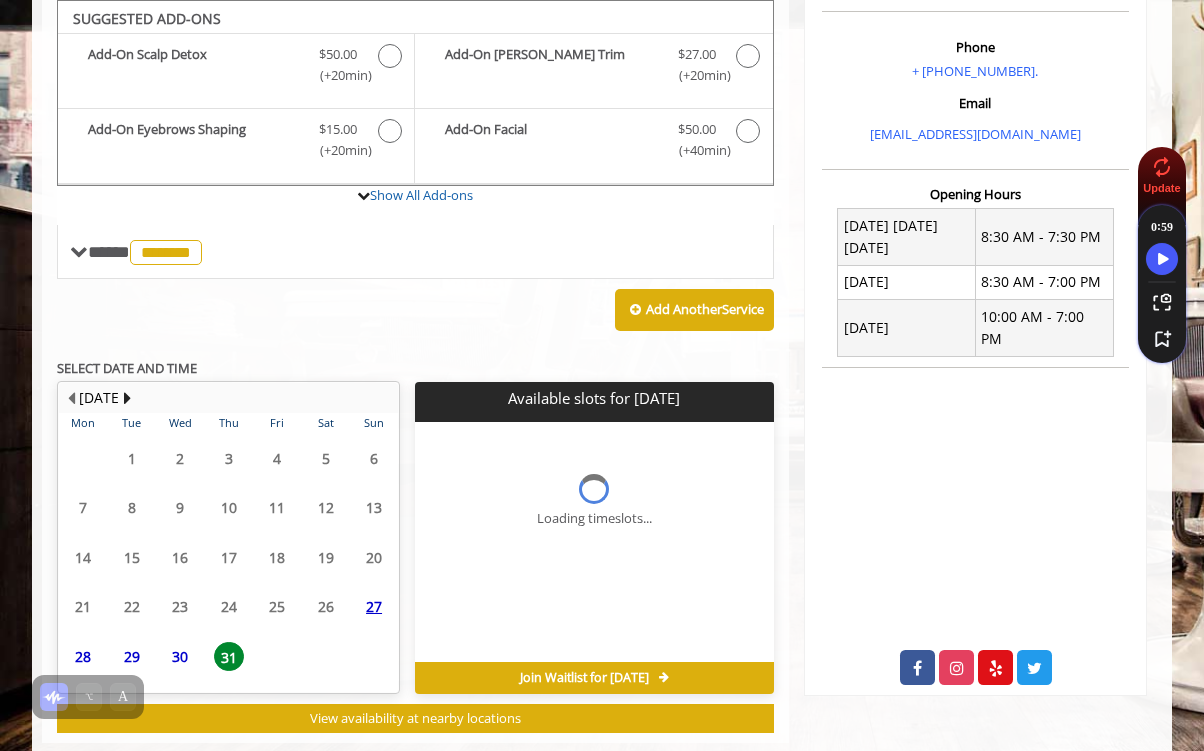 scroll, scrollTop: 644, scrollLeft: 0, axis: vertical 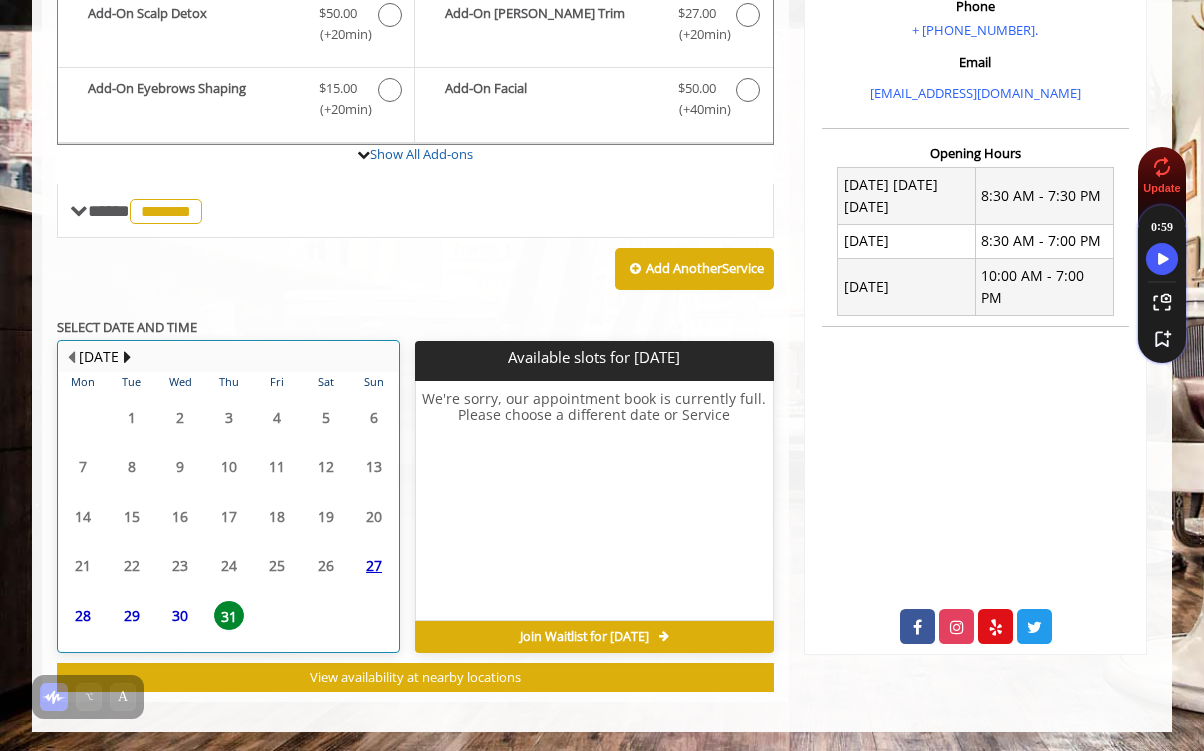 click on "[DATE]" 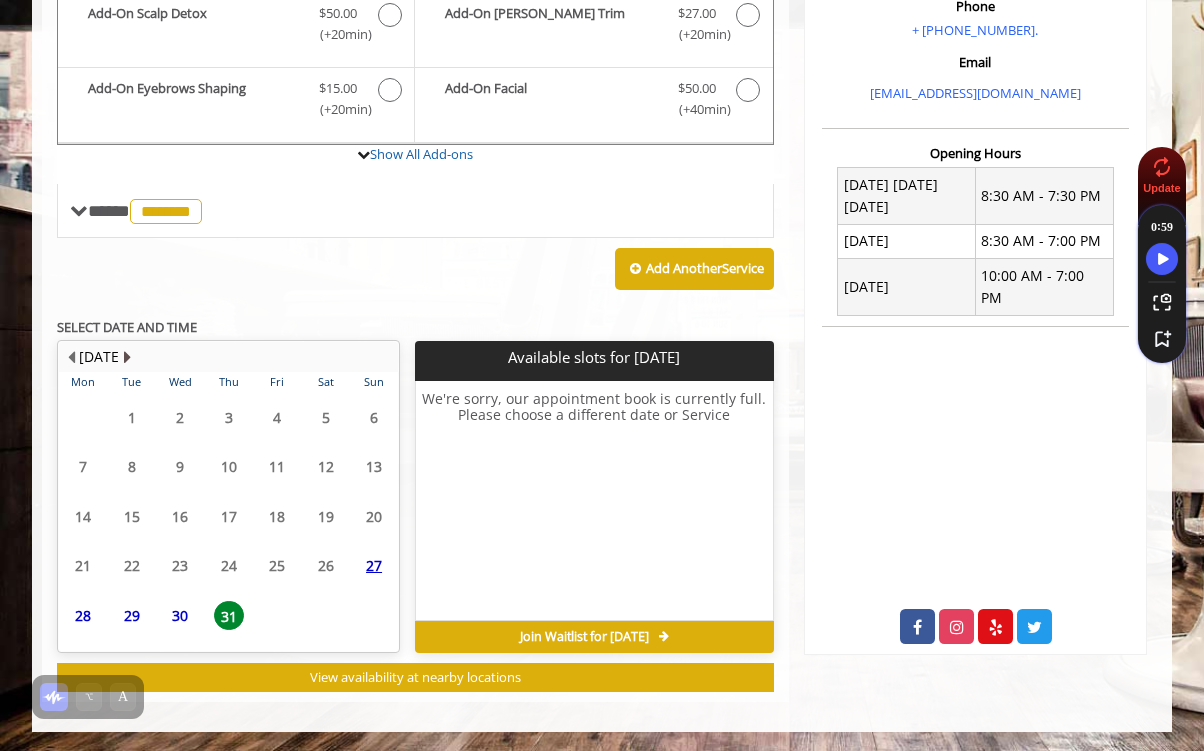 click at bounding box center (127, 357) 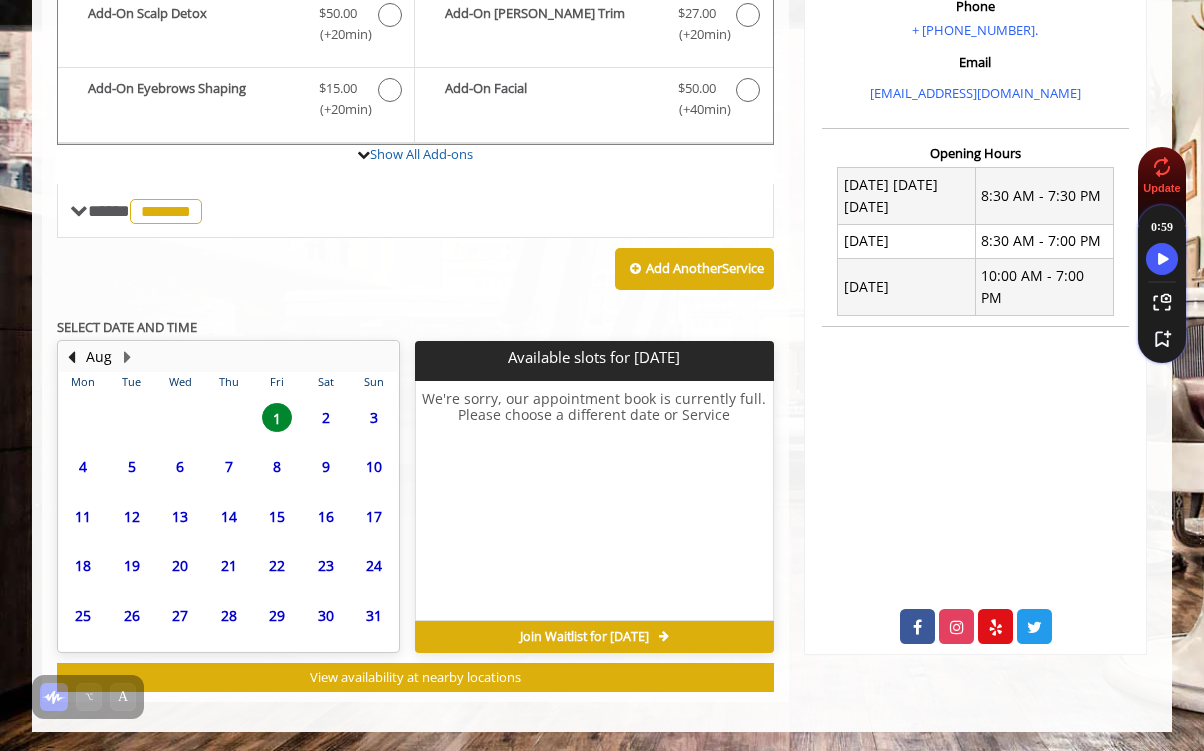 click on "2" 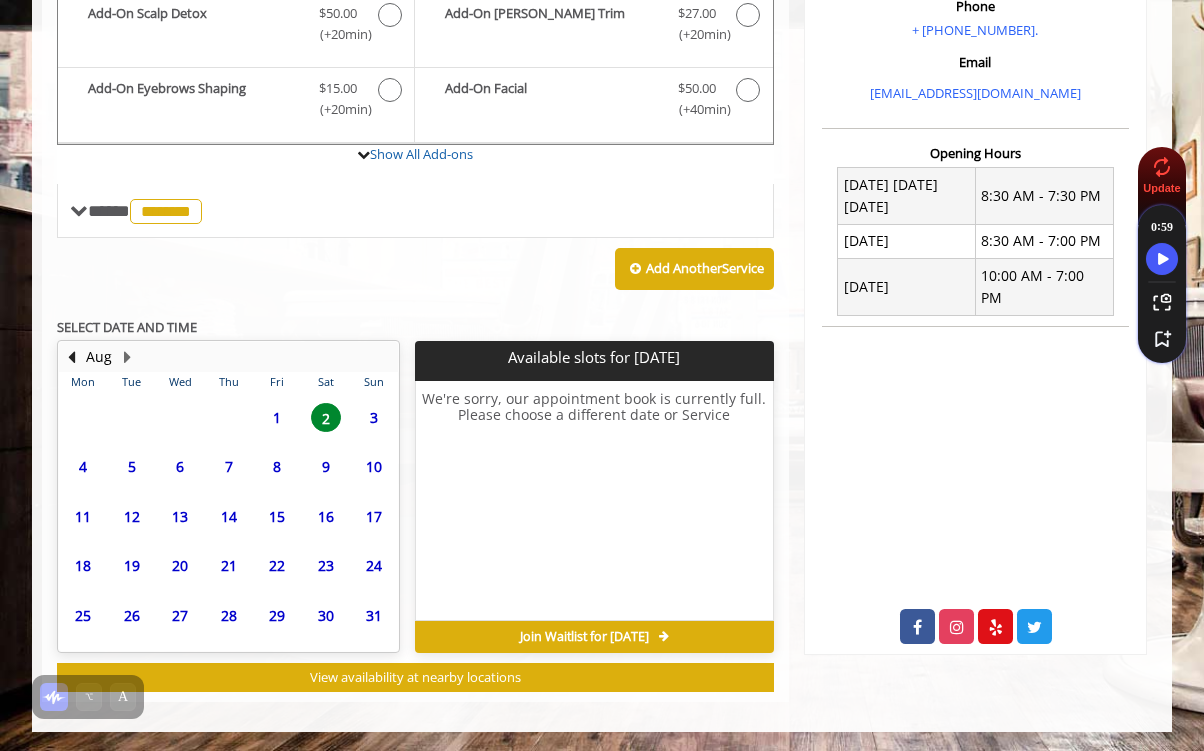 click on "3" 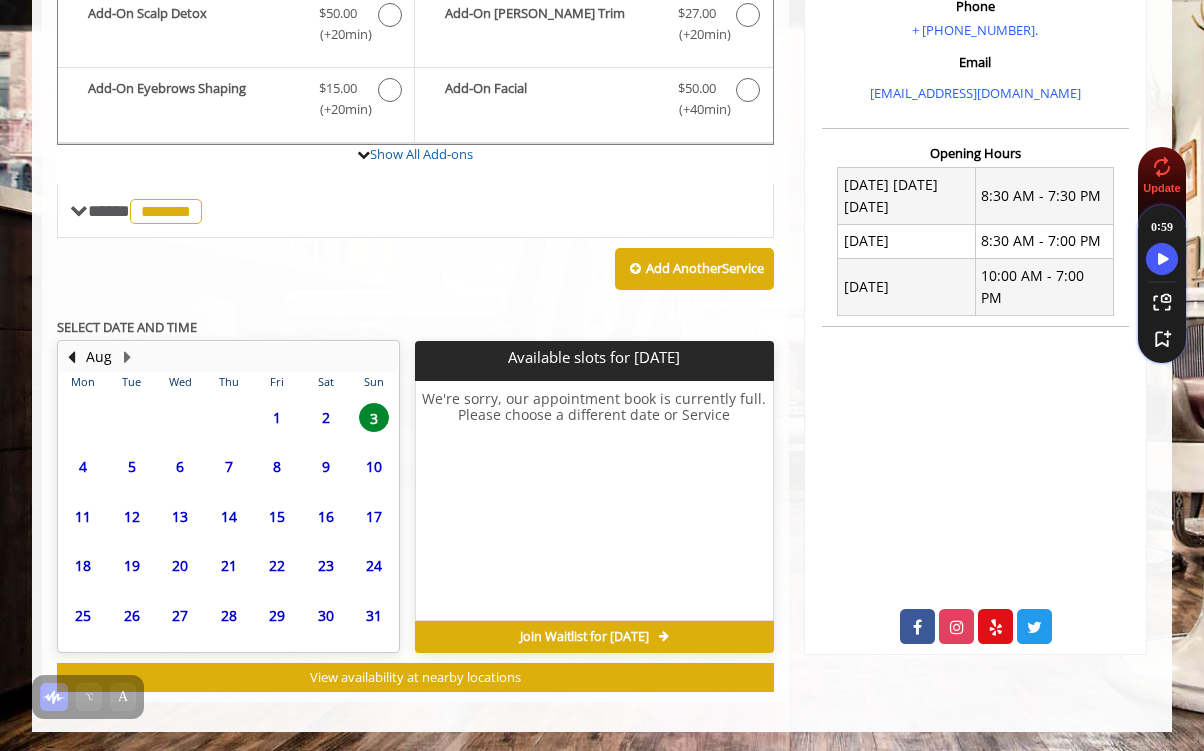 click on "4" 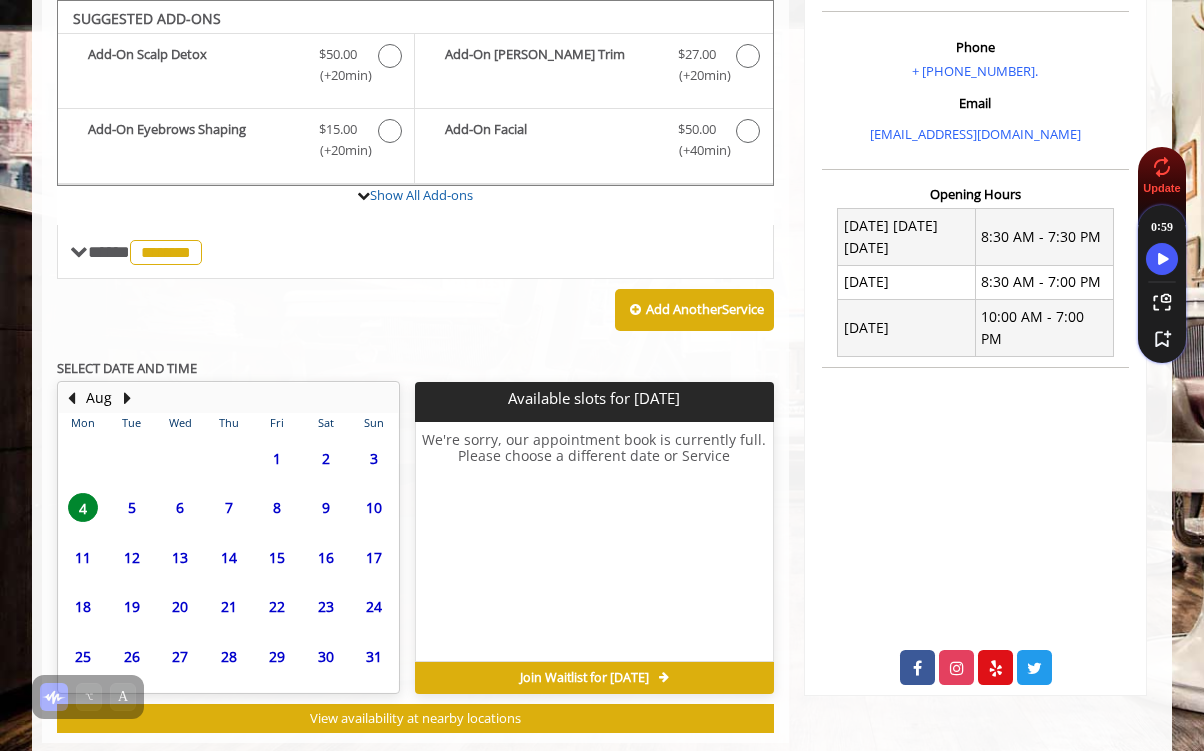 click on "5" 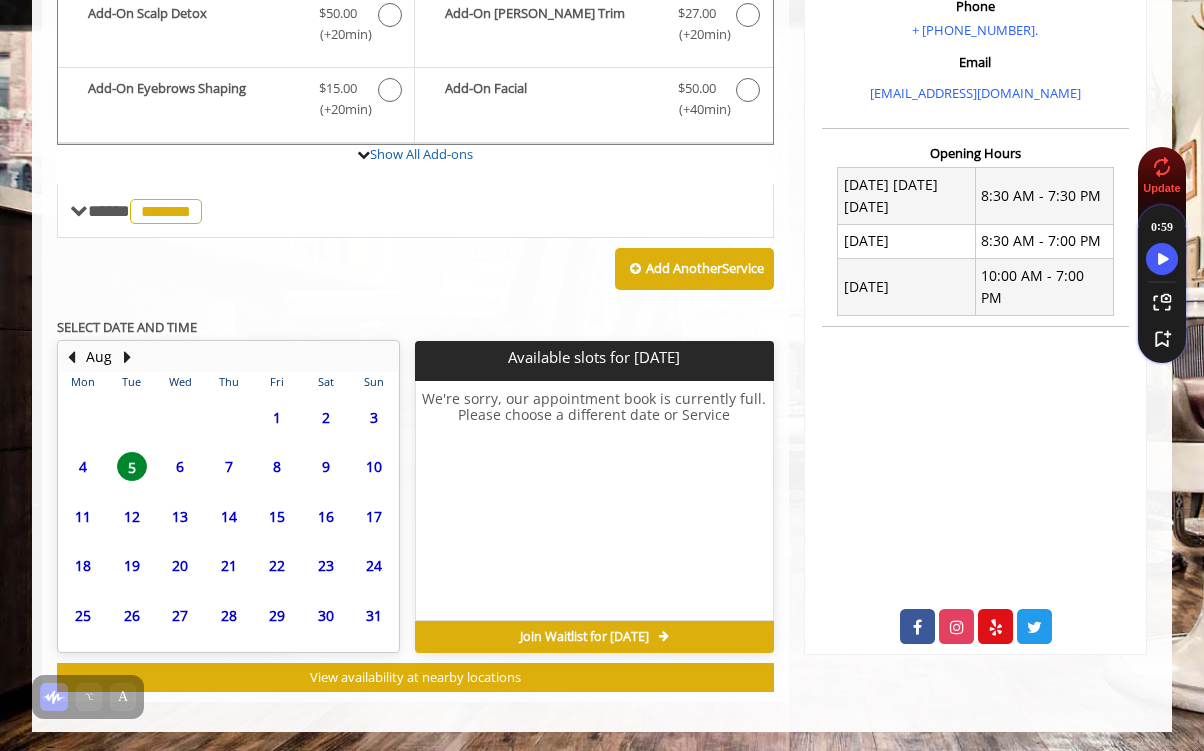 click on "6" 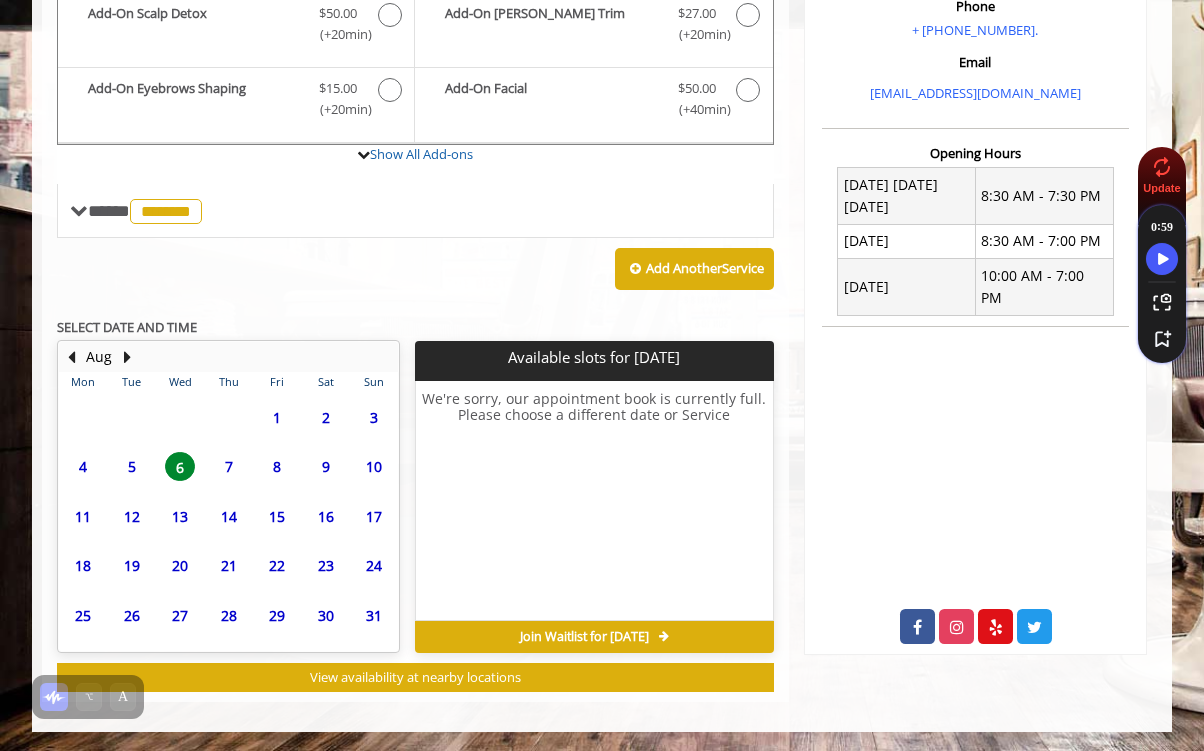 click on "7" 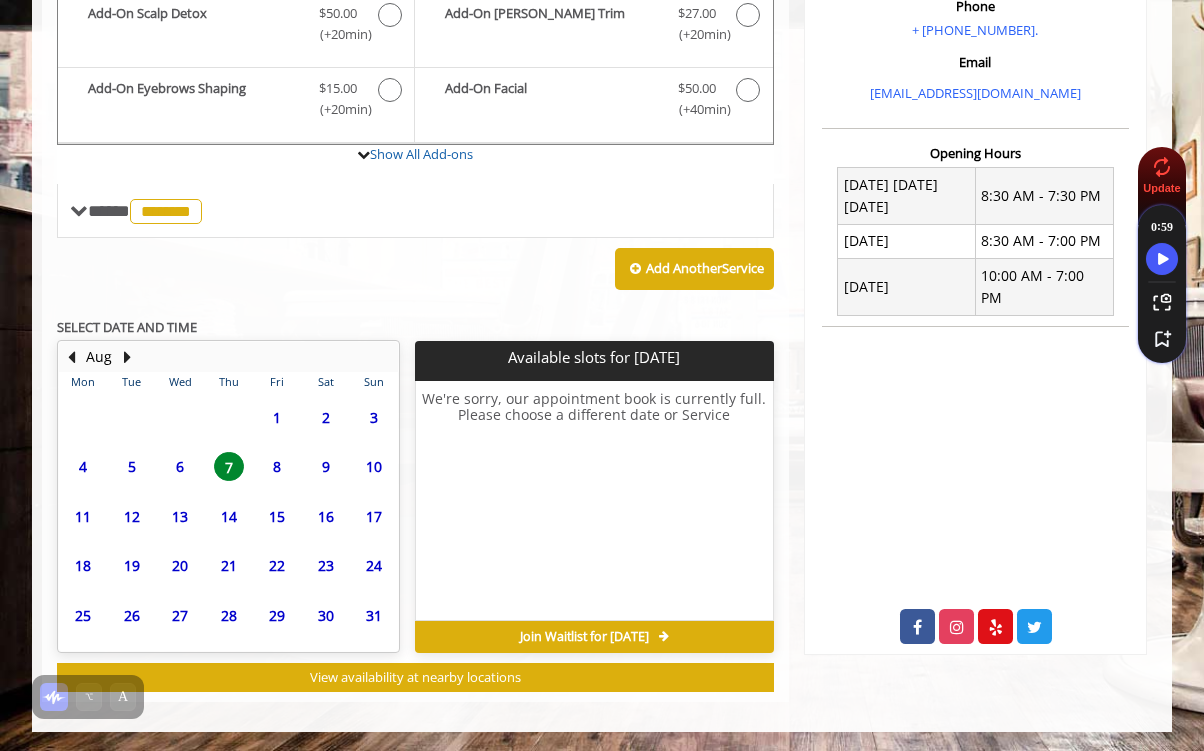 click on "8" 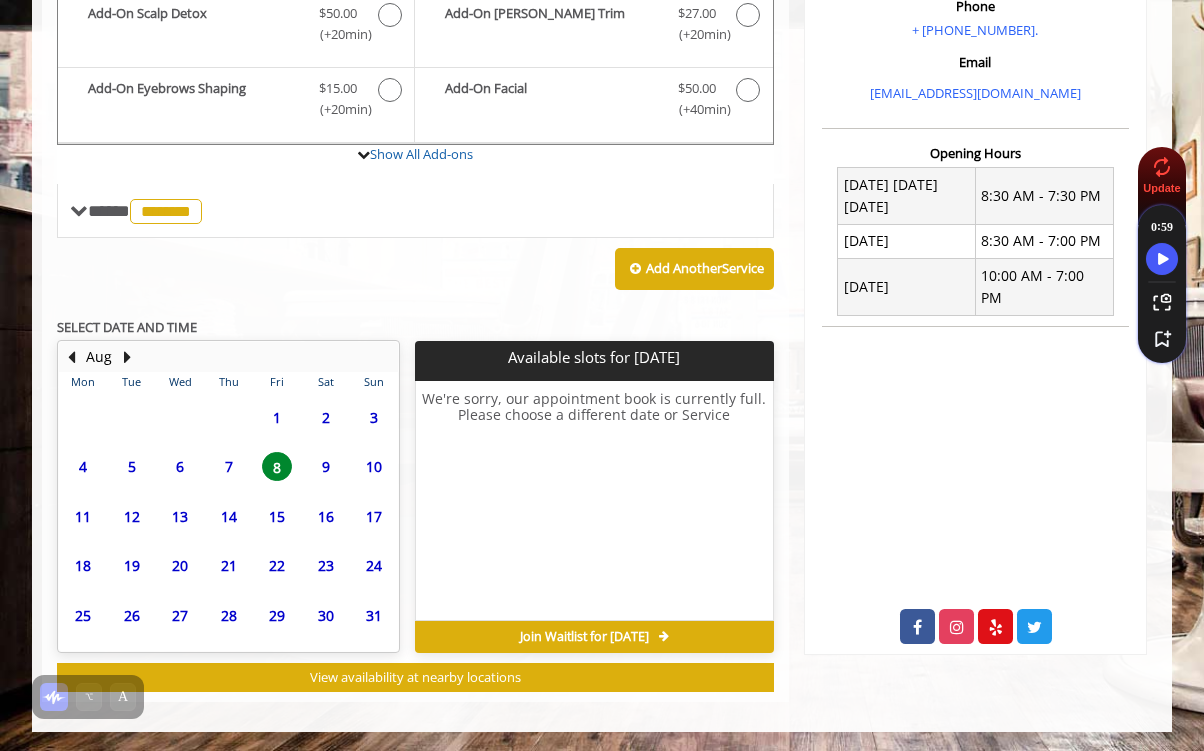 click on "9" 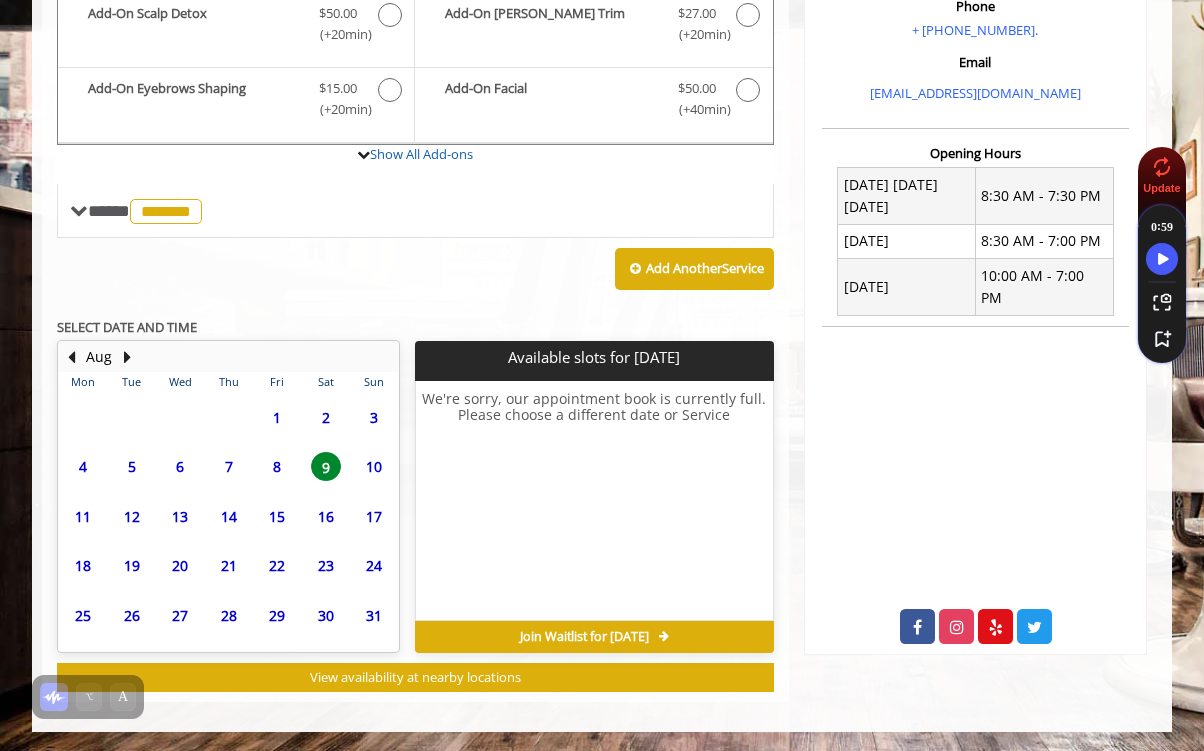 click on "10" 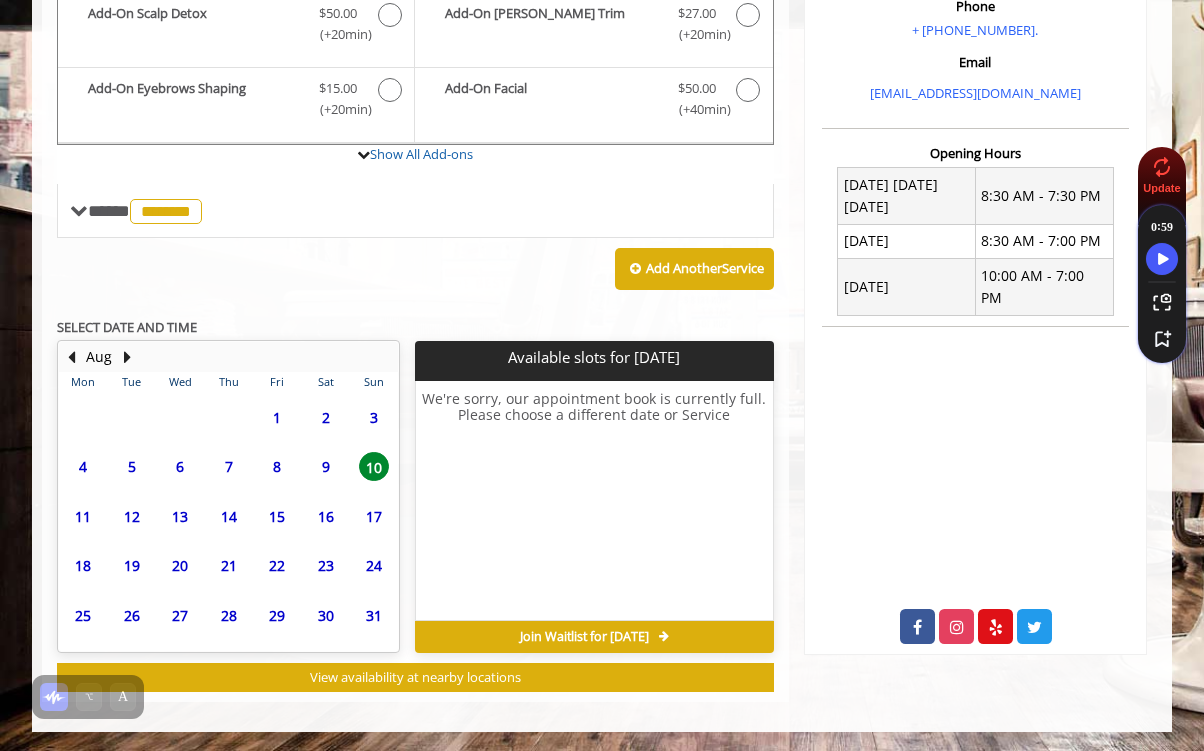 click on "11" 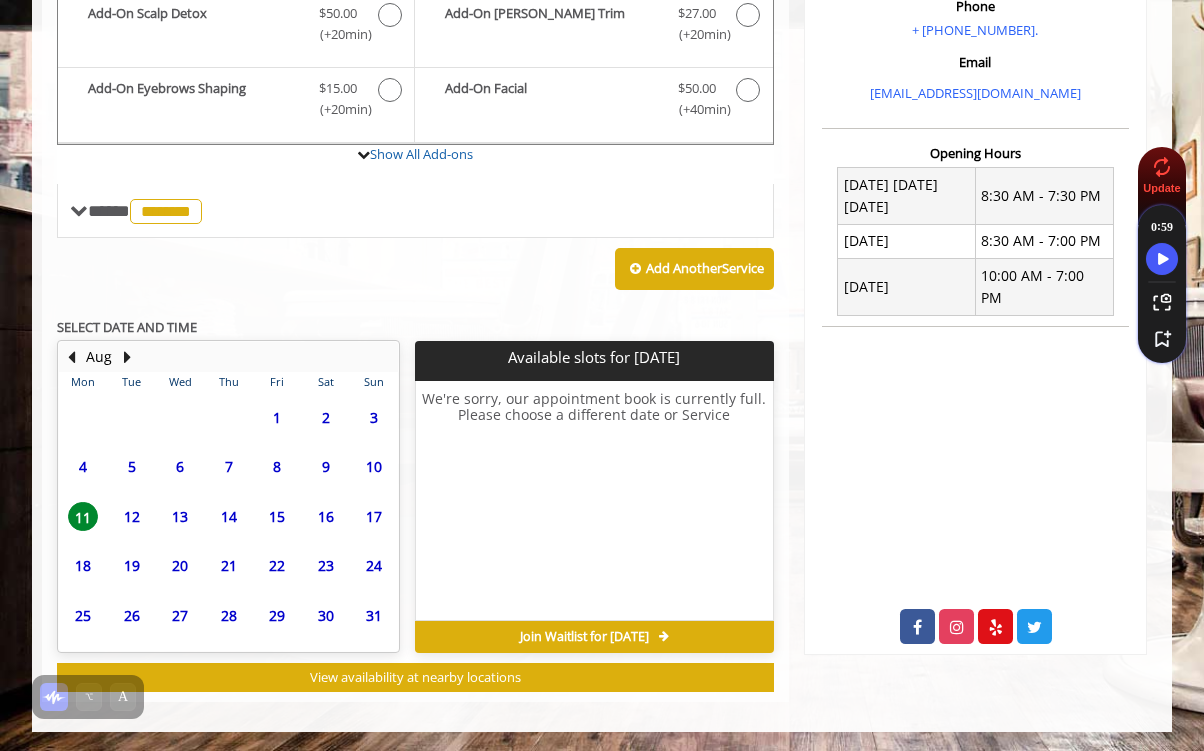 click on "12" 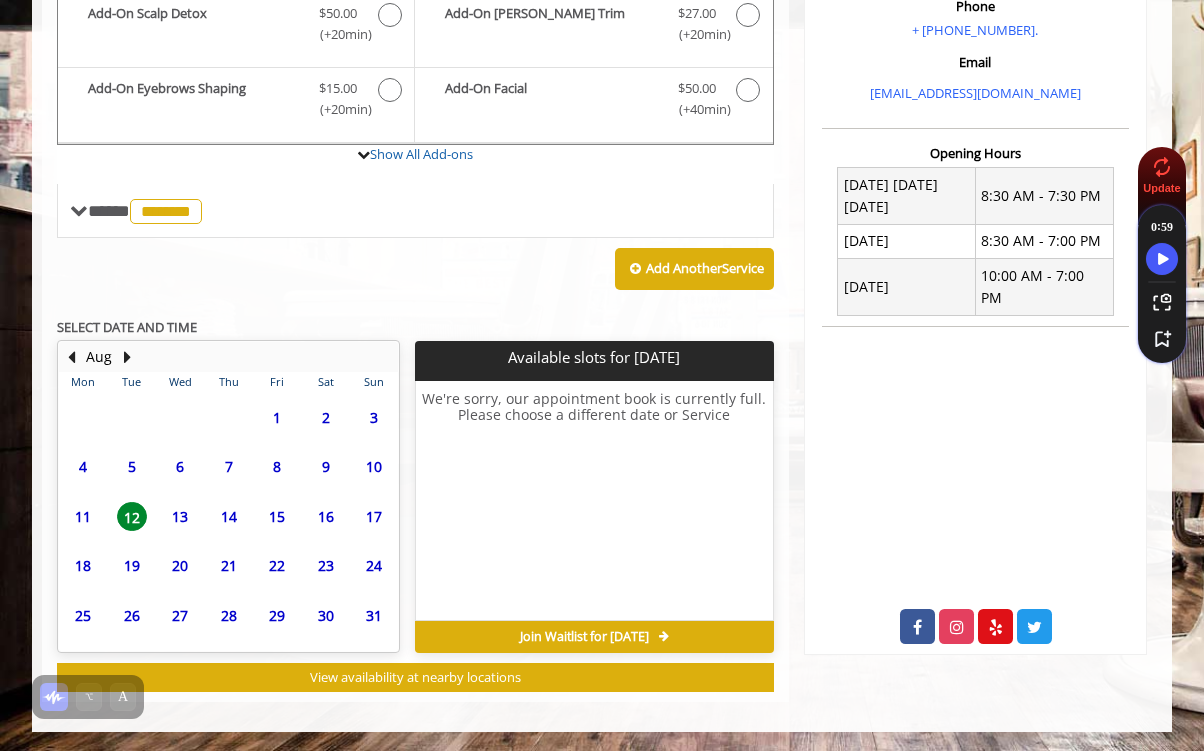 click on "13" 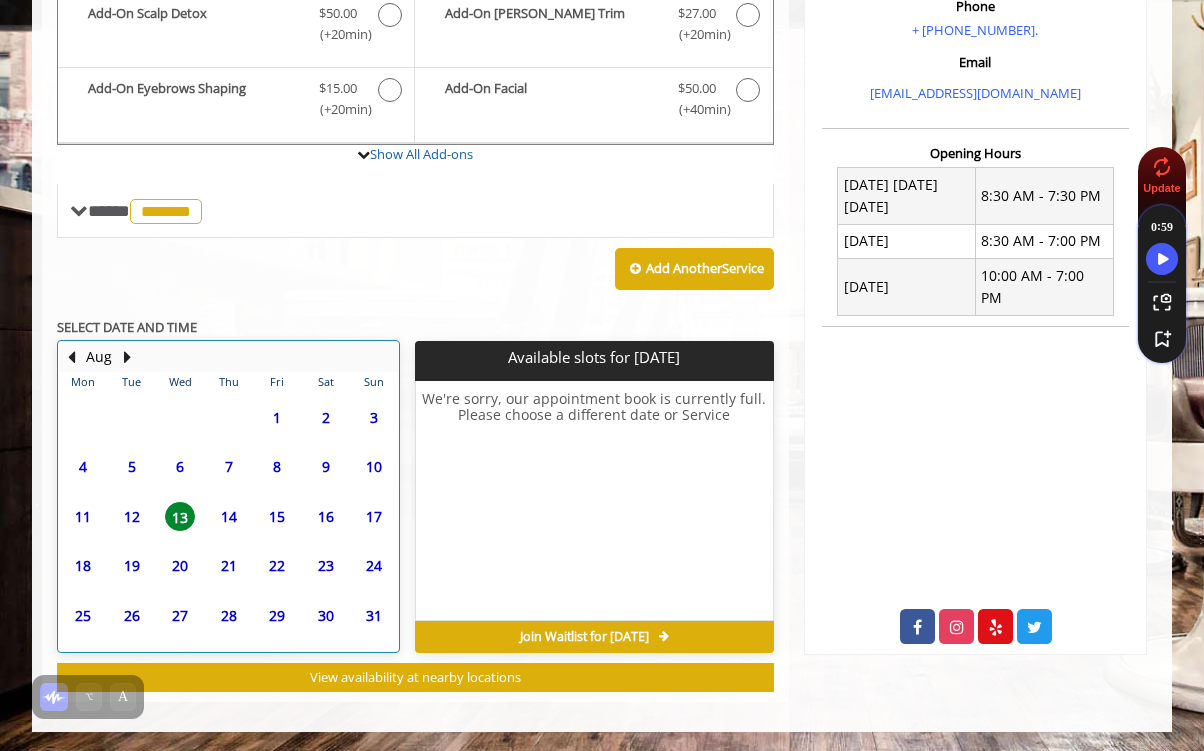 click on "14" 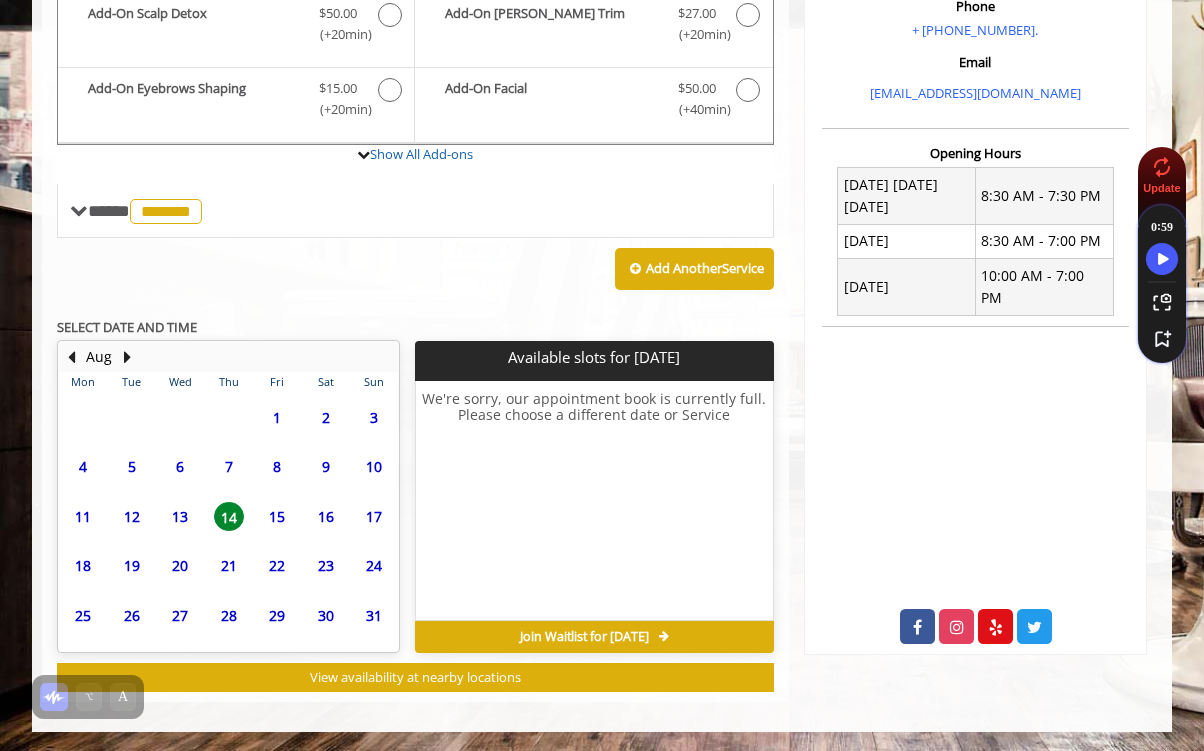 click on "31" 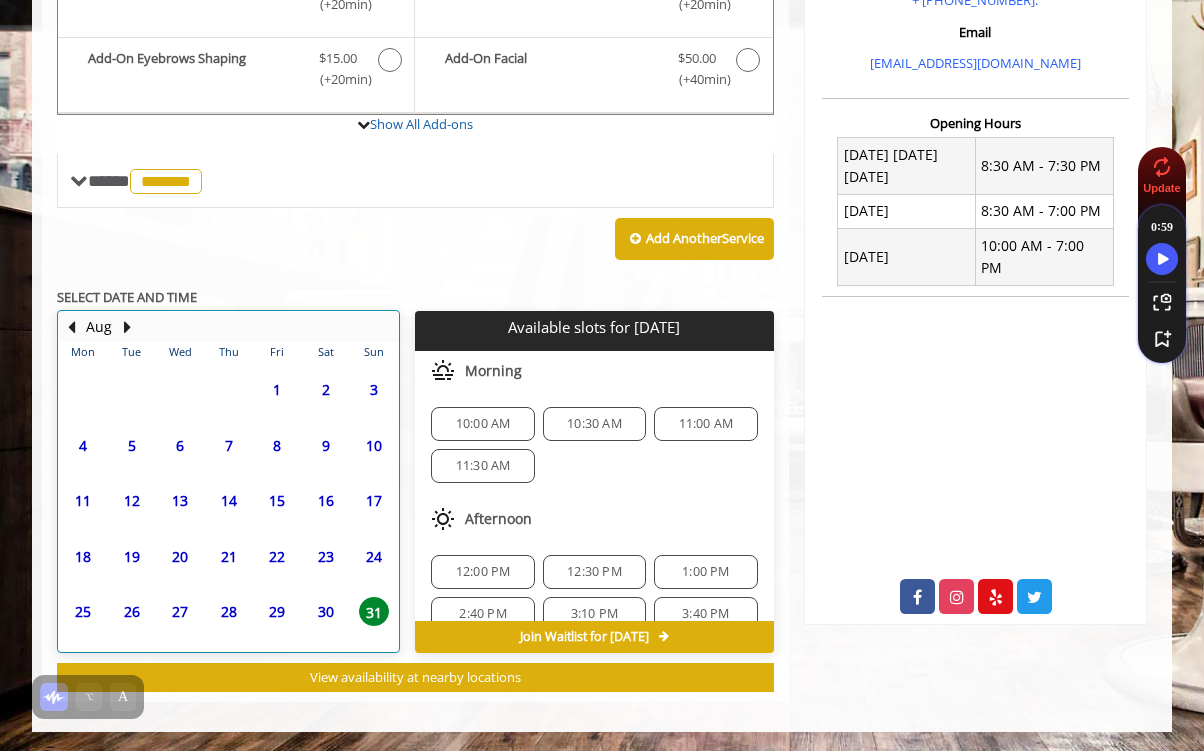 click on "30" 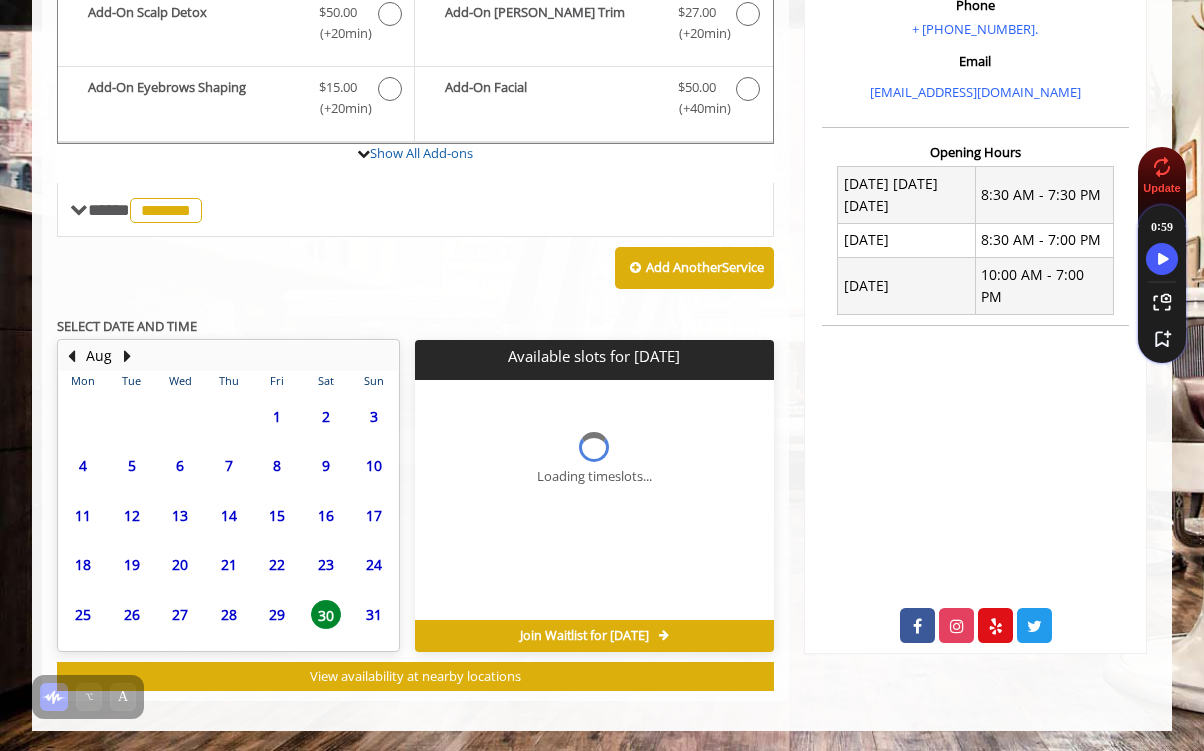 scroll, scrollTop: 644, scrollLeft: 0, axis: vertical 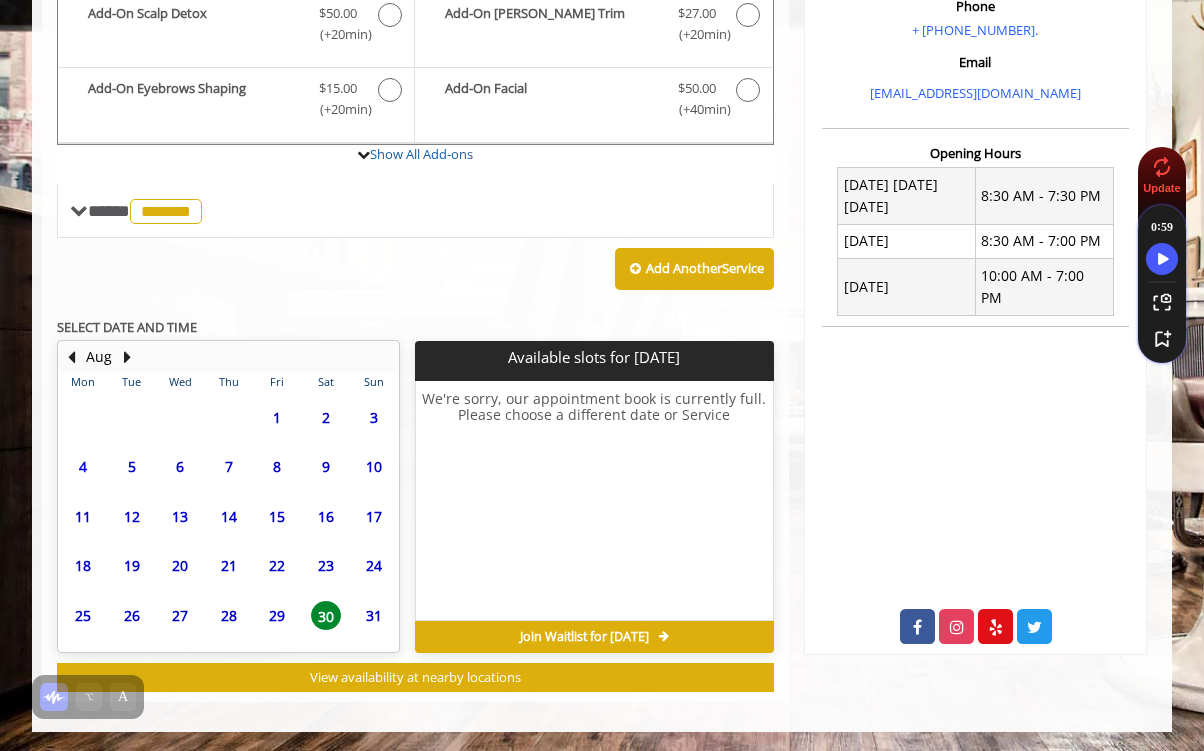 click on "29" 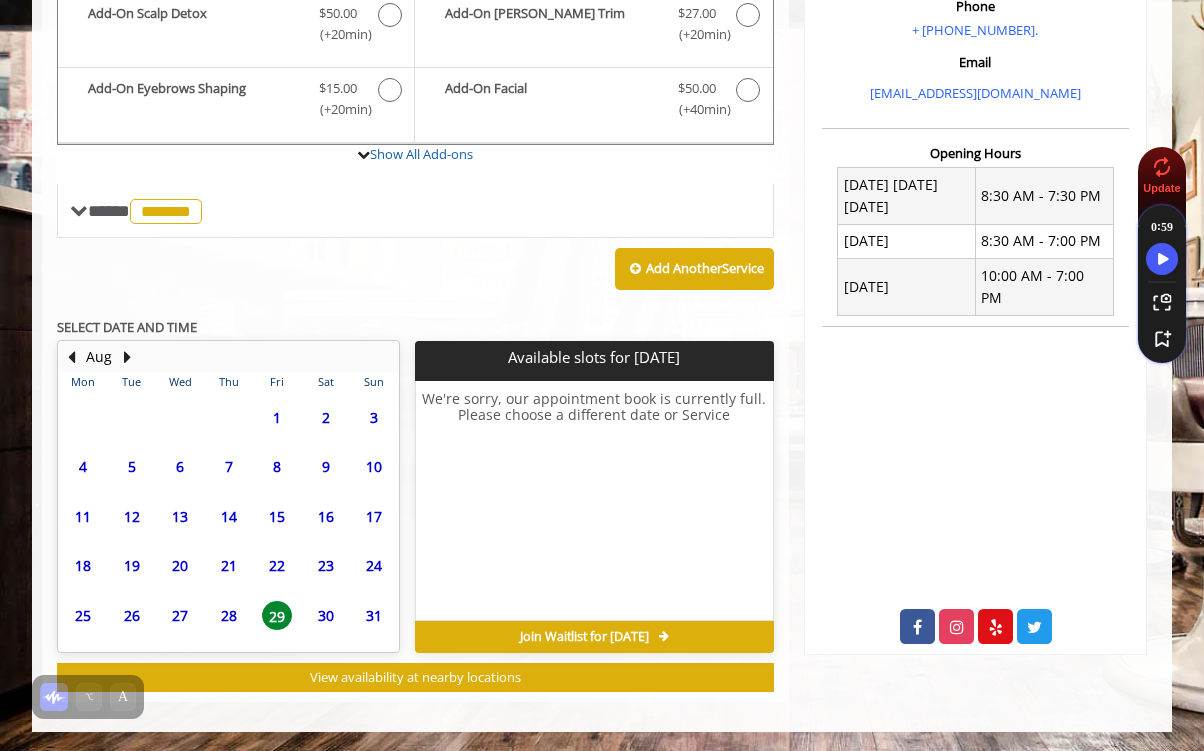 click on "28" 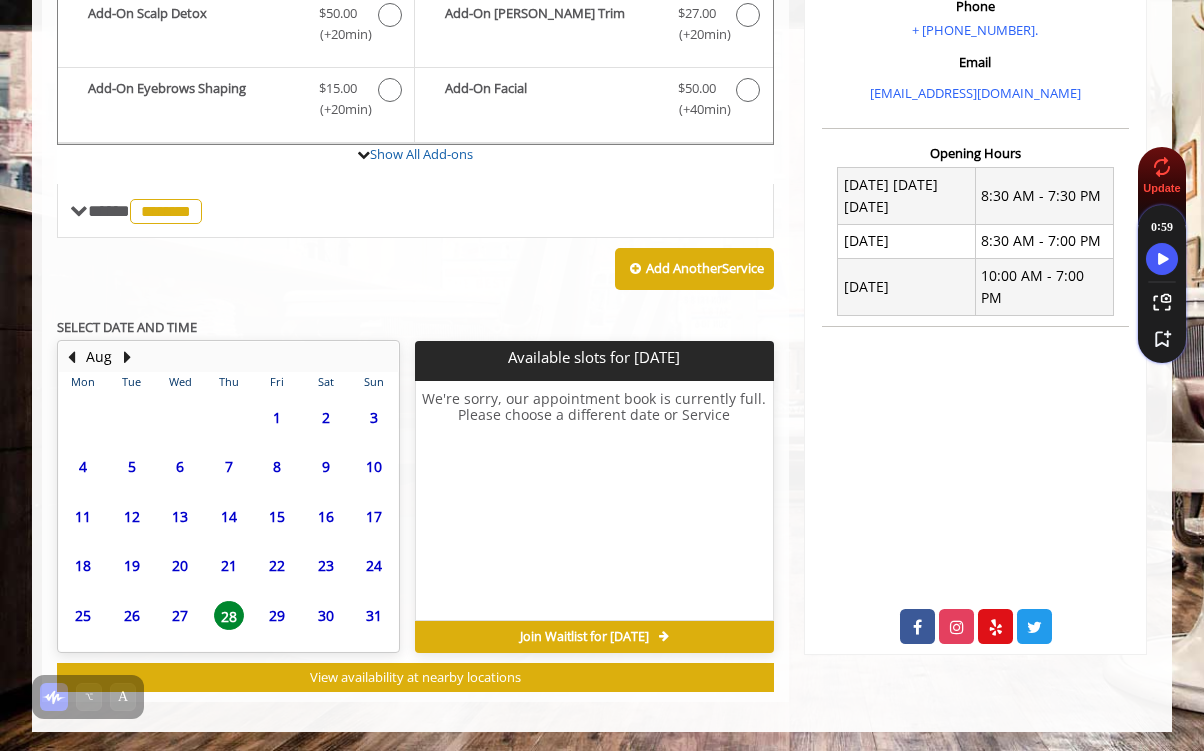 click on "27" 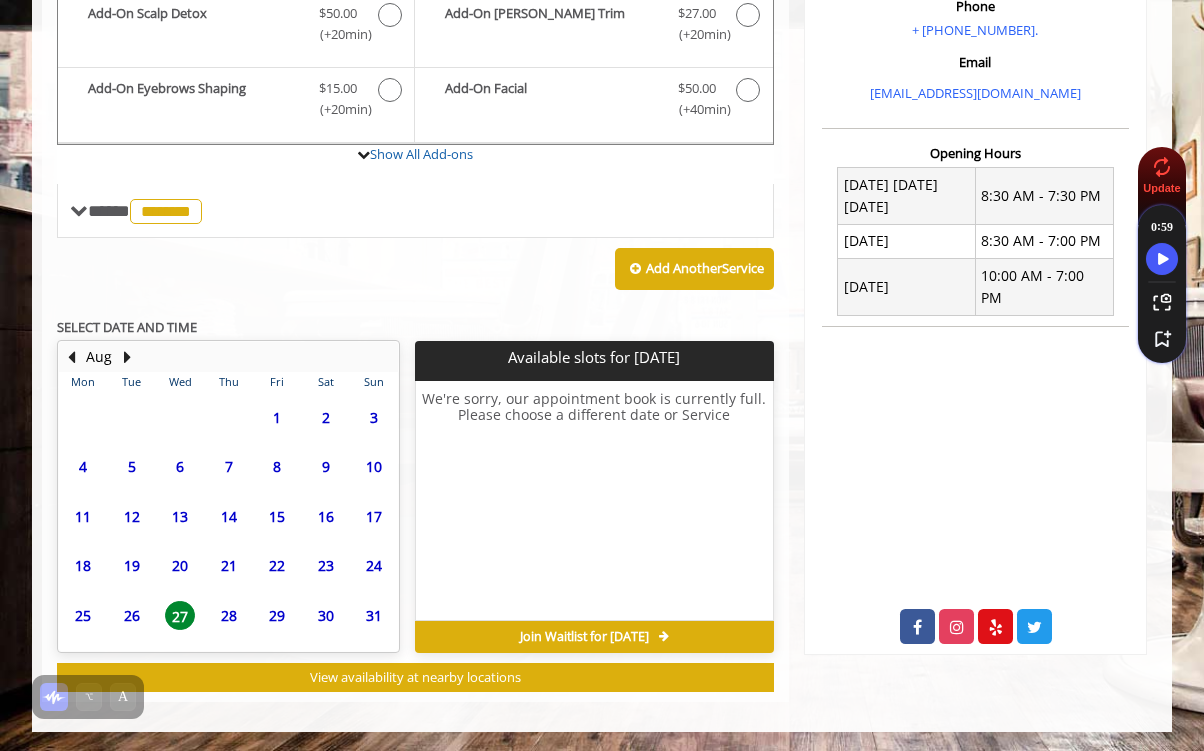 click on "26" 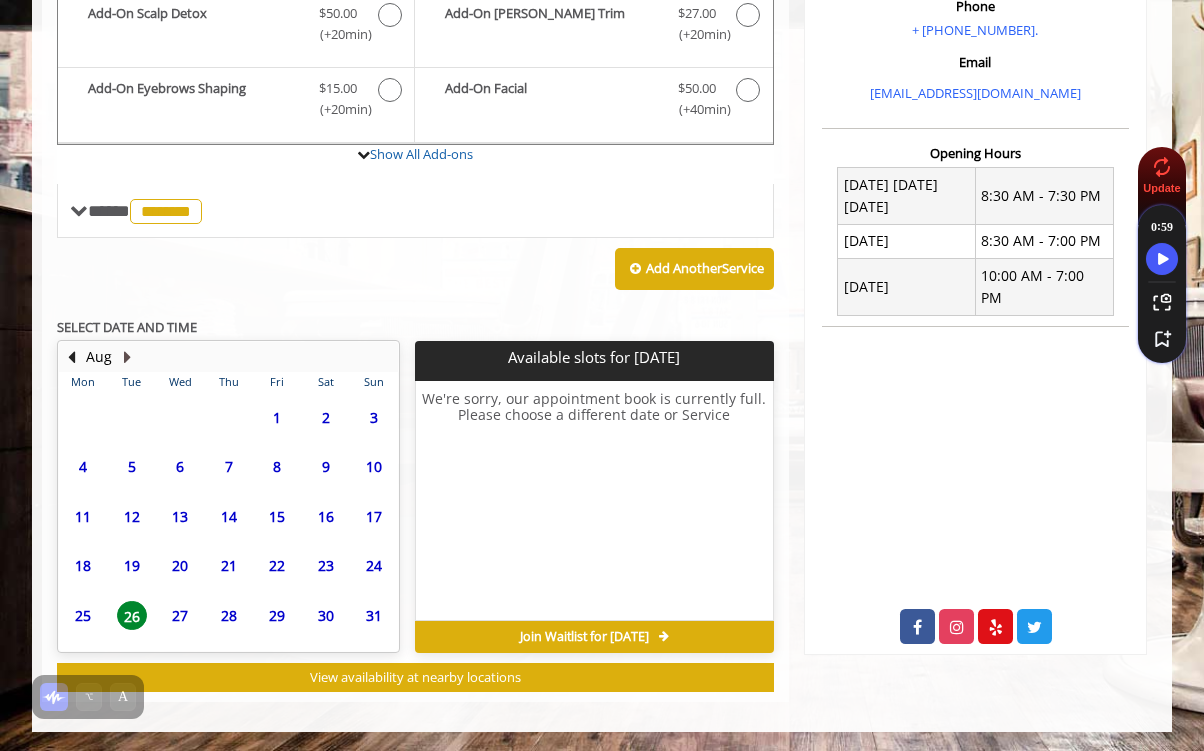 click at bounding box center (127, 357) 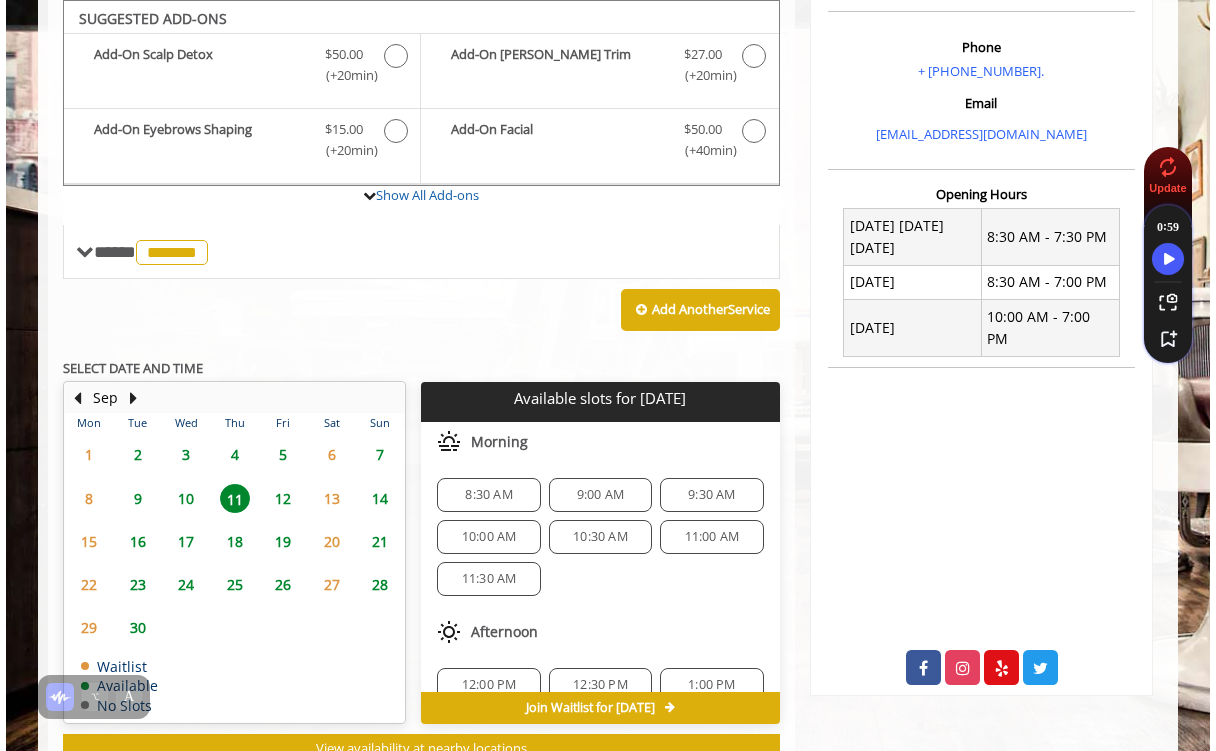 scroll, scrollTop: 0, scrollLeft: 0, axis: both 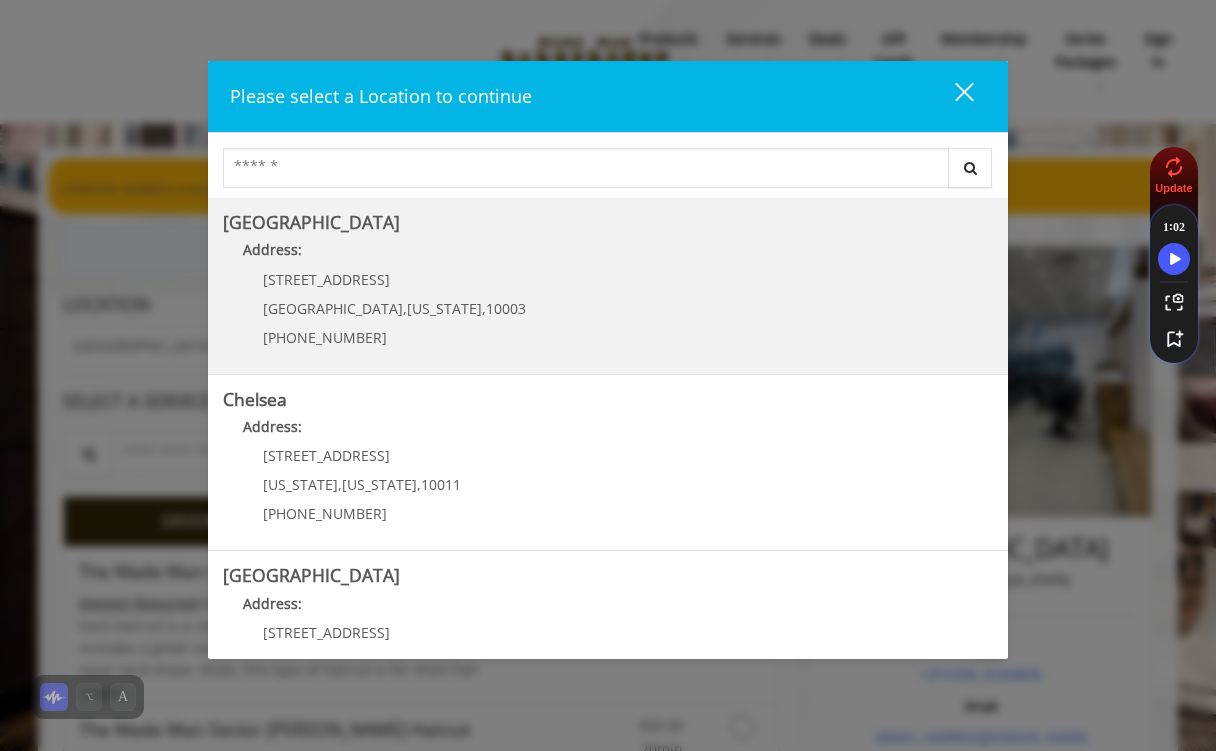 click on "Address:" at bounding box center [608, 255] 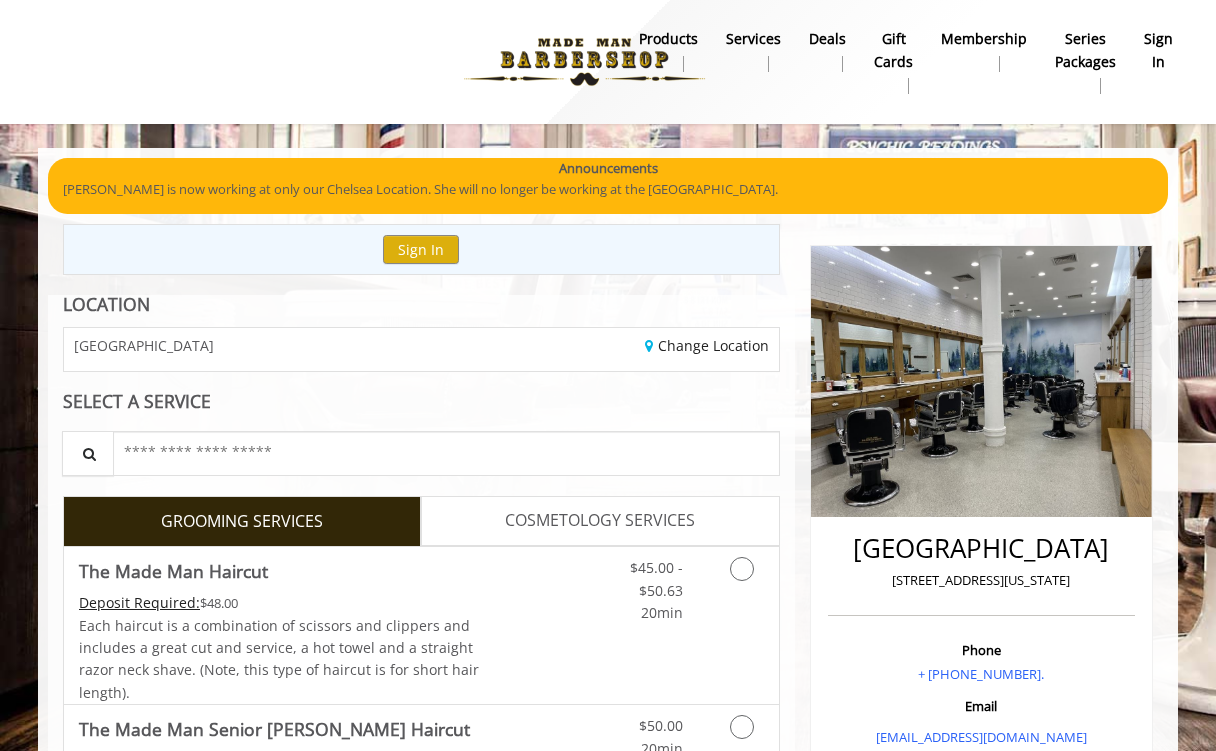 scroll, scrollTop: 0, scrollLeft: 0, axis: both 